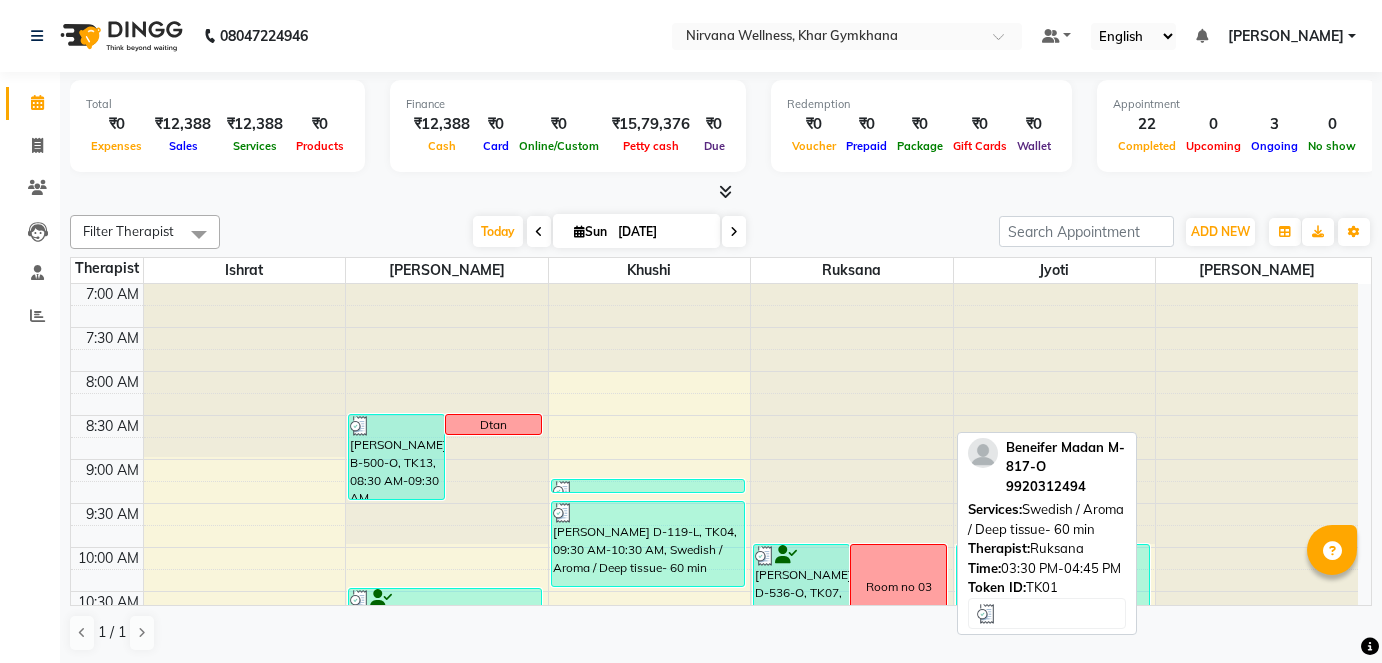 scroll, scrollTop: 0, scrollLeft: 0, axis: both 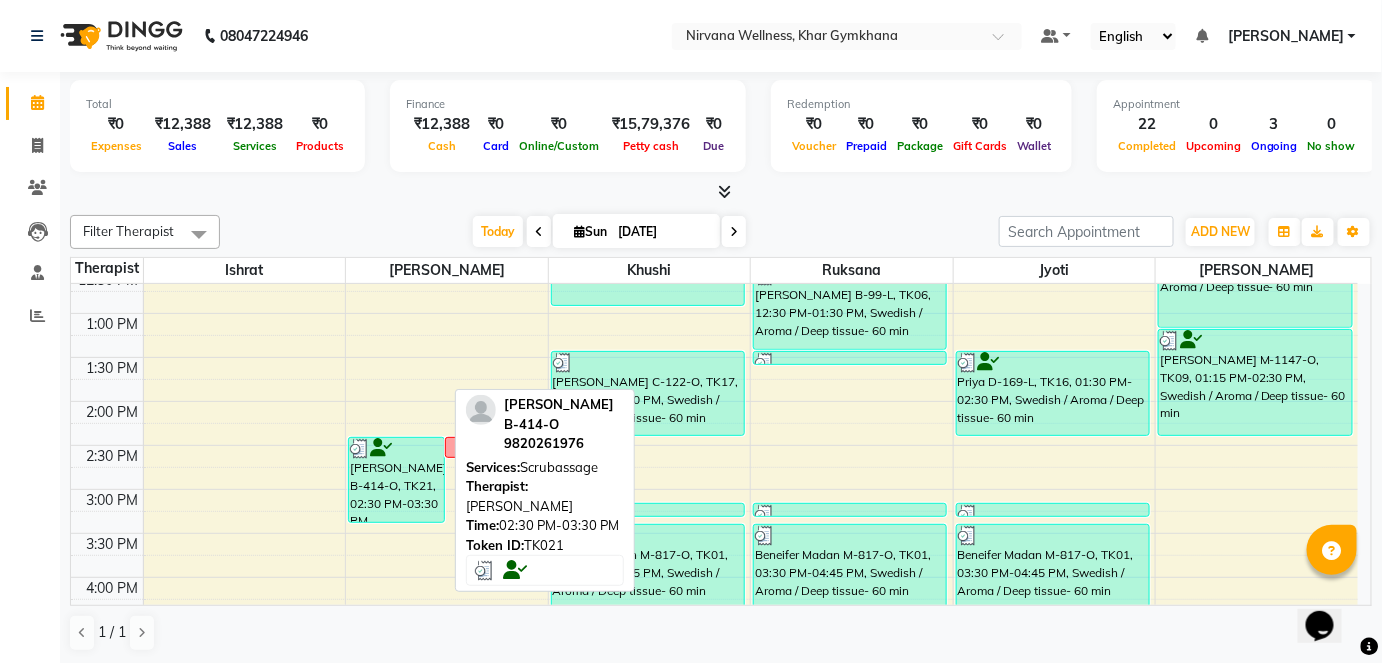 click on "[PERSON_NAME] B-414-O, TK21, 02:30 PM-03:30 PM, [GEOGRAPHIC_DATA]" at bounding box center [396, 480] 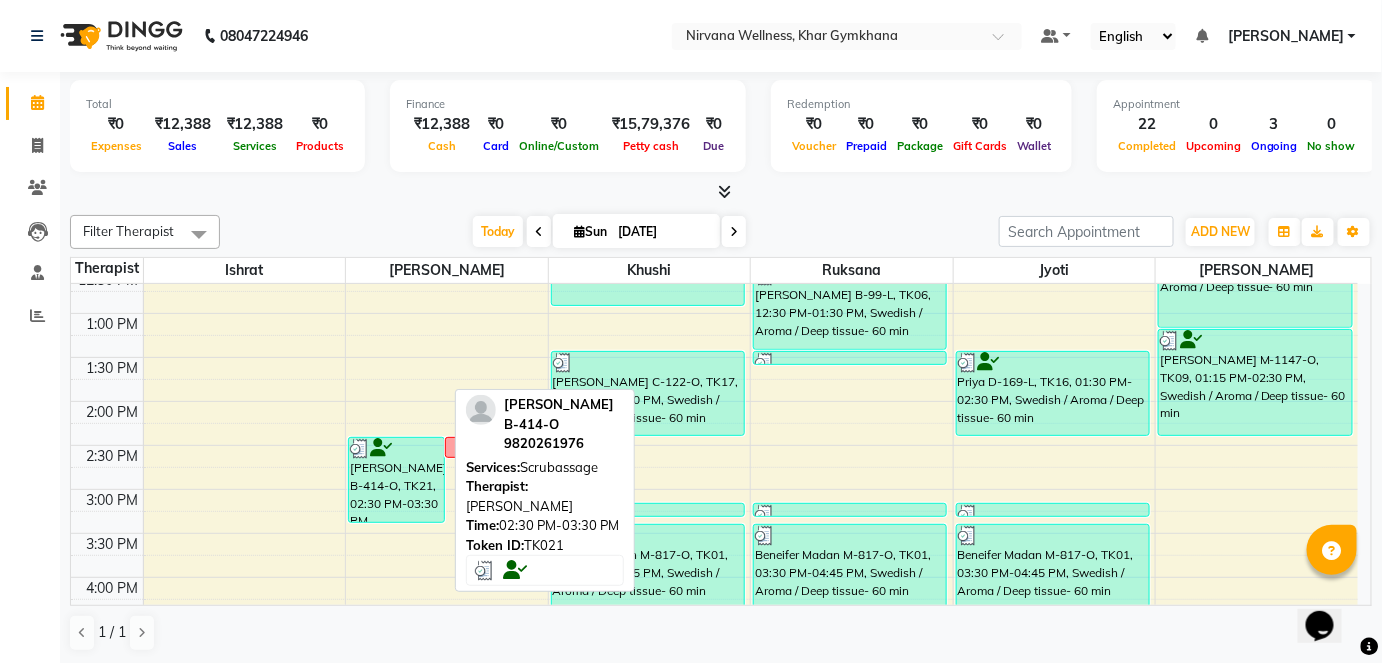 click on "[PERSON_NAME] B-414-O, TK21, 02:30 PM-03:30 PM, [GEOGRAPHIC_DATA]" at bounding box center (396, 480) 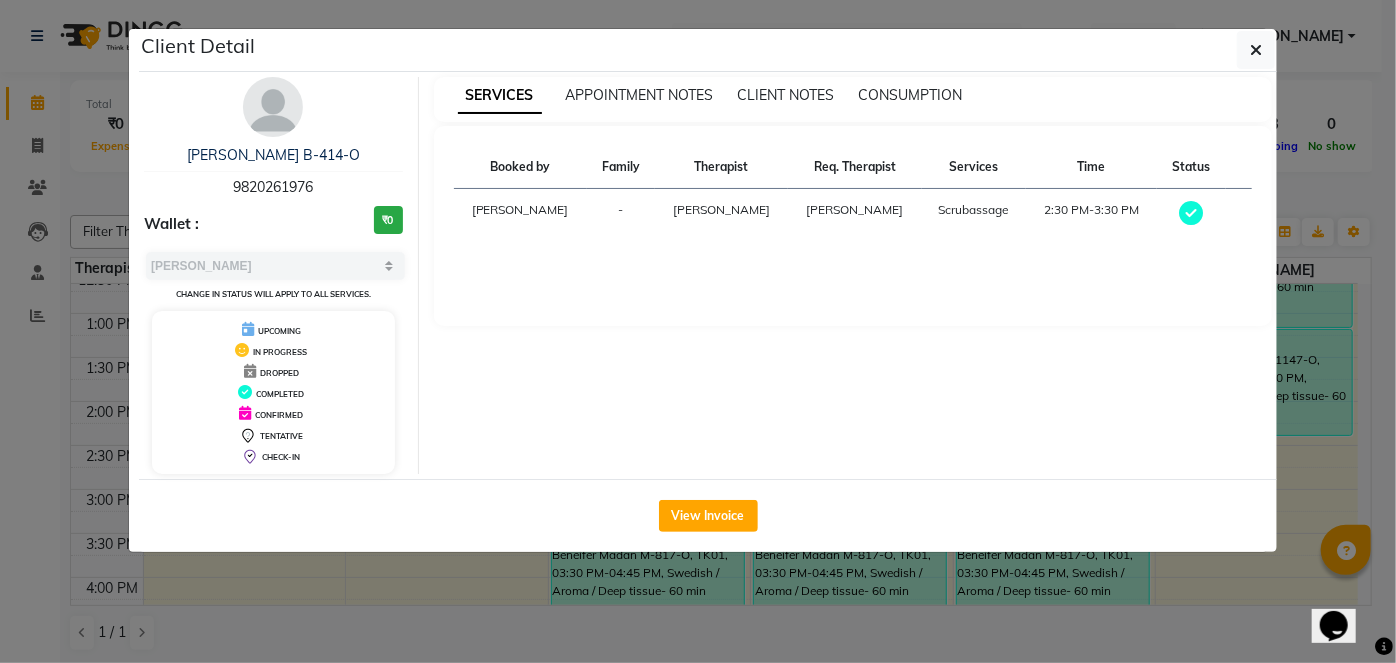 click on "[PERSON_NAME] B-414-O   9820261976 Wallet : ₹0 Select MARK DONE UPCOMING Change in status will apply to all services. UPCOMING IN PROGRESS DROPPED COMPLETED CONFIRMED TENTATIVE CHECK-IN" at bounding box center (274, 275) 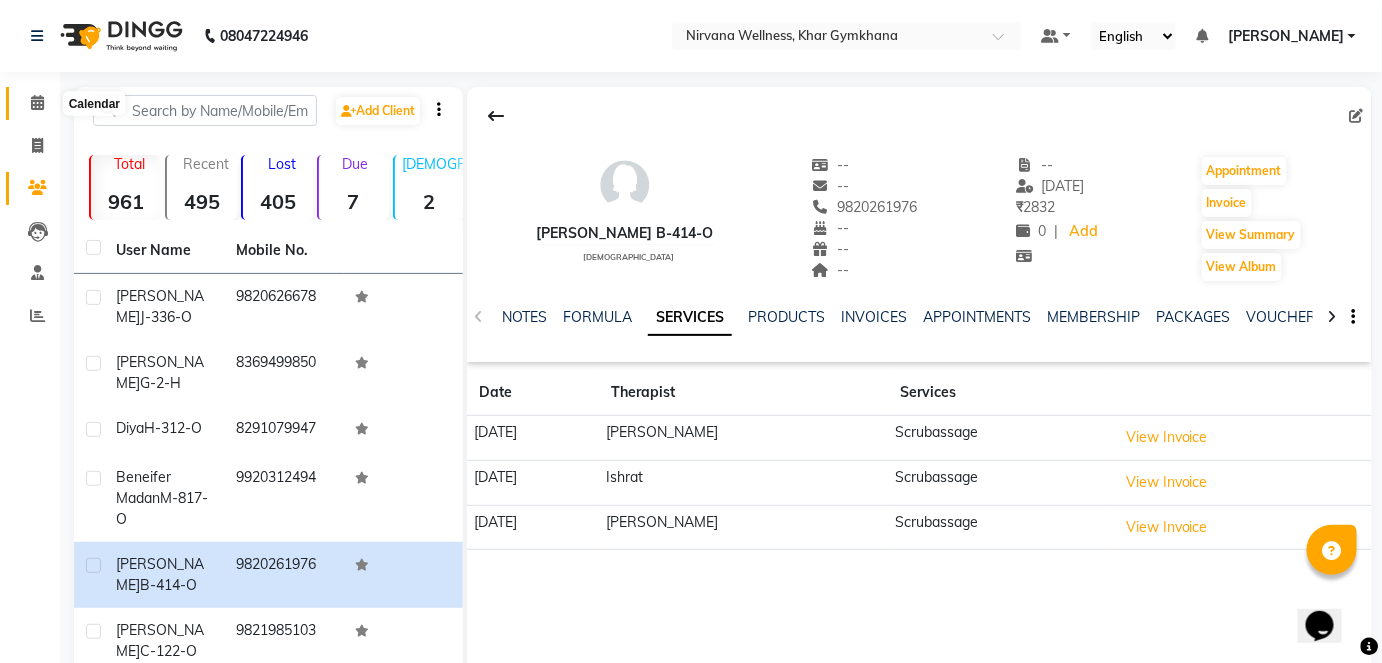 click 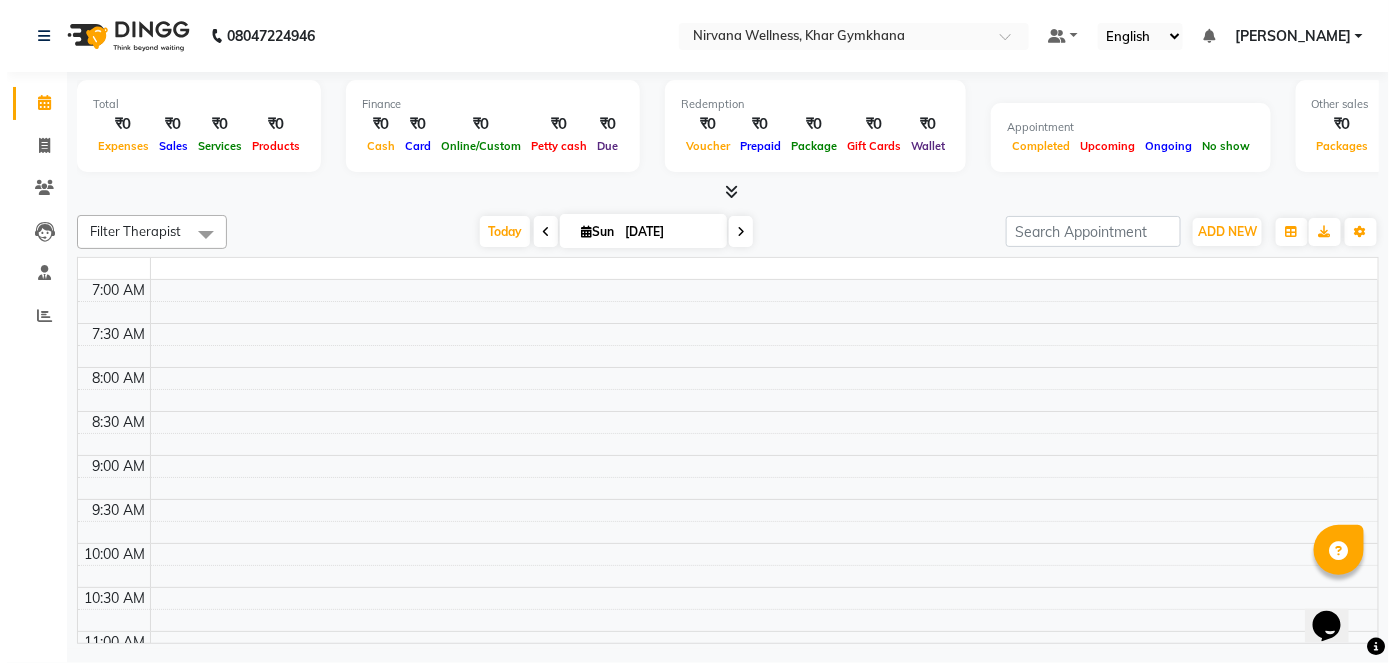 scroll, scrollTop: 0, scrollLeft: 0, axis: both 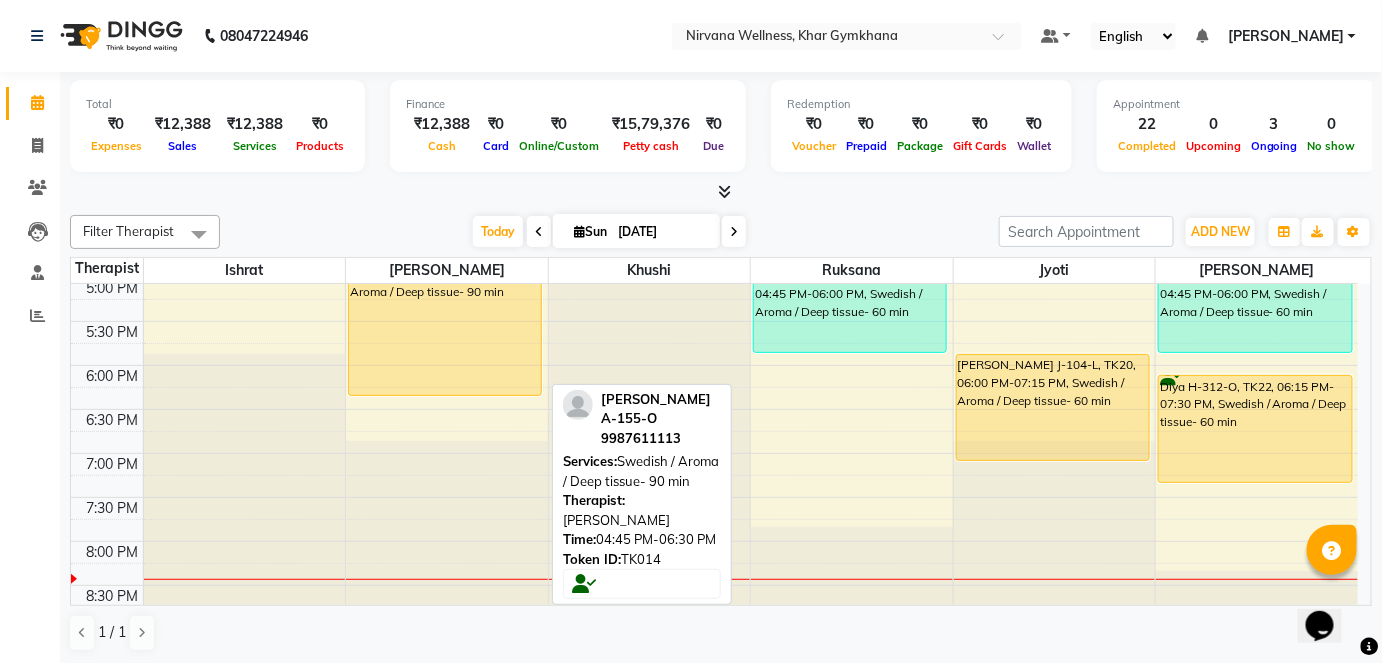 click on "[PERSON_NAME] A-155-O, TK14, 04:45 PM-06:30 PM, Swedish / Aroma / Deep tissue- 90 min" at bounding box center (445, 320) 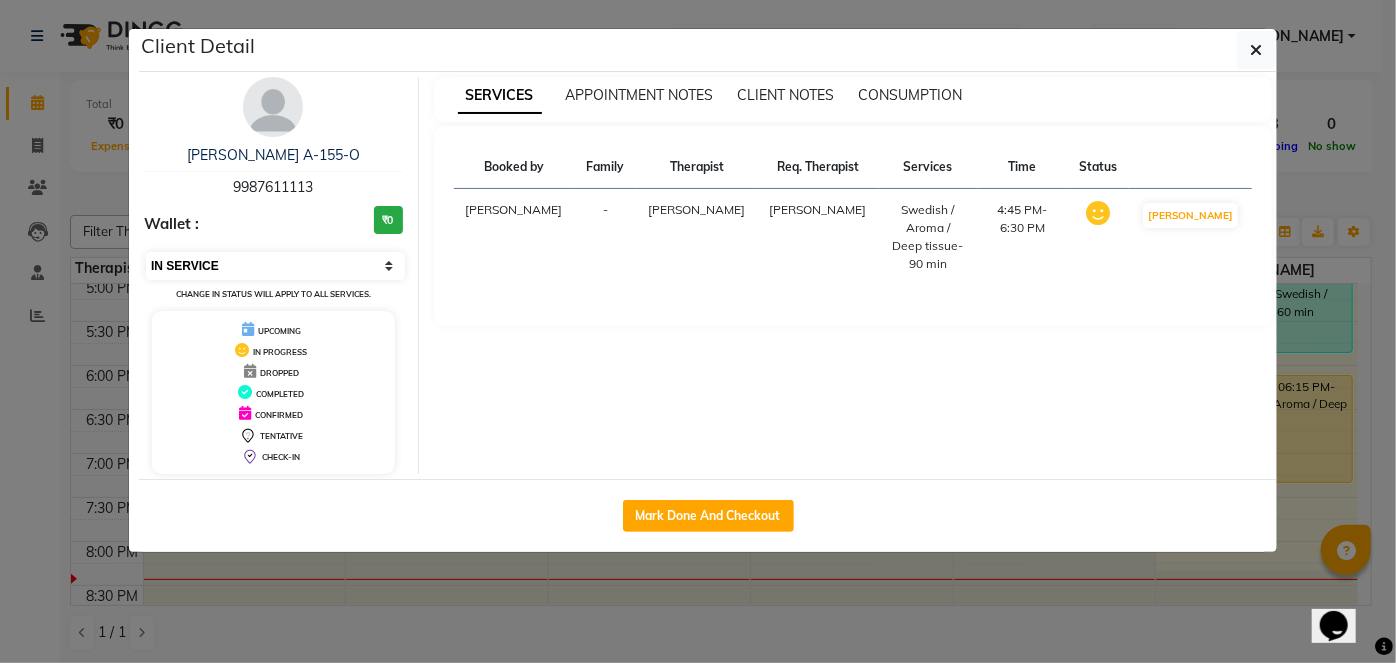 click on "Select IN SERVICE CONFIRMED TENTATIVE CHECK IN MARK DONE DROPPED UPCOMING" at bounding box center [275, 266] 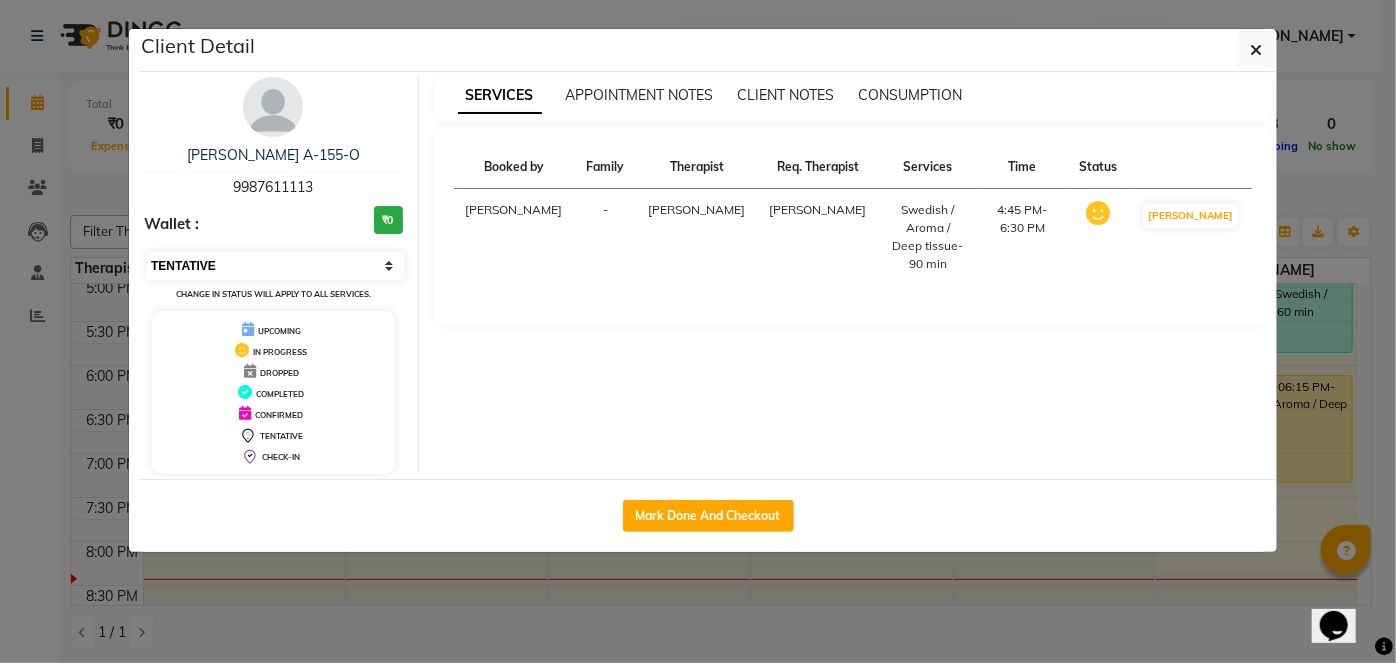 click on "Select IN SERVICE CONFIRMED TENTATIVE CHECK IN MARK DONE DROPPED UPCOMING" at bounding box center [275, 266] 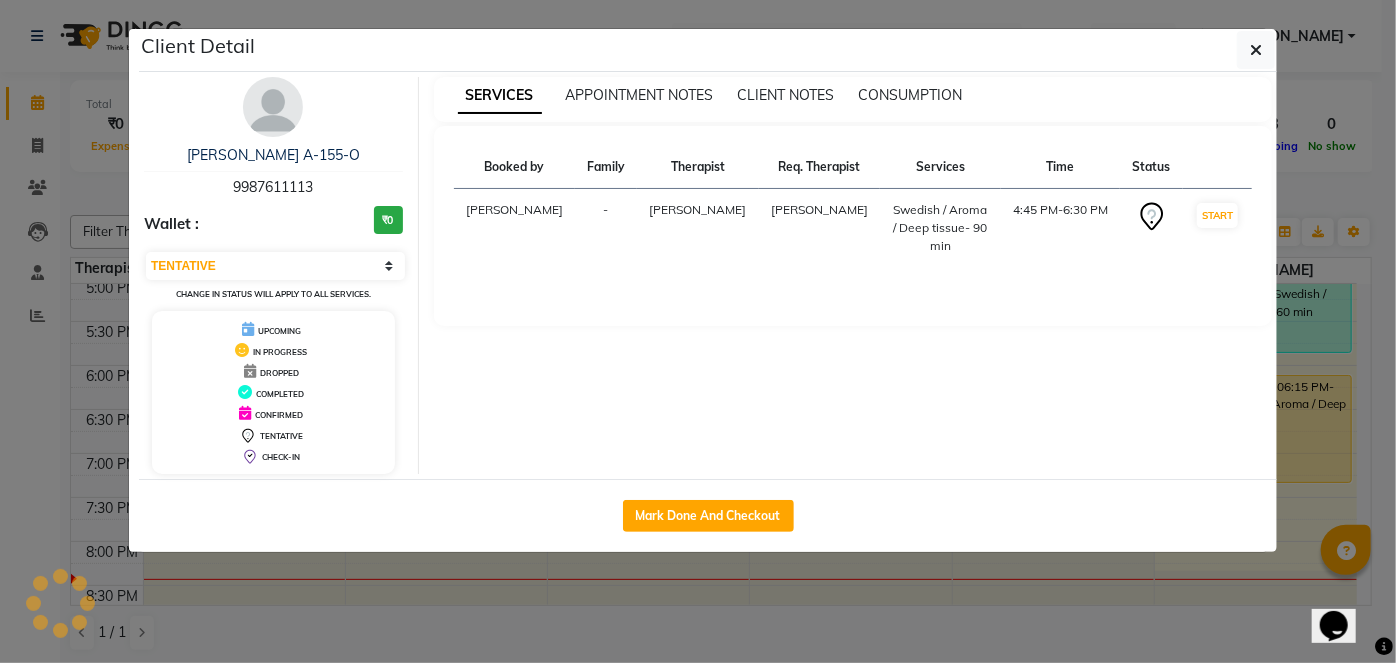 drag, startPoint x: 1256, startPoint y: 47, endPoint x: 1202, endPoint y: 123, distance: 93.230896 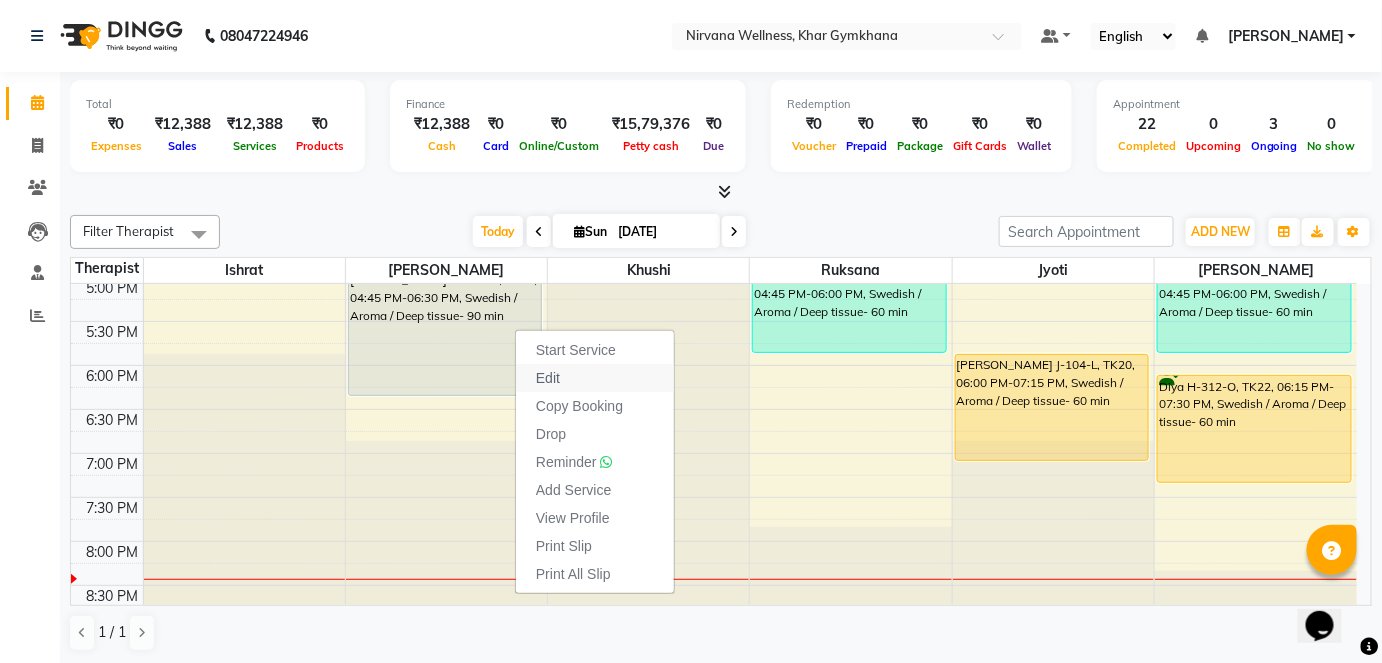 click on "Edit" at bounding box center [595, 378] 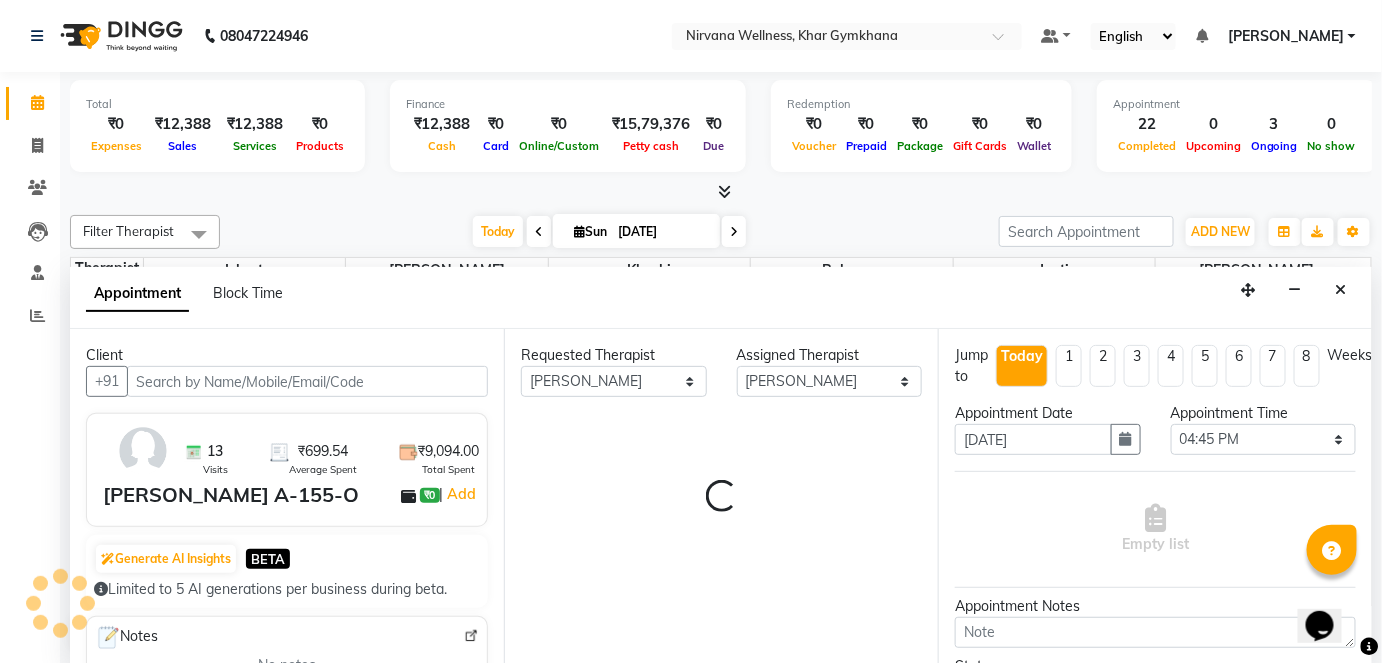 scroll, scrollTop: 1068, scrollLeft: 0, axis: vertical 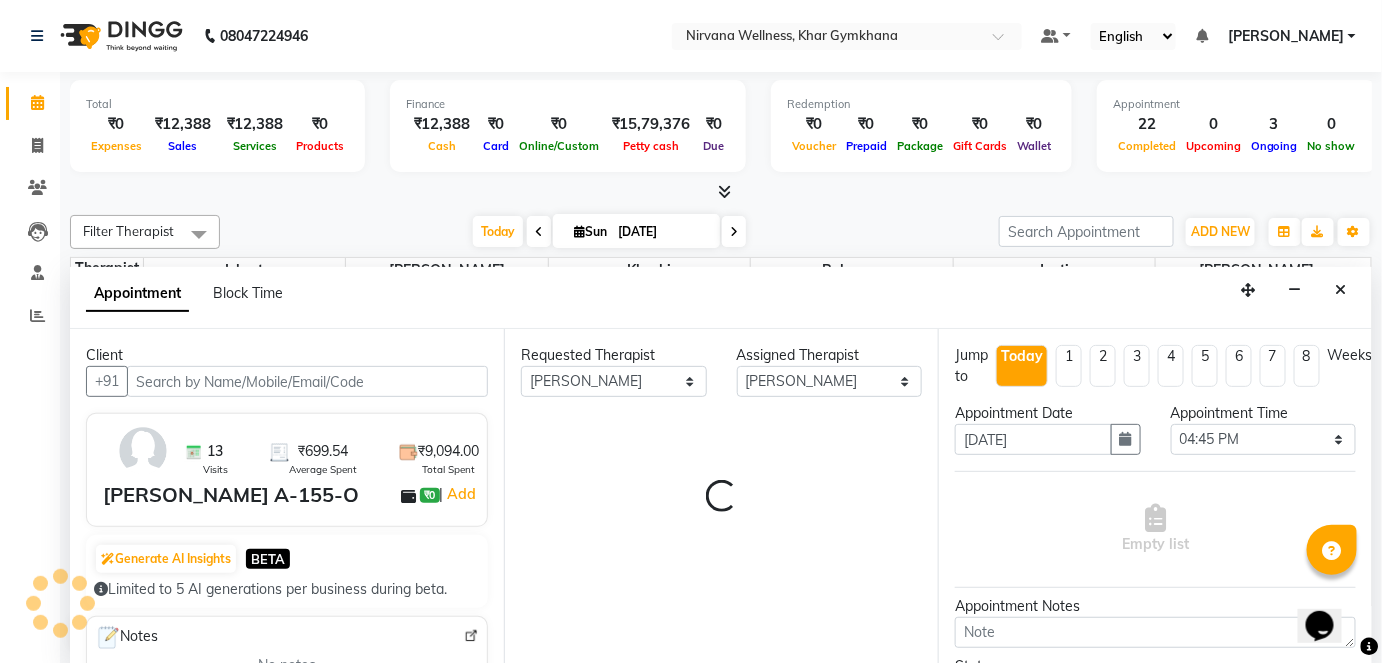 select on "3392" 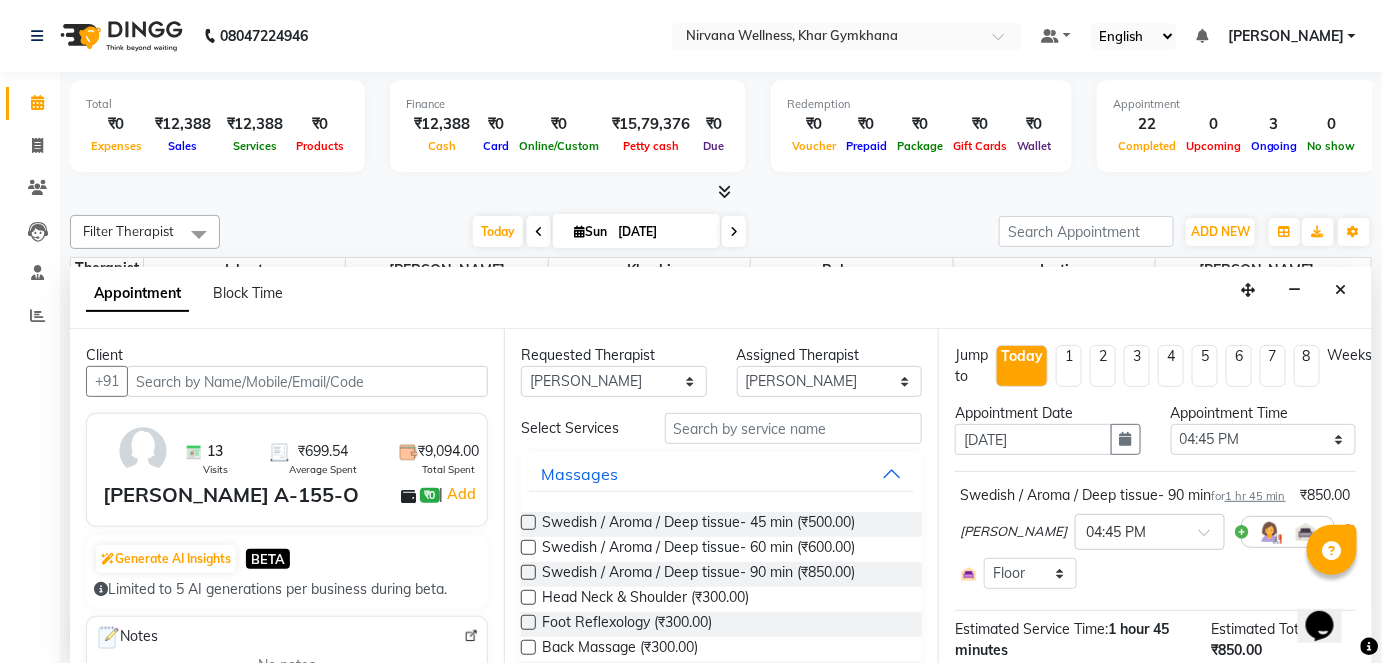 scroll, scrollTop: 90, scrollLeft: 0, axis: vertical 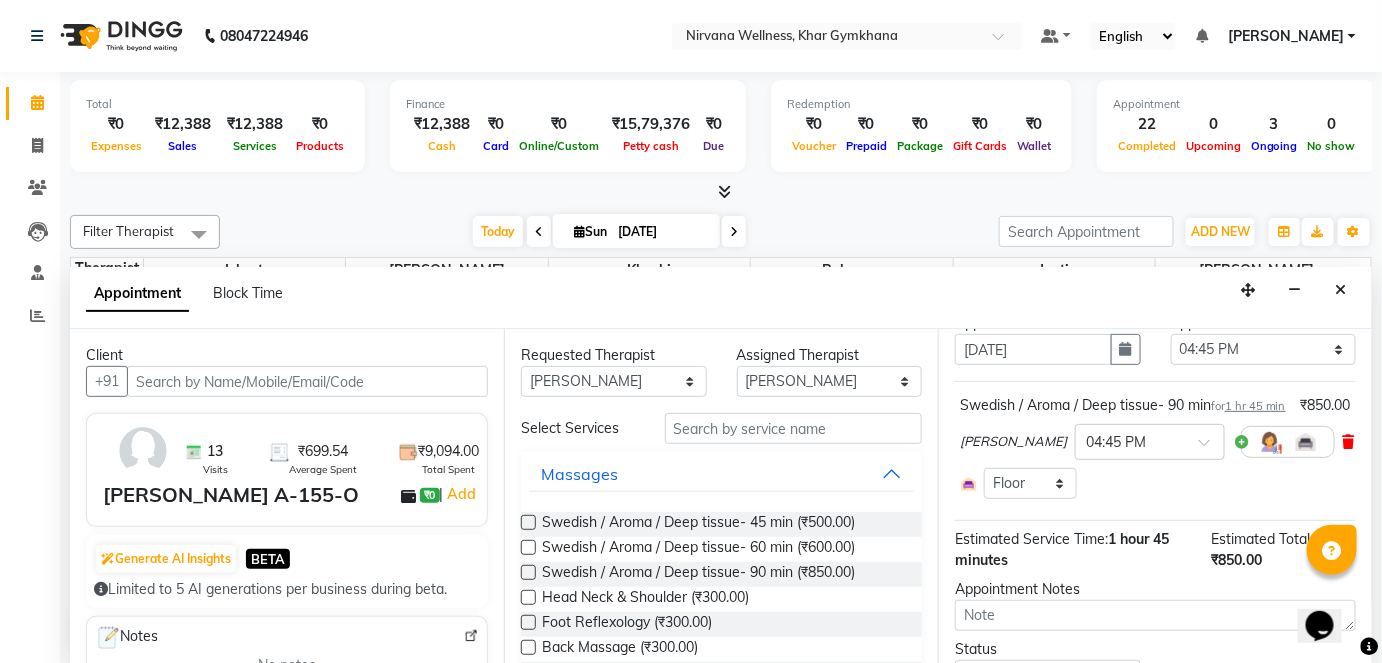 click at bounding box center (1349, 442) 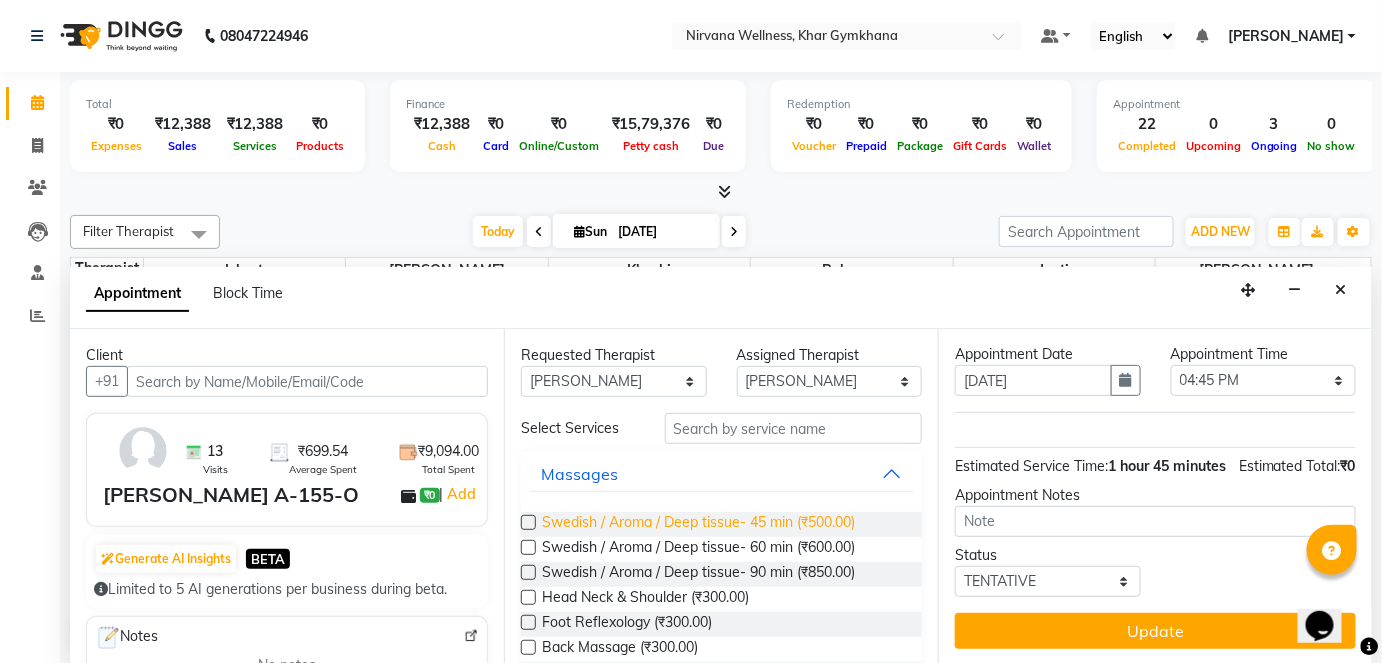 click on "Swedish / Aroma / Deep tissue- 45 min (₹500.00)" at bounding box center [698, 524] 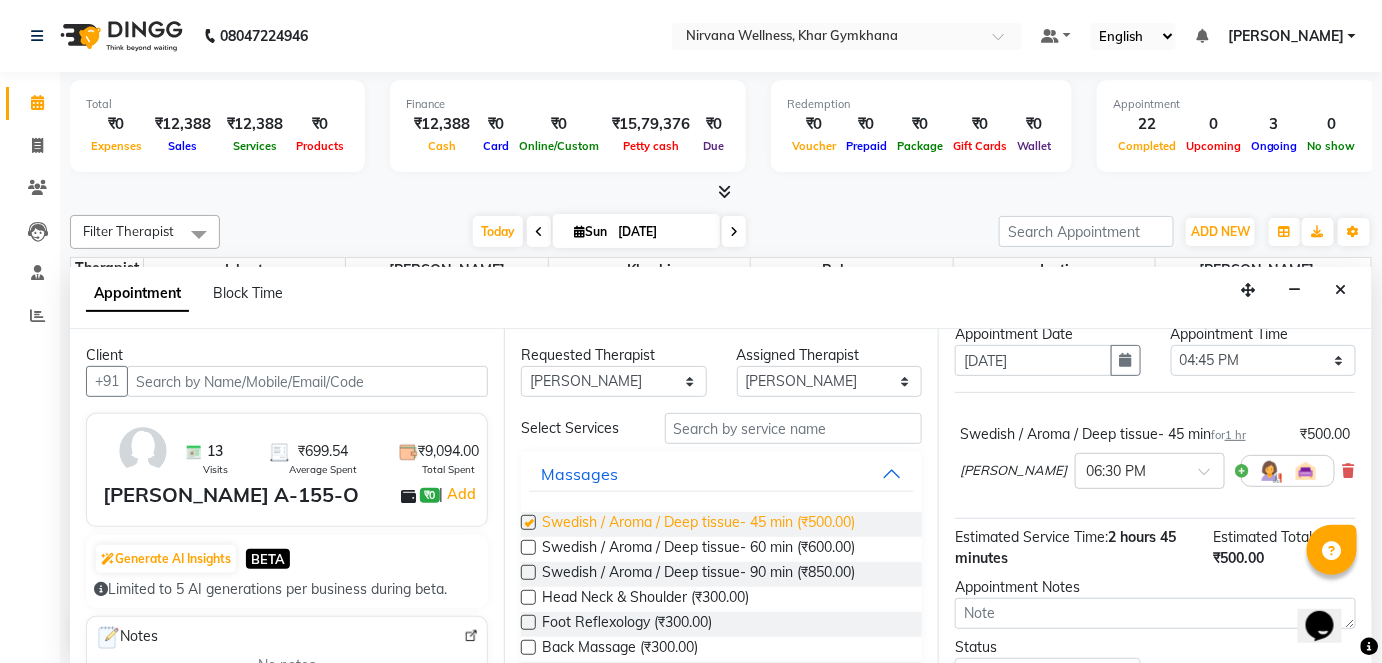 scroll, scrollTop: 90, scrollLeft: 0, axis: vertical 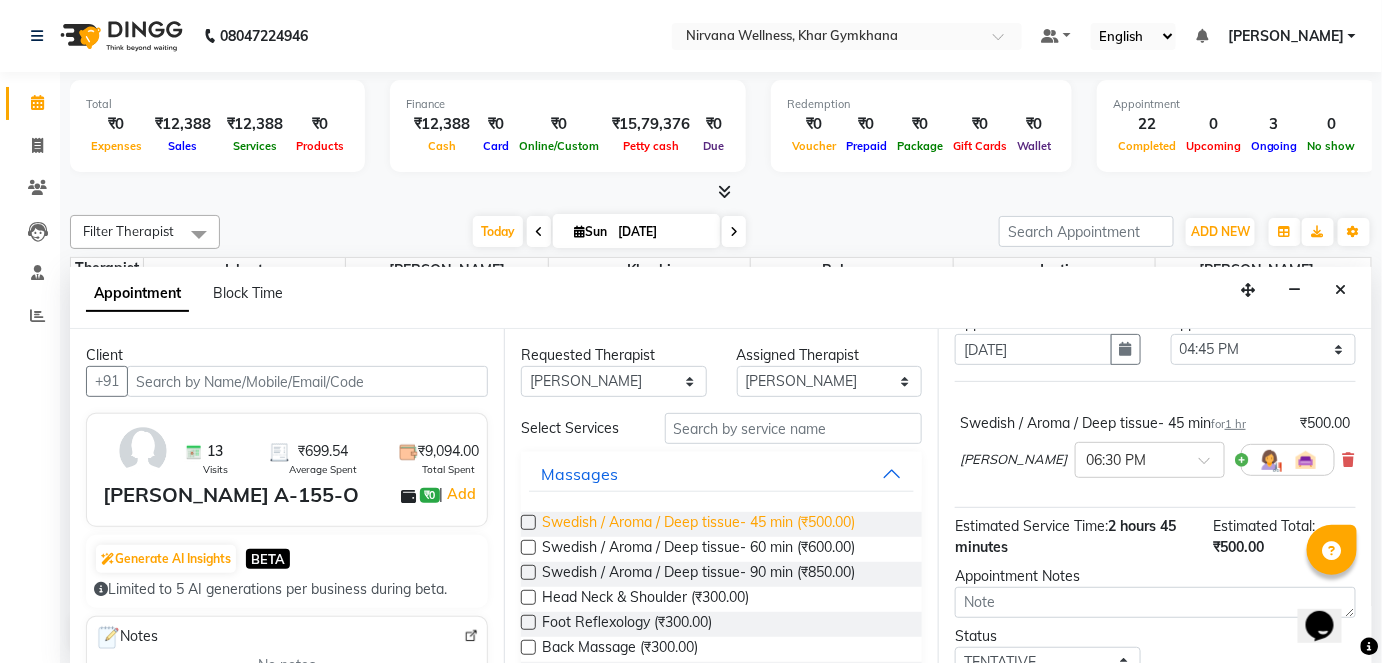 checkbox on "false" 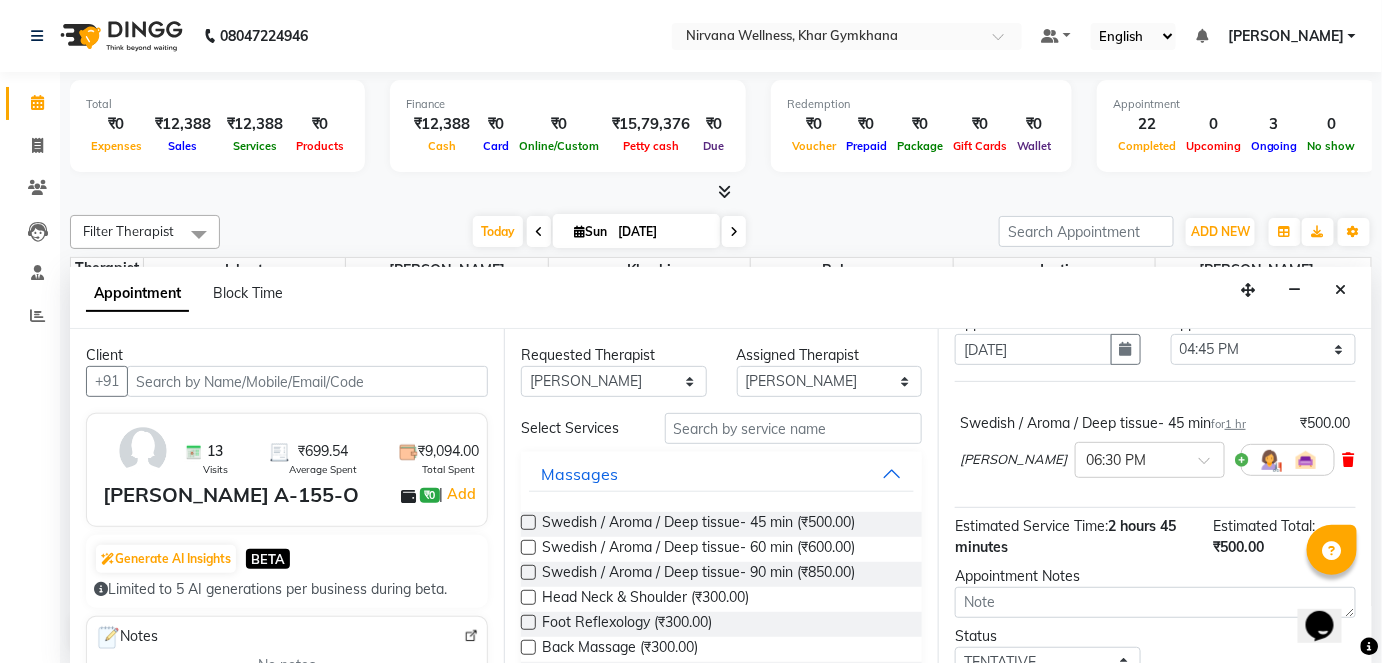 click at bounding box center (1349, 460) 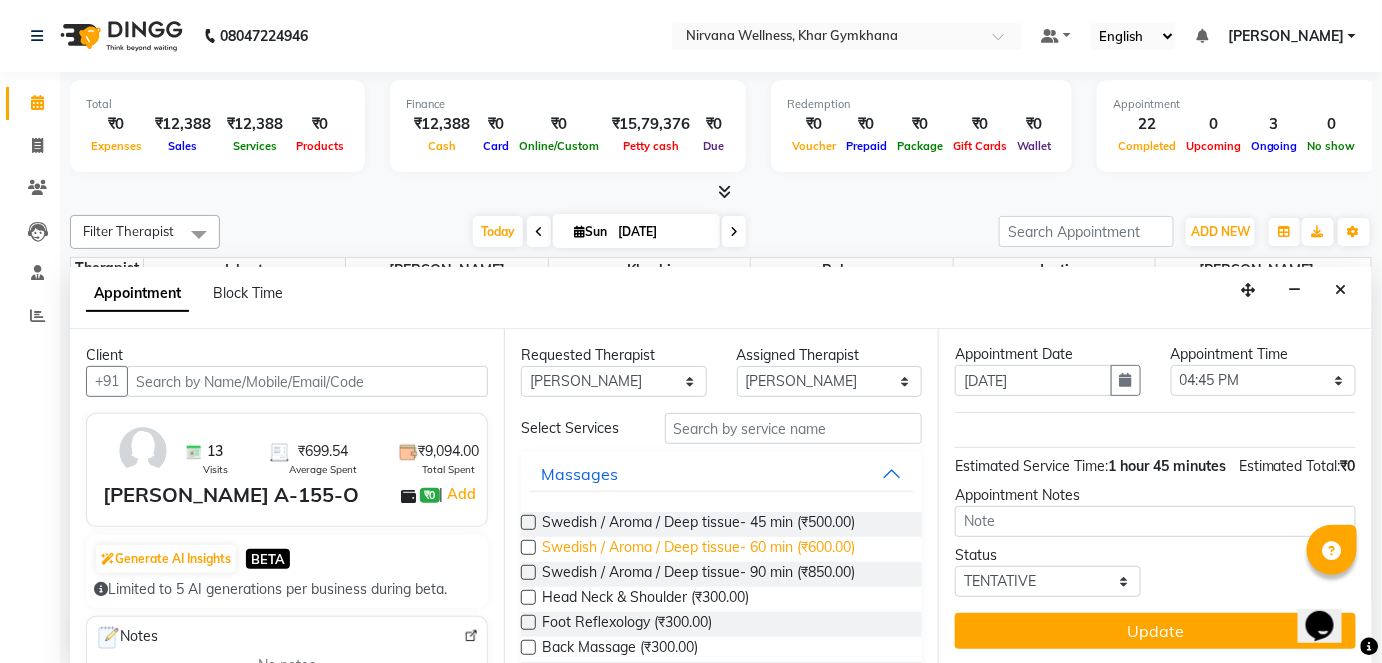 click on "Swedish / Aroma / Deep tissue- 60 min (₹600.00)" at bounding box center (698, 549) 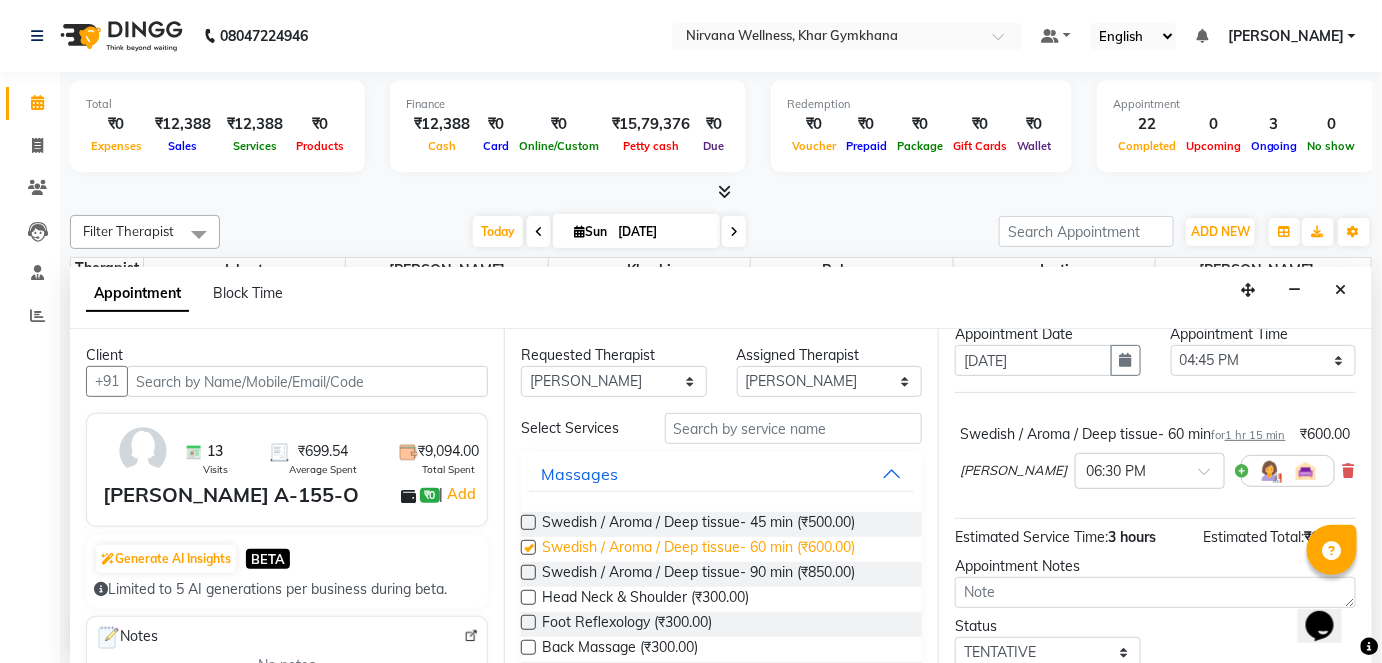 scroll, scrollTop: 90, scrollLeft: 0, axis: vertical 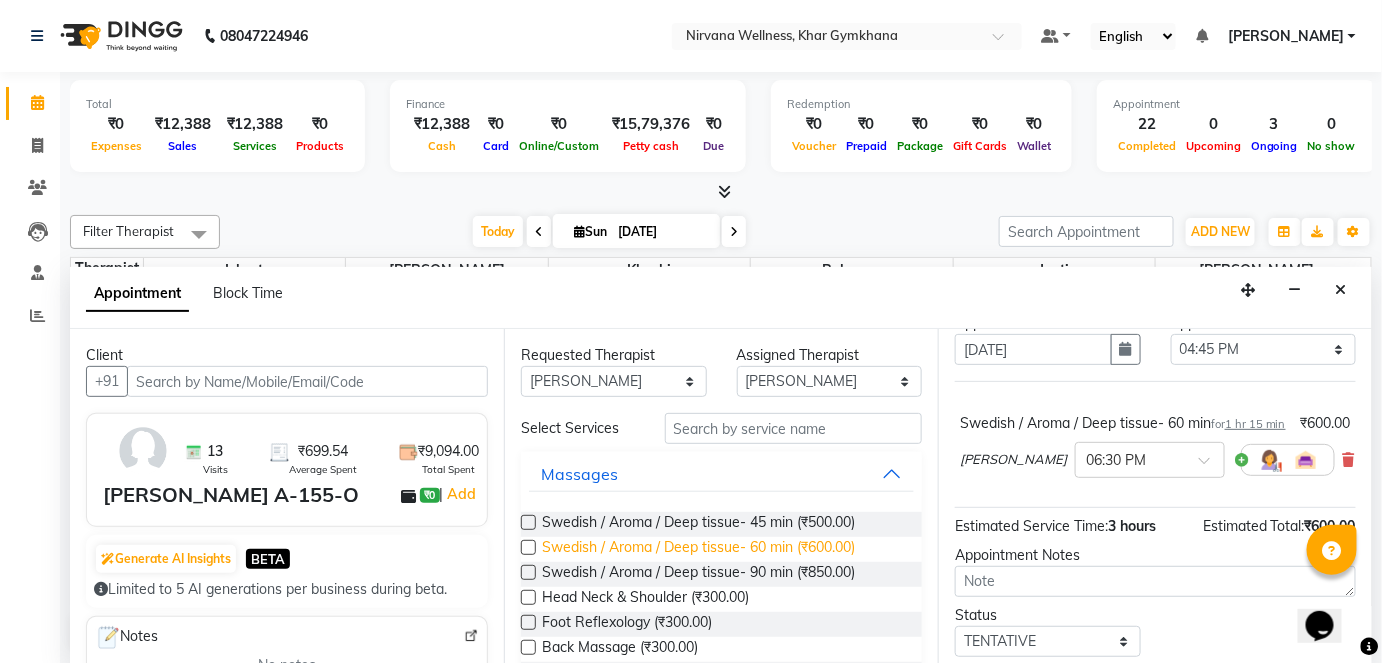 checkbox on "false" 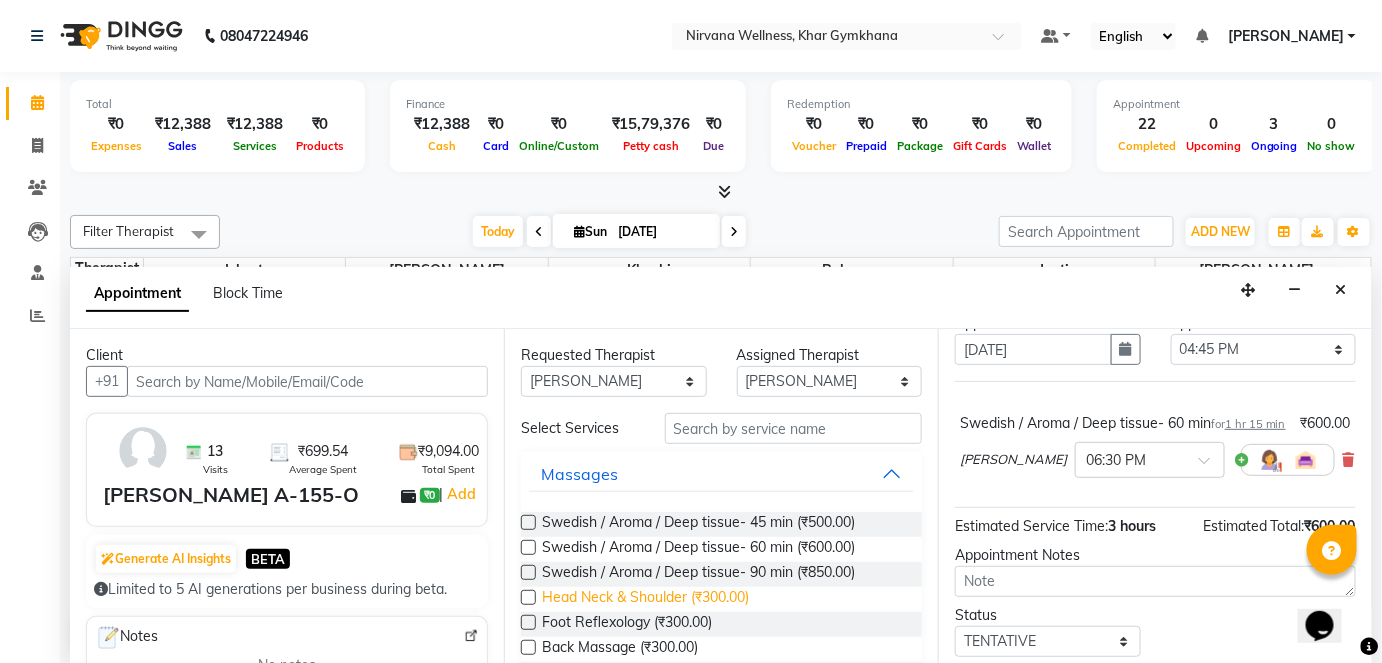 click on "Head Neck & Shoulder (₹300.00)" at bounding box center [645, 599] 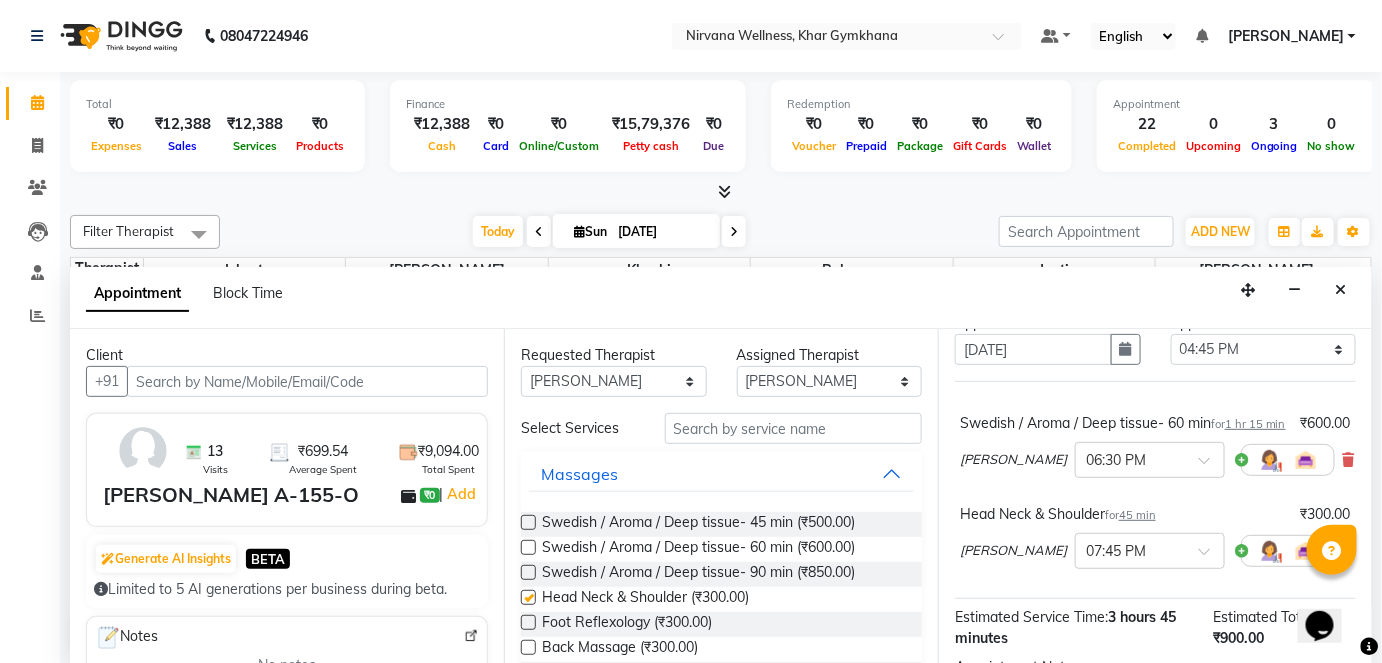 checkbox on "false" 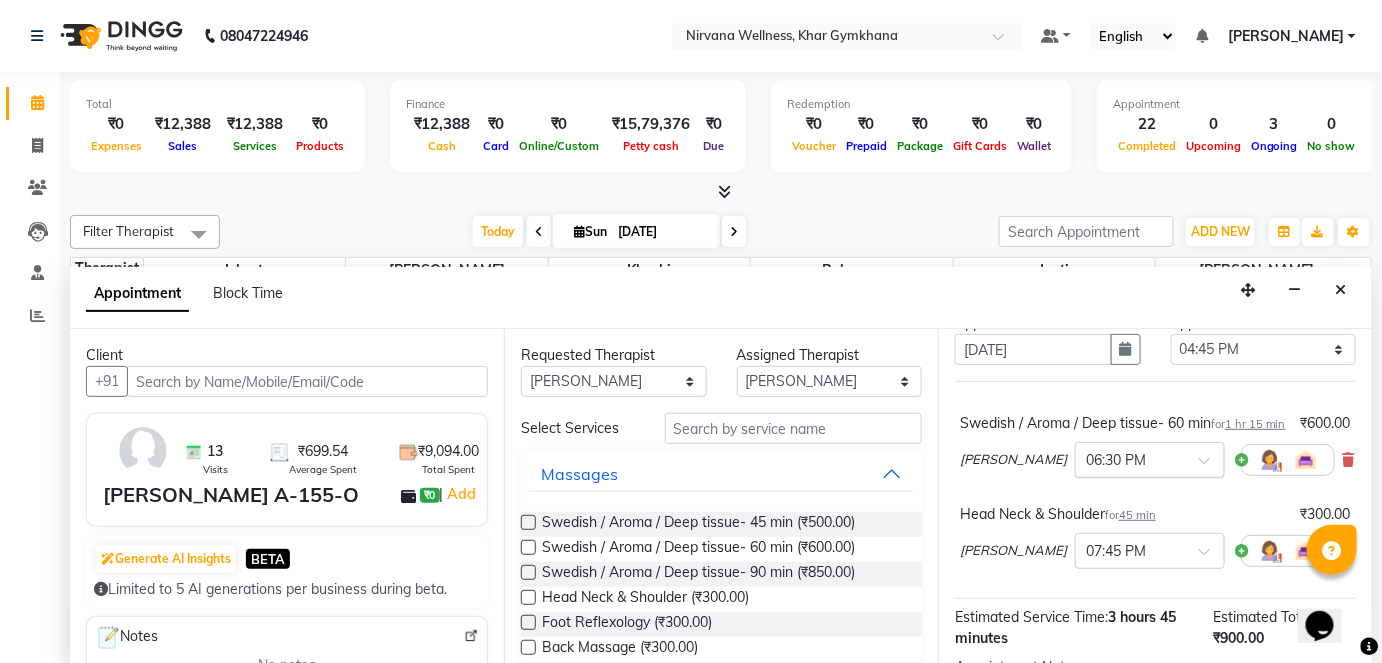 click on "× 06:30 PM" at bounding box center (1150, 460) 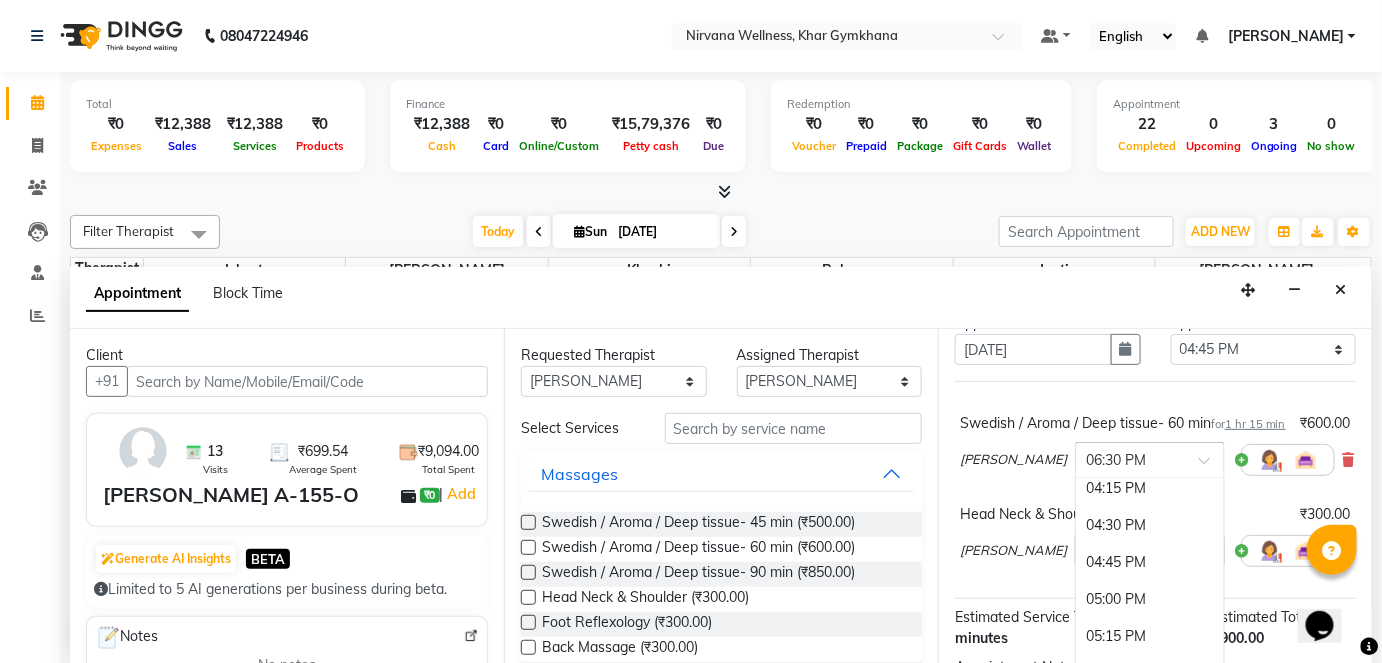 scroll, scrollTop: 1218, scrollLeft: 0, axis: vertical 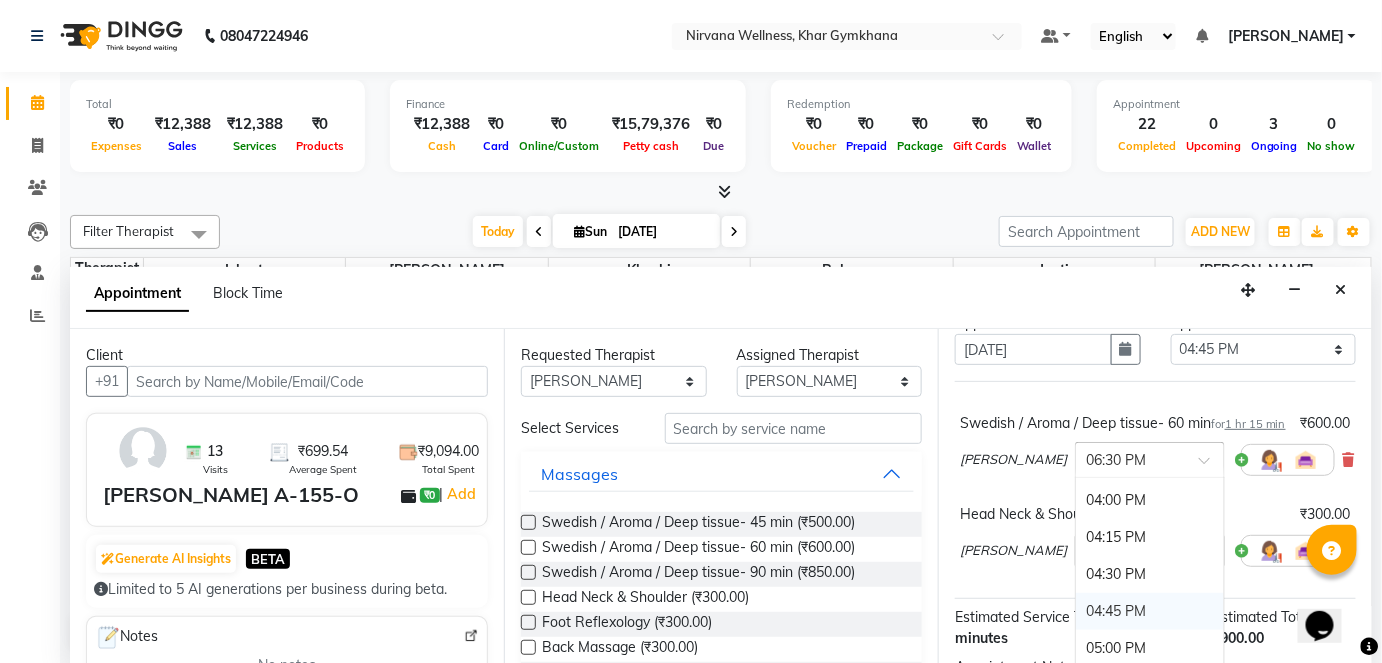 click on "04:45 PM" at bounding box center [1150, 611] 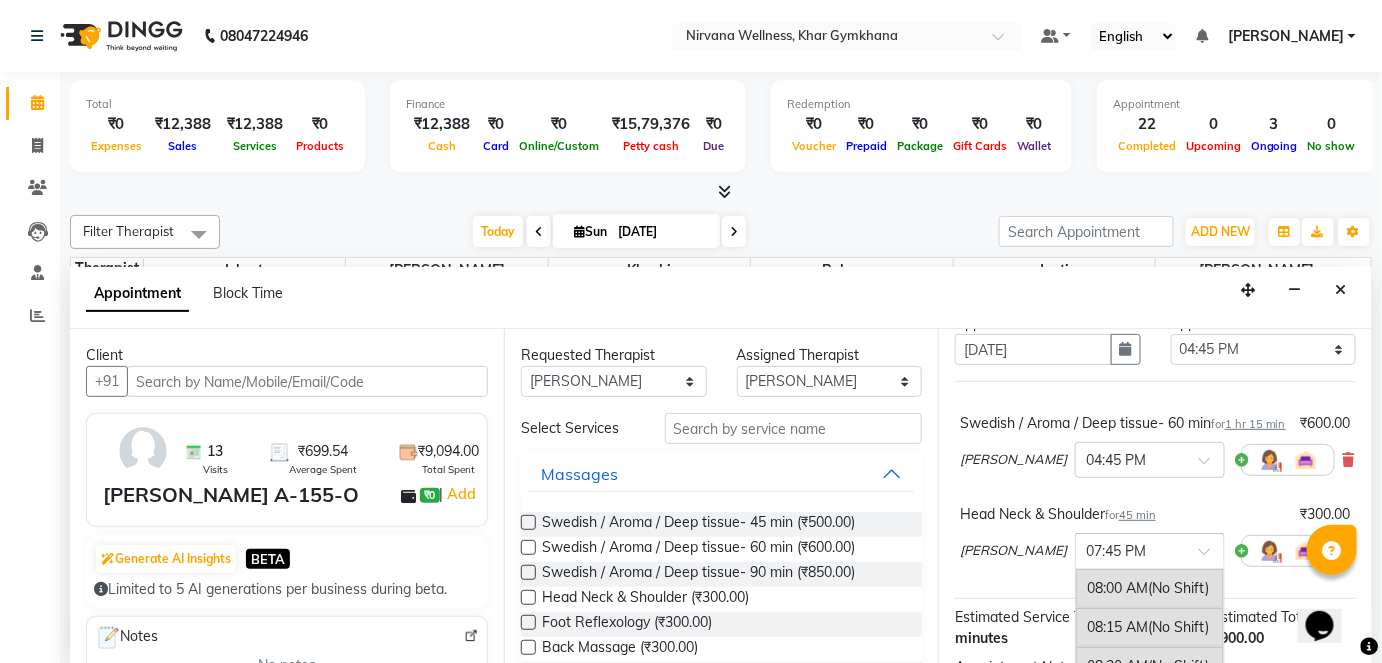 click at bounding box center (1130, 549) 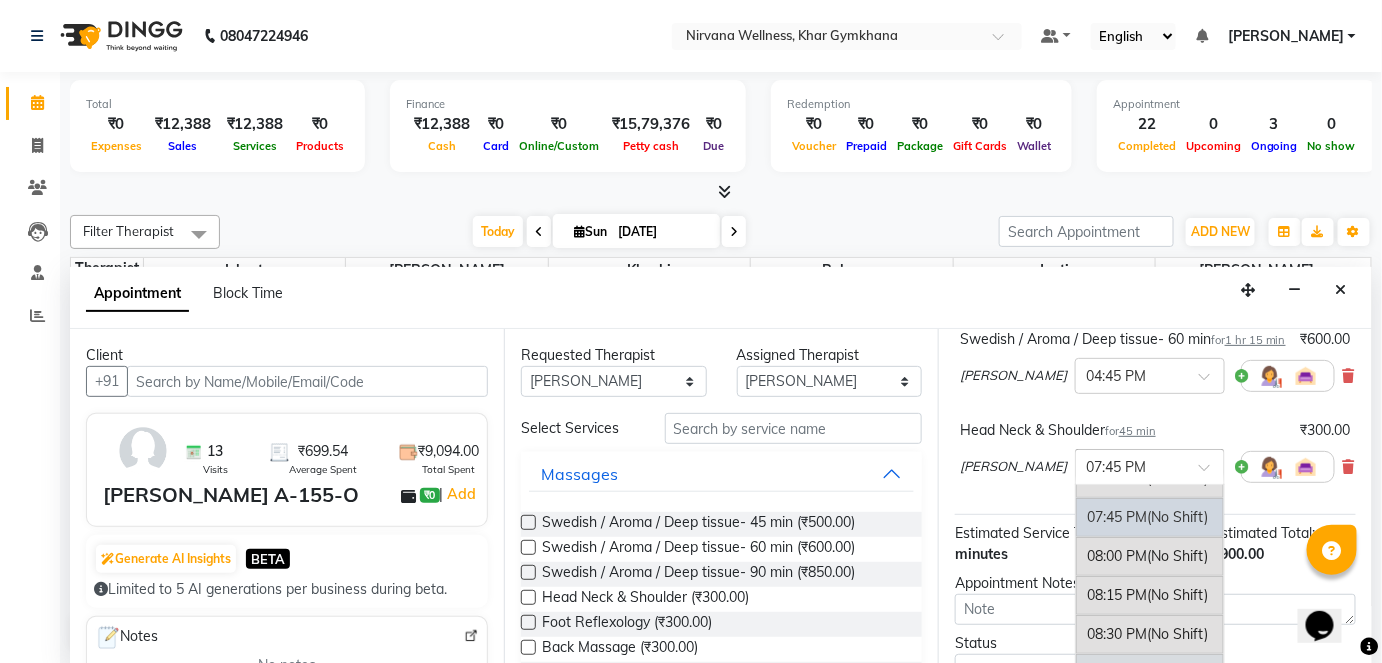 scroll, scrollTop: 272, scrollLeft: 0, axis: vertical 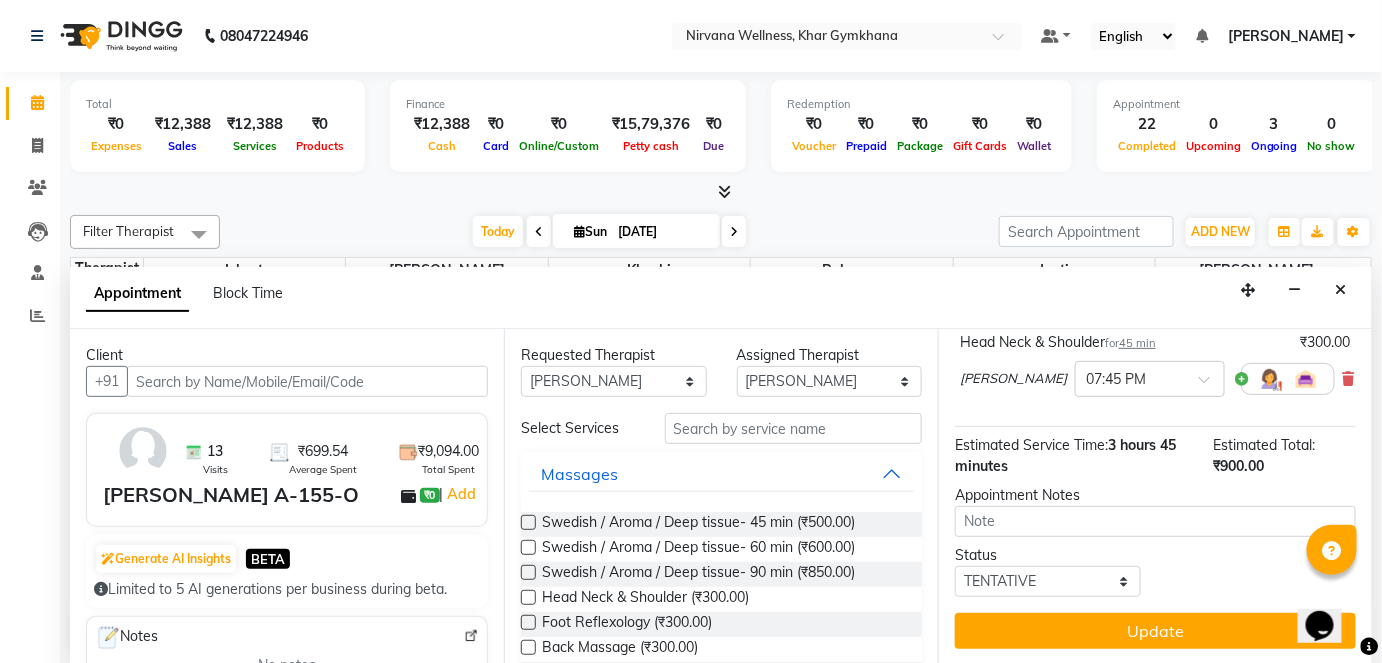 click on "Swedish / Aroma / Deep tissue- 60 min   for  1 hr 15 min ₹600.00 [PERSON_NAME] × 04:45 PM Head Neck & Shoulder   for  45 min ₹300.00 [PERSON_NAME] × 07:45 PM" at bounding box center [1155, 318] 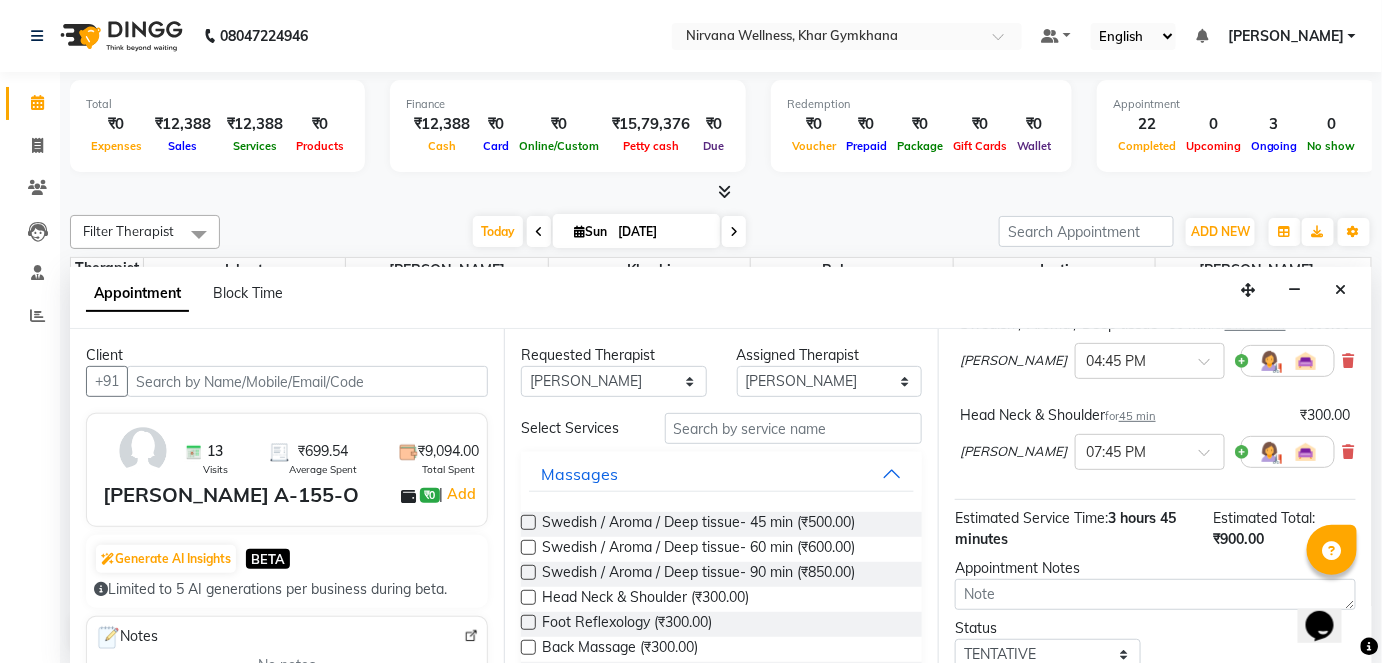 scroll, scrollTop: 90, scrollLeft: 0, axis: vertical 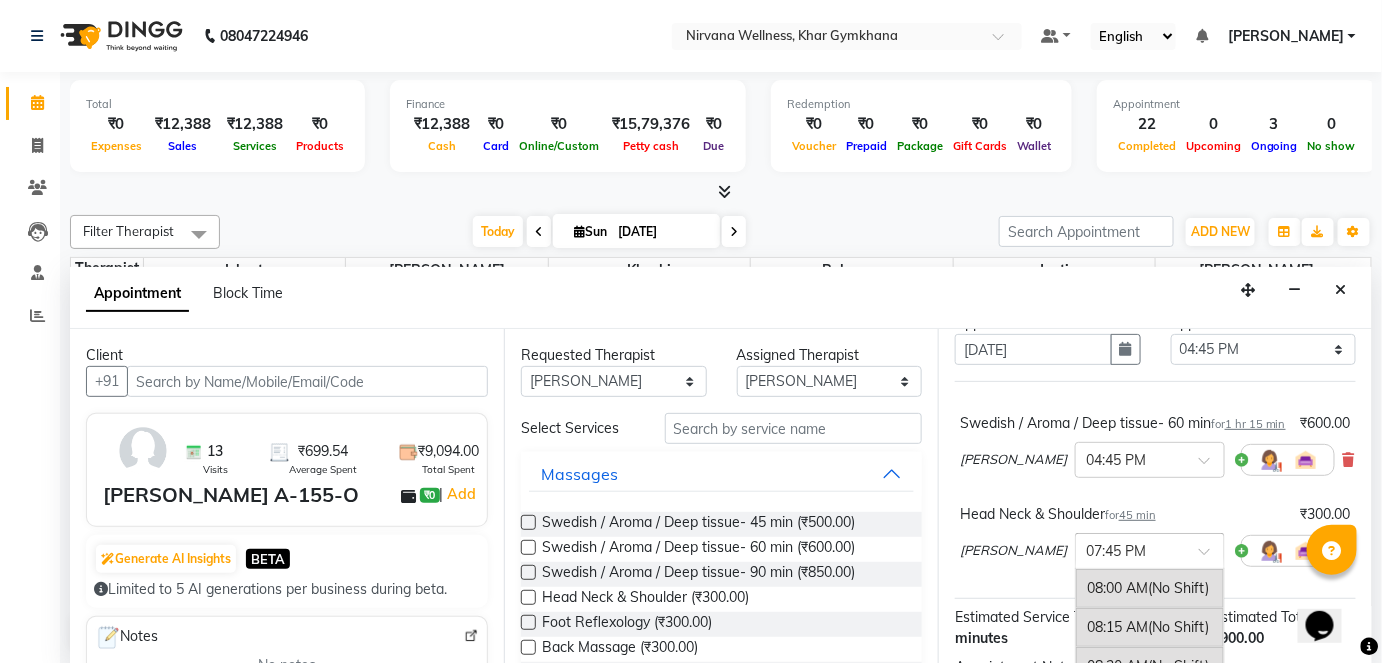 click at bounding box center (1130, 549) 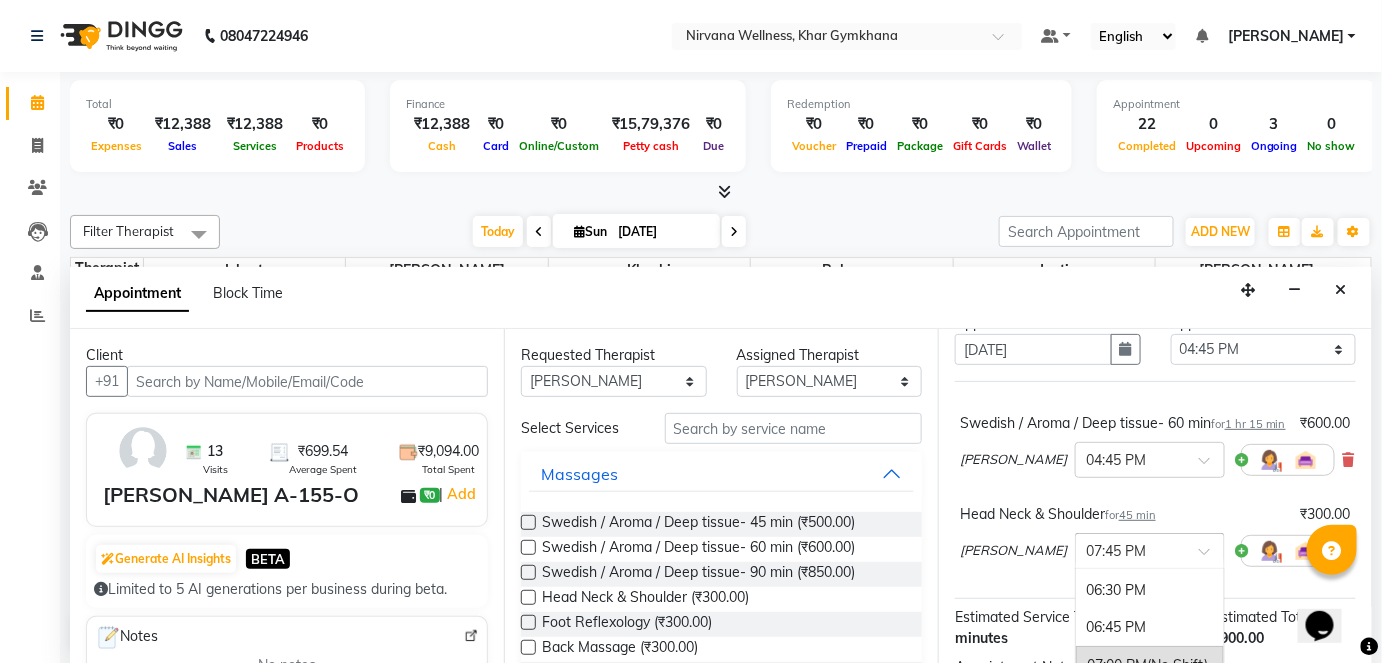 scroll, scrollTop: 1407, scrollLeft: 0, axis: vertical 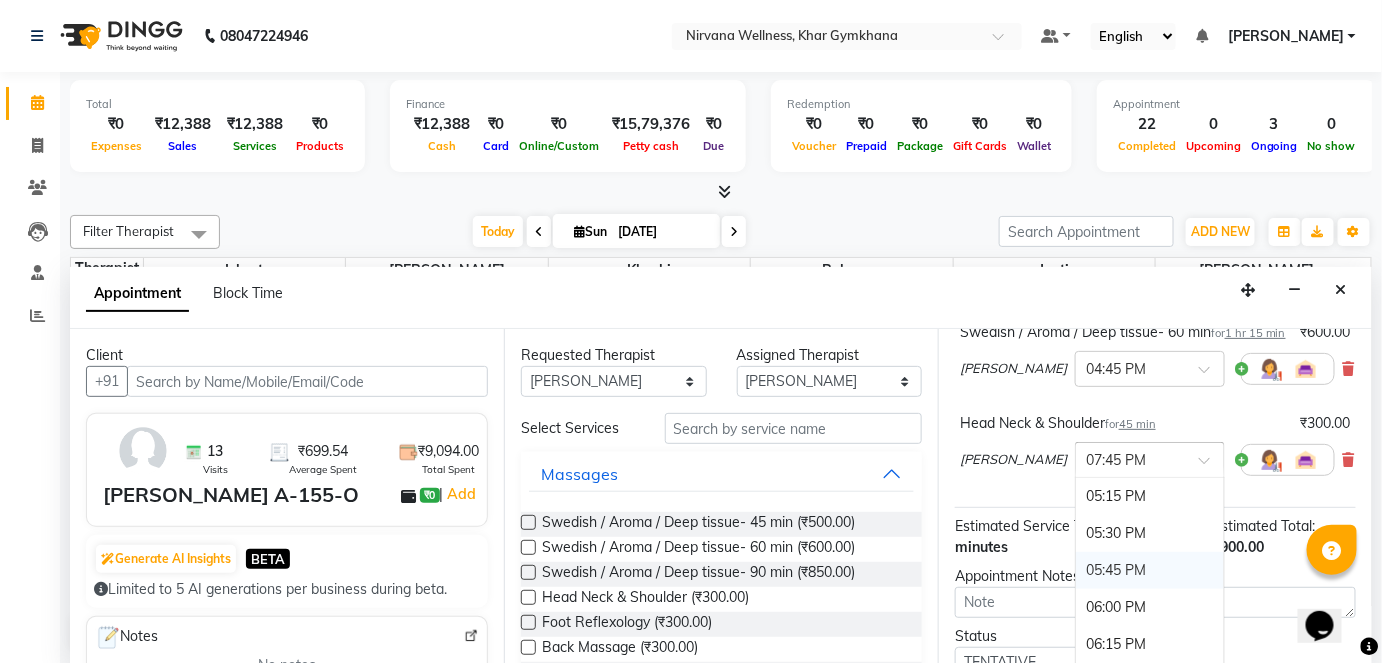 click on "05:45 PM" at bounding box center [1150, 570] 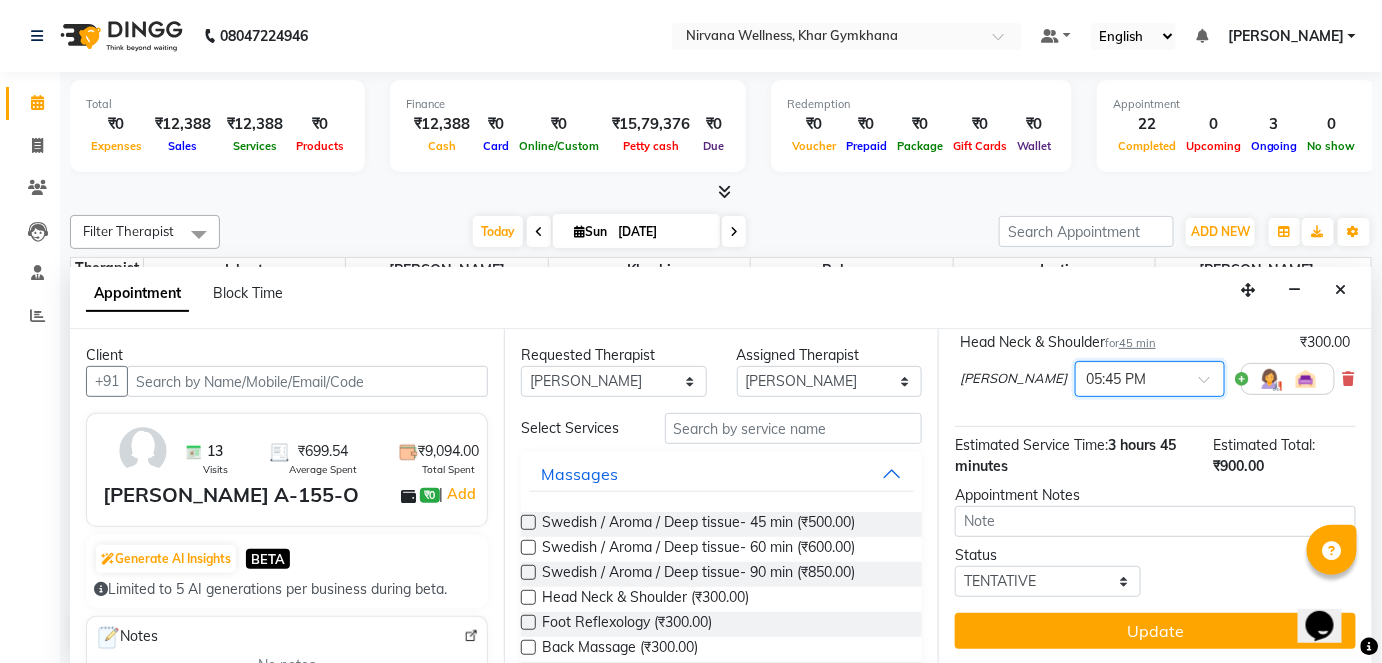 scroll, scrollTop: 282, scrollLeft: 0, axis: vertical 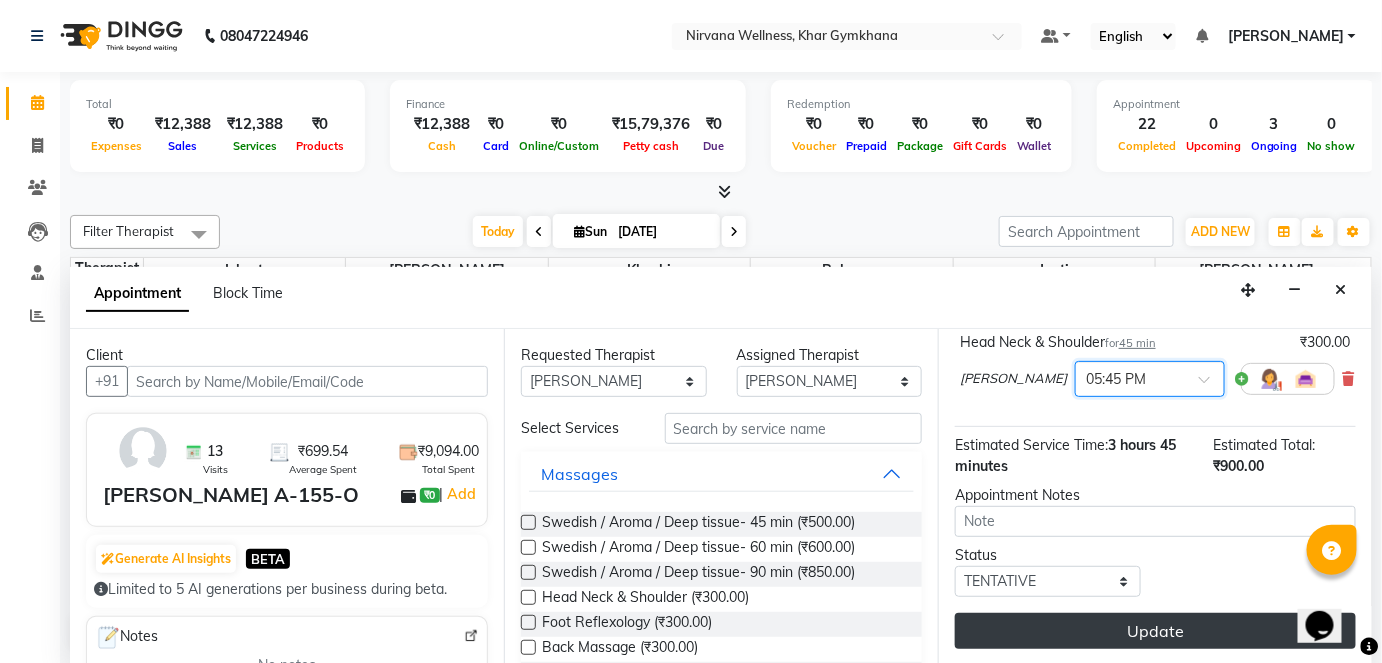 click on "Update" at bounding box center [1155, 631] 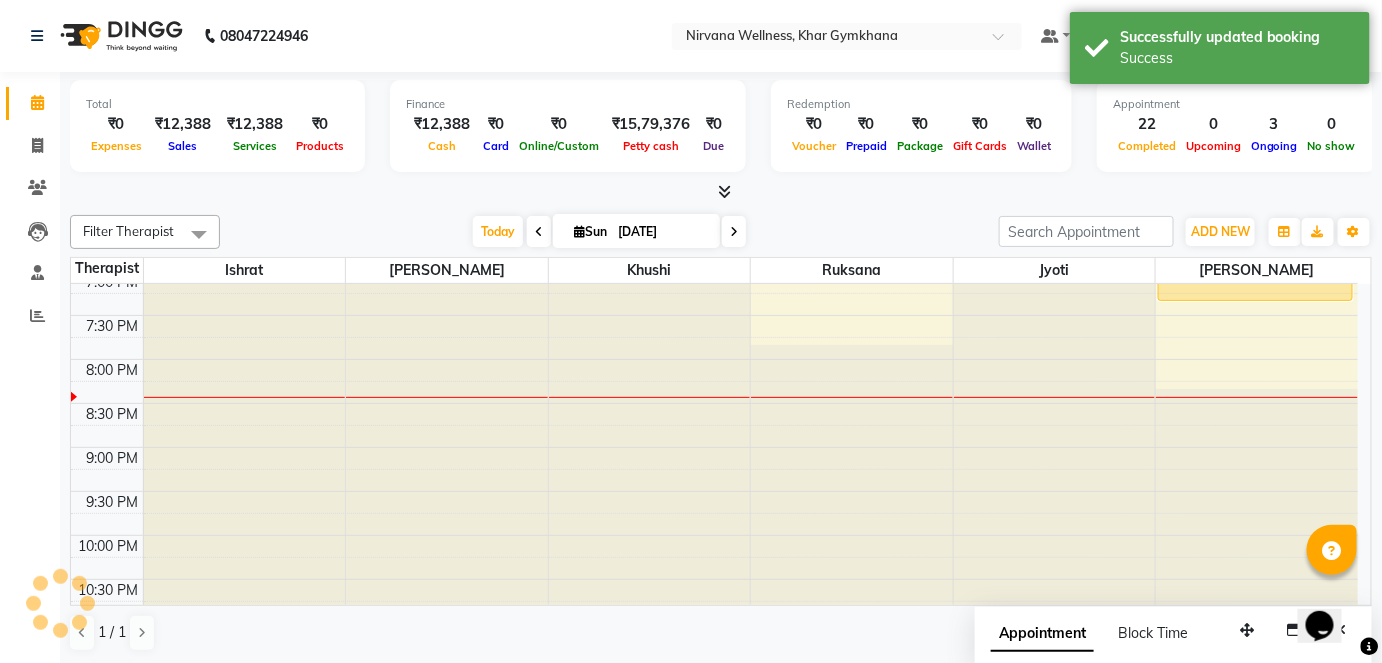 scroll, scrollTop: 0, scrollLeft: 0, axis: both 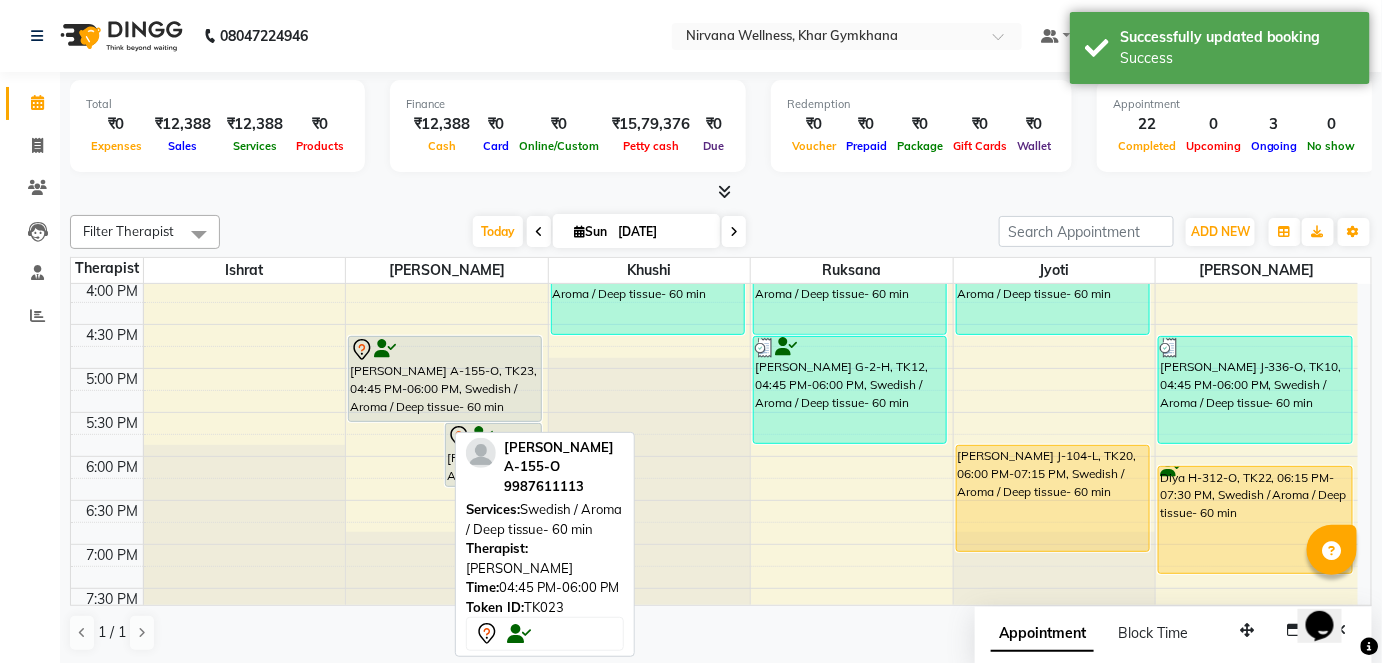 drag, startPoint x: 401, startPoint y: 436, endPoint x: 409, endPoint y: 416, distance: 21.540659 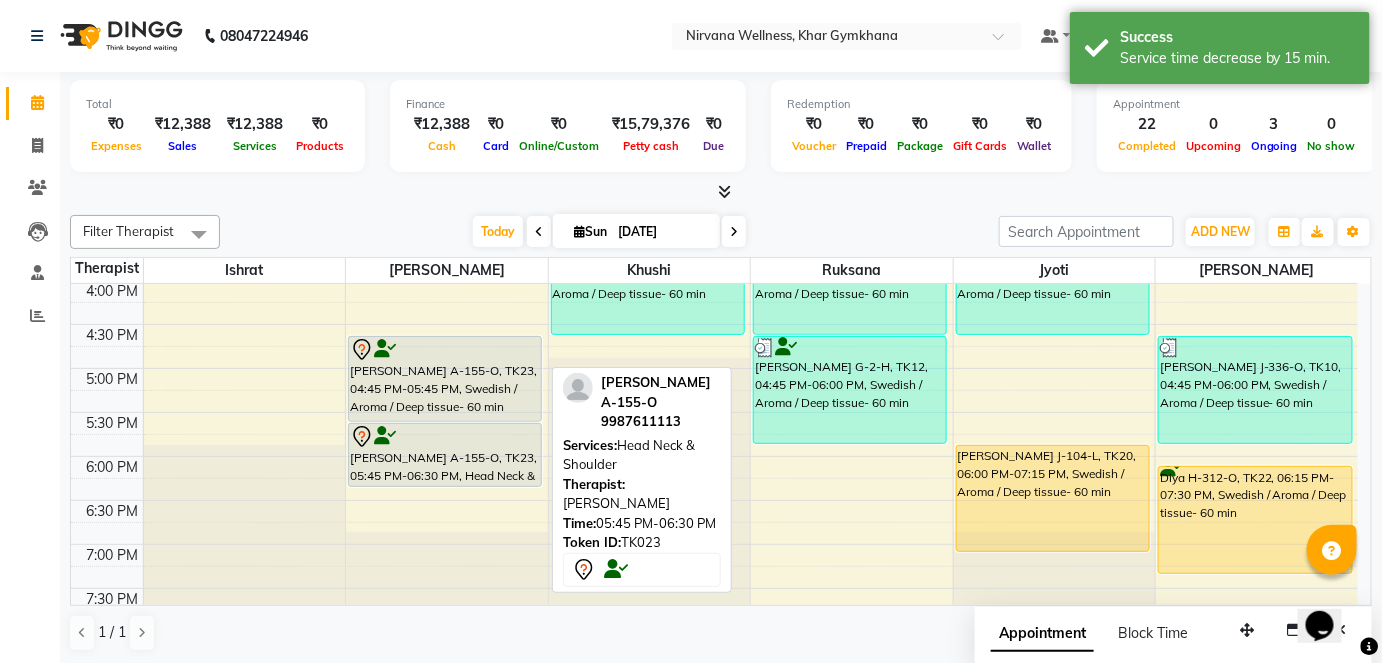 click on "[PERSON_NAME] A-155-O, TK23, 05:45 PM-06:30 PM, Head Neck & Shoulder" at bounding box center [445, 455] 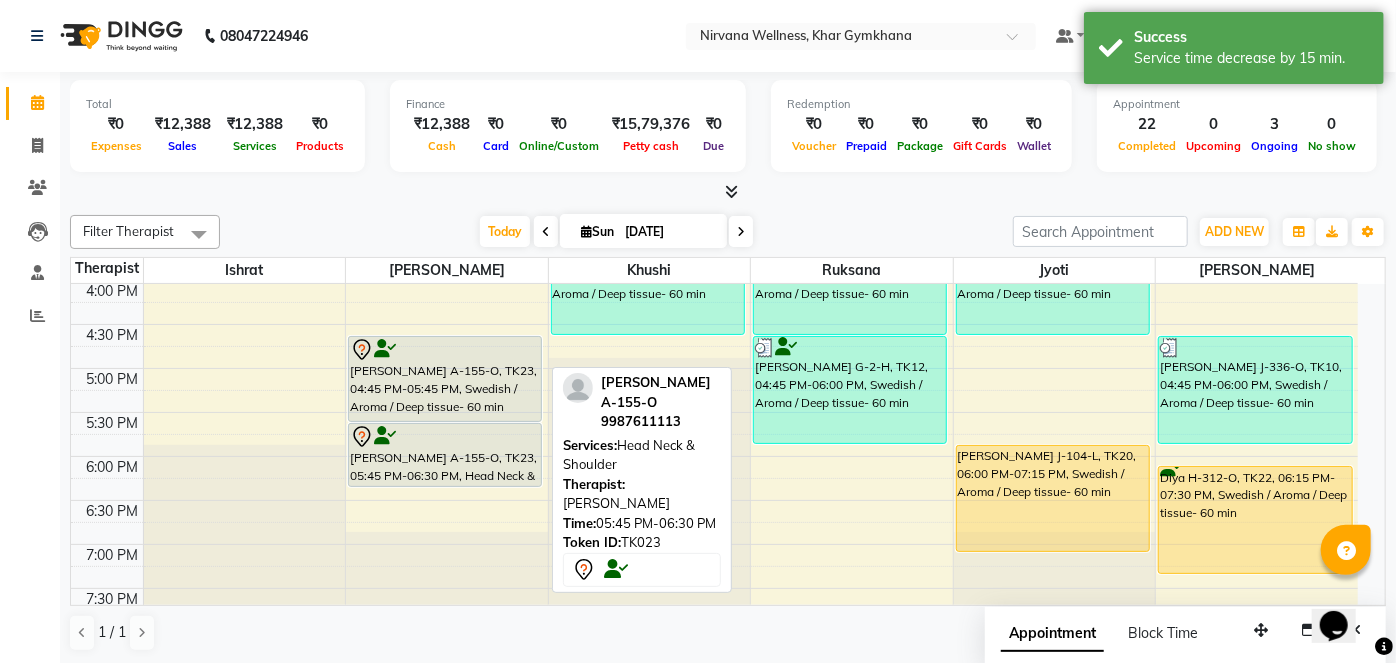 select on "7" 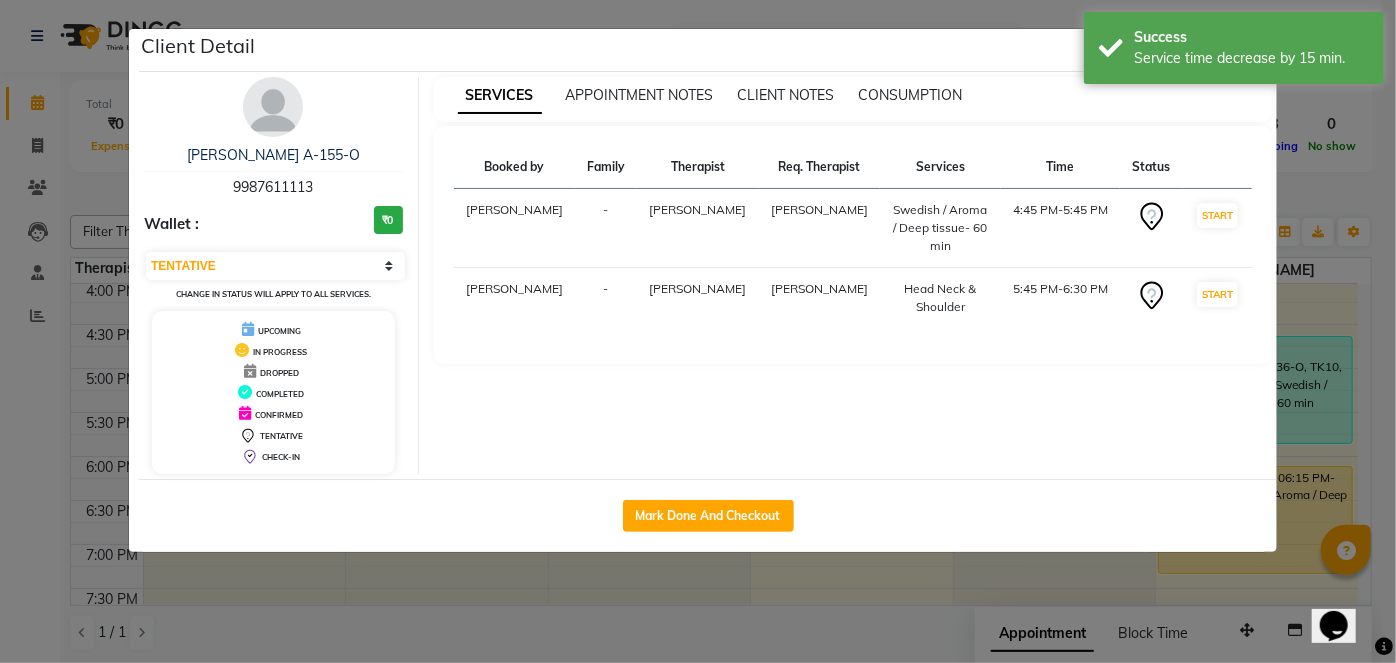 click on "SERVICES APPOINTMENT NOTES CLIENT NOTES CONSUMPTION" at bounding box center [853, 95] 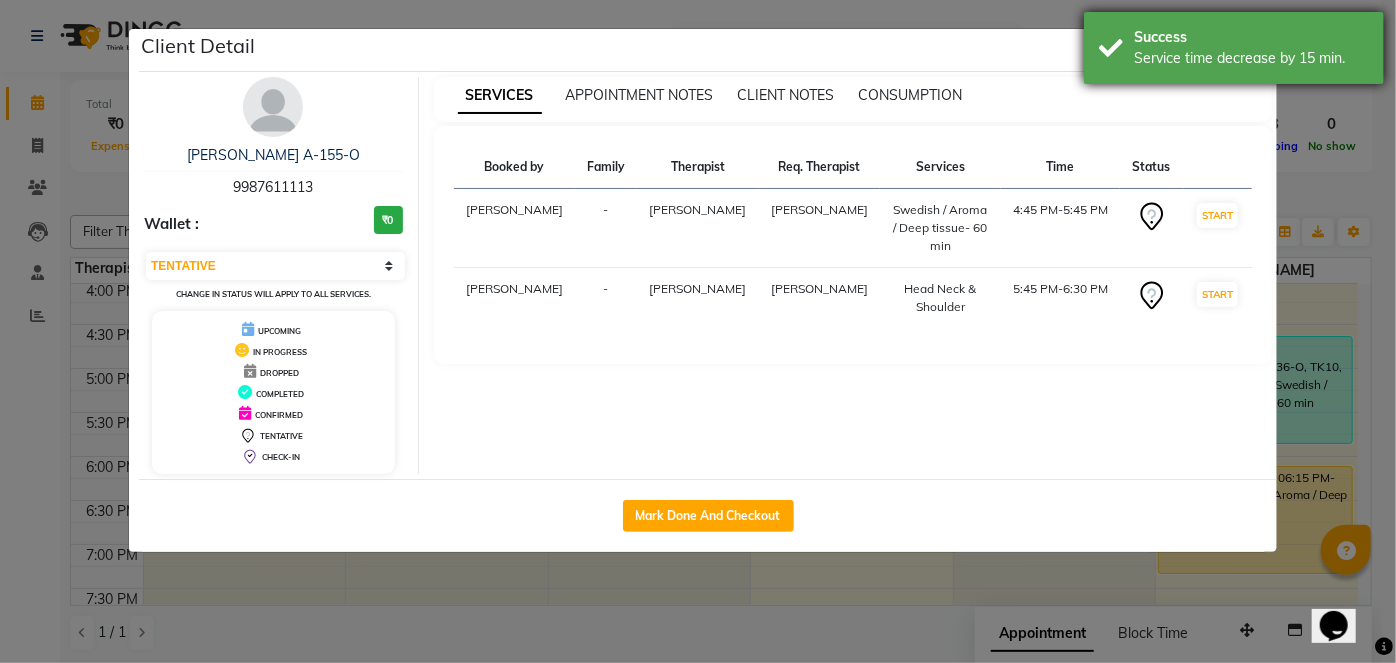 click on "Service time decrease by 15 min." at bounding box center (1251, 58) 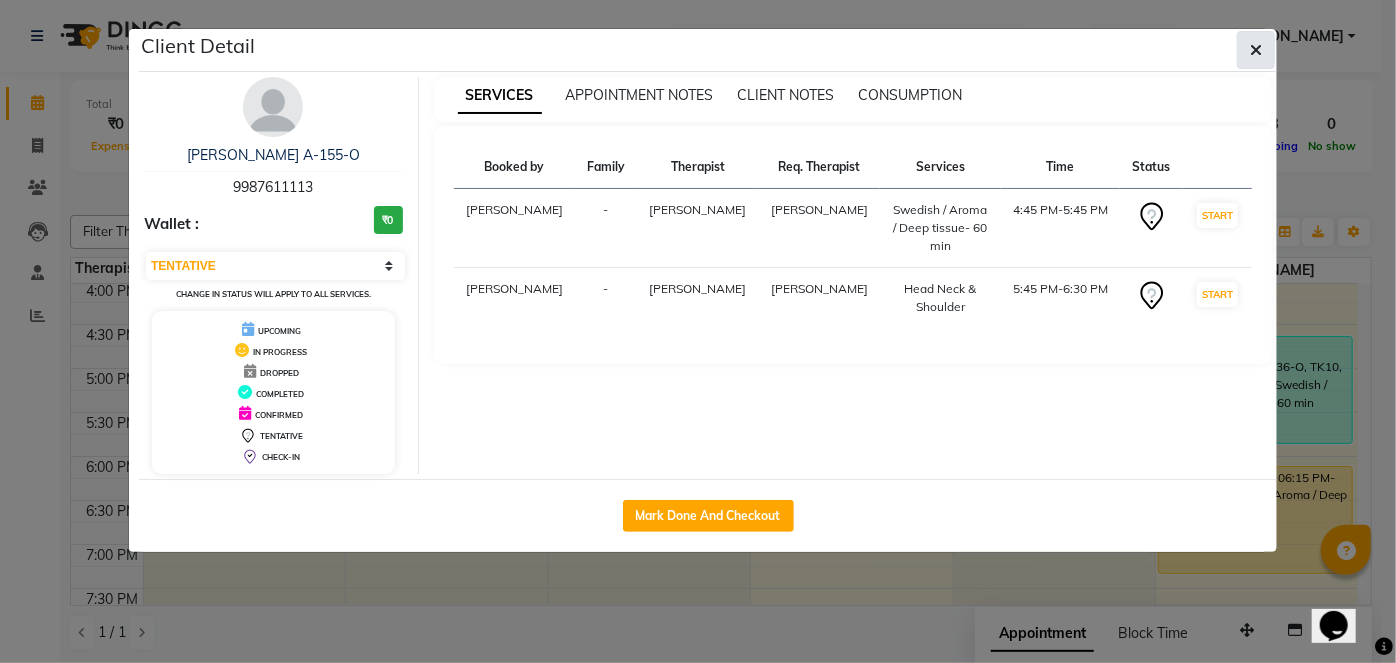 click 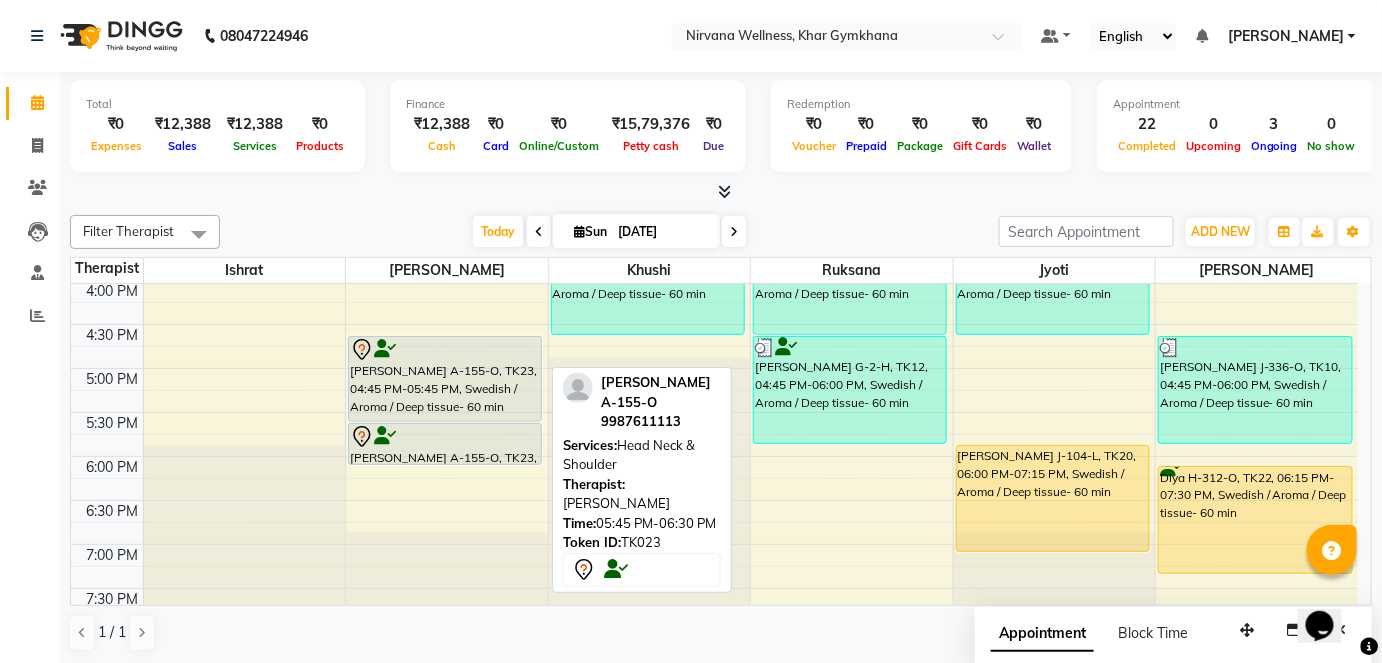 drag, startPoint x: 509, startPoint y: 482, endPoint x: 518, endPoint y: 459, distance: 24.698177 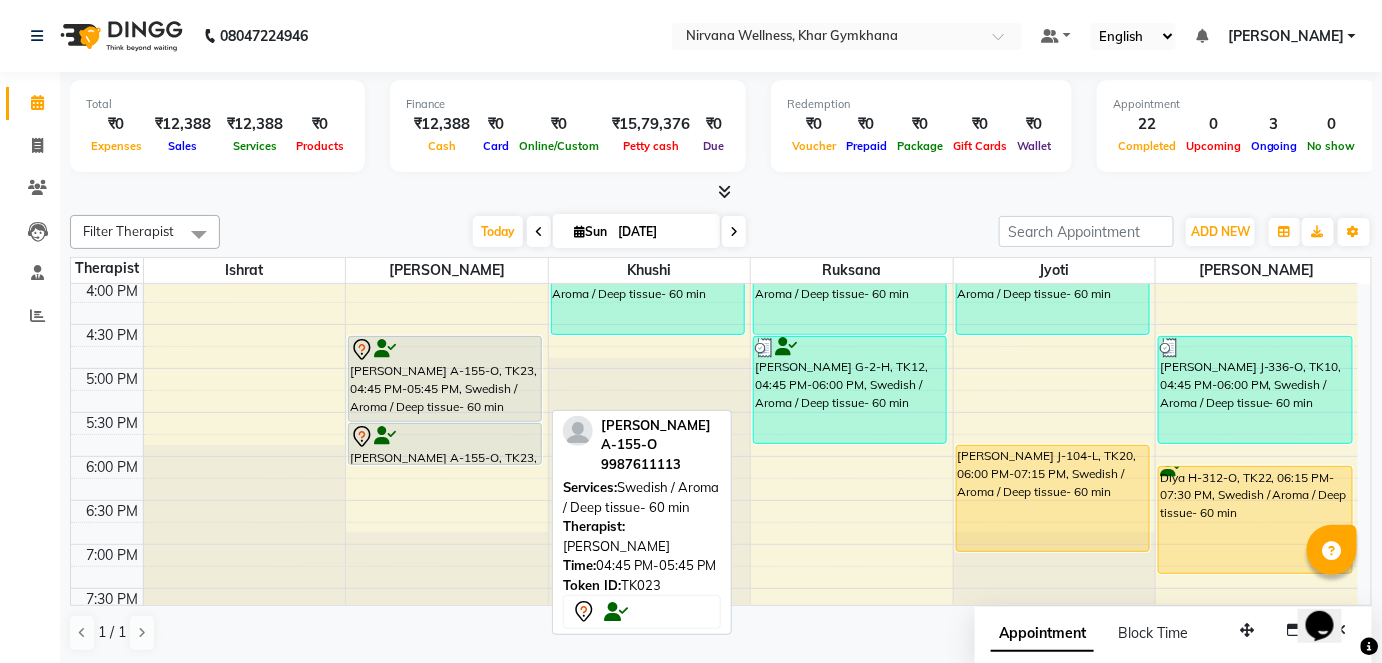 click on "[PERSON_NAME] A-155-O, TK23, 04:45 PM-05:45 PM, Swedish / Aroma / Deep tissue- 60 min" at bounding box center [445, 379] 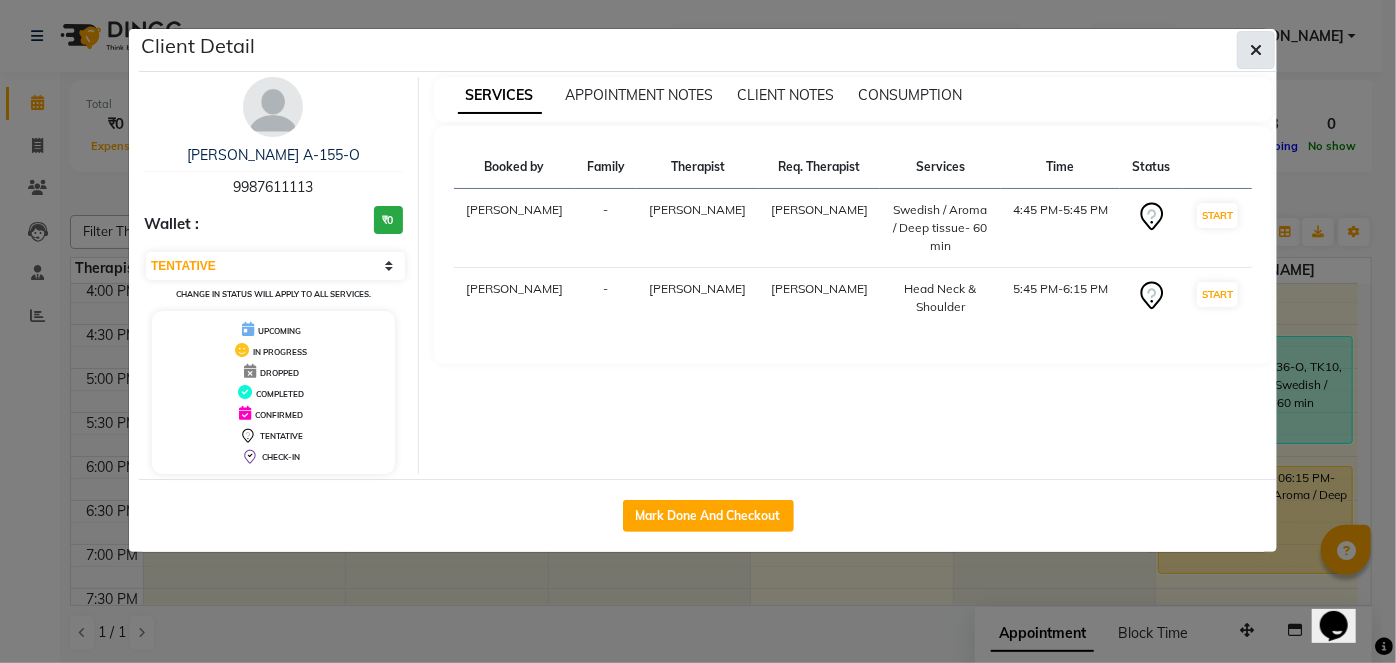 click 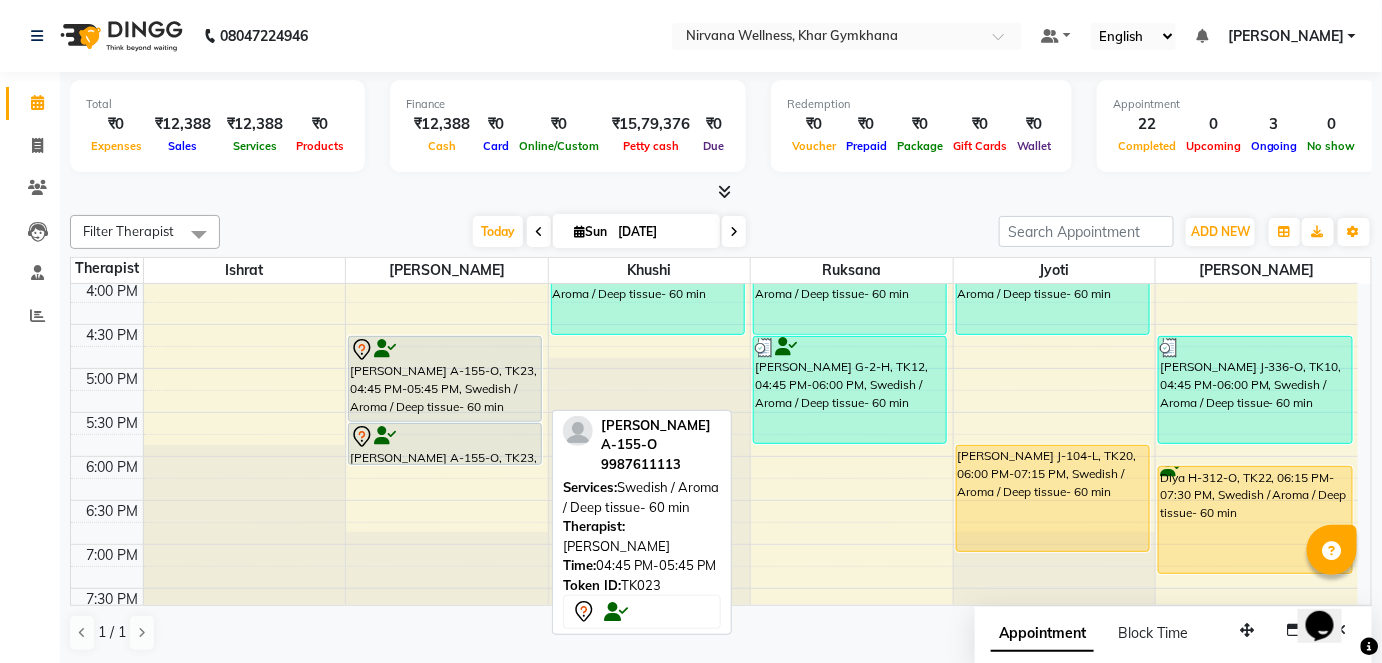 click on "[PERSON_NAME] A-155-O, TK23, 04:45 PM-05:45 PM, Swedish / Aroma / Deep tissue- 60 min" at bounding box center (445, 379) 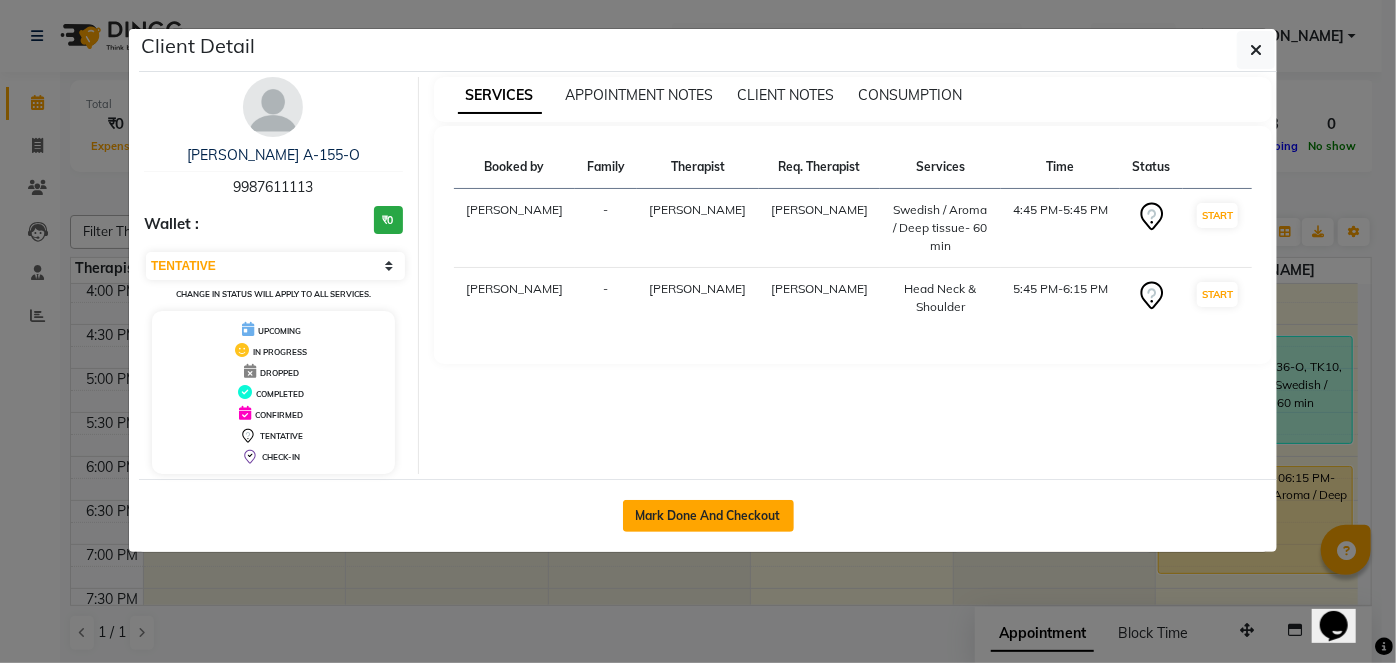 click on "Mark Done And Checkout" 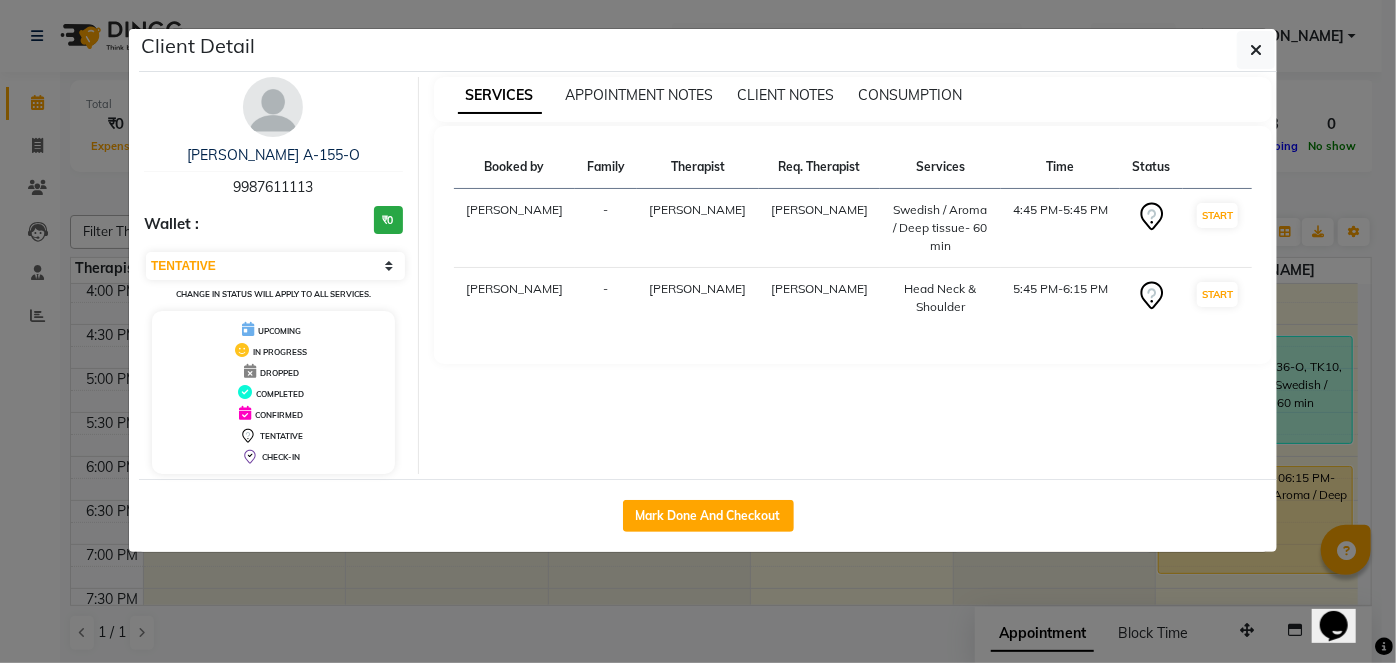 select on "service" 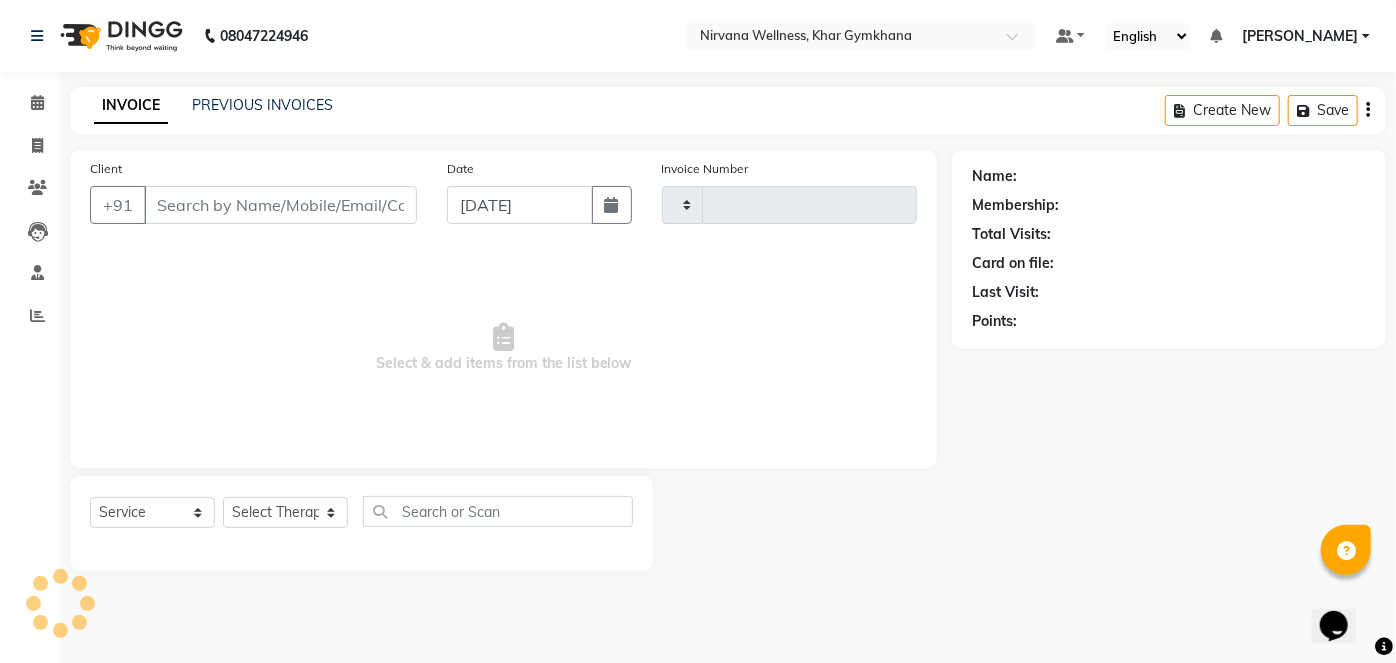 type on "1416" 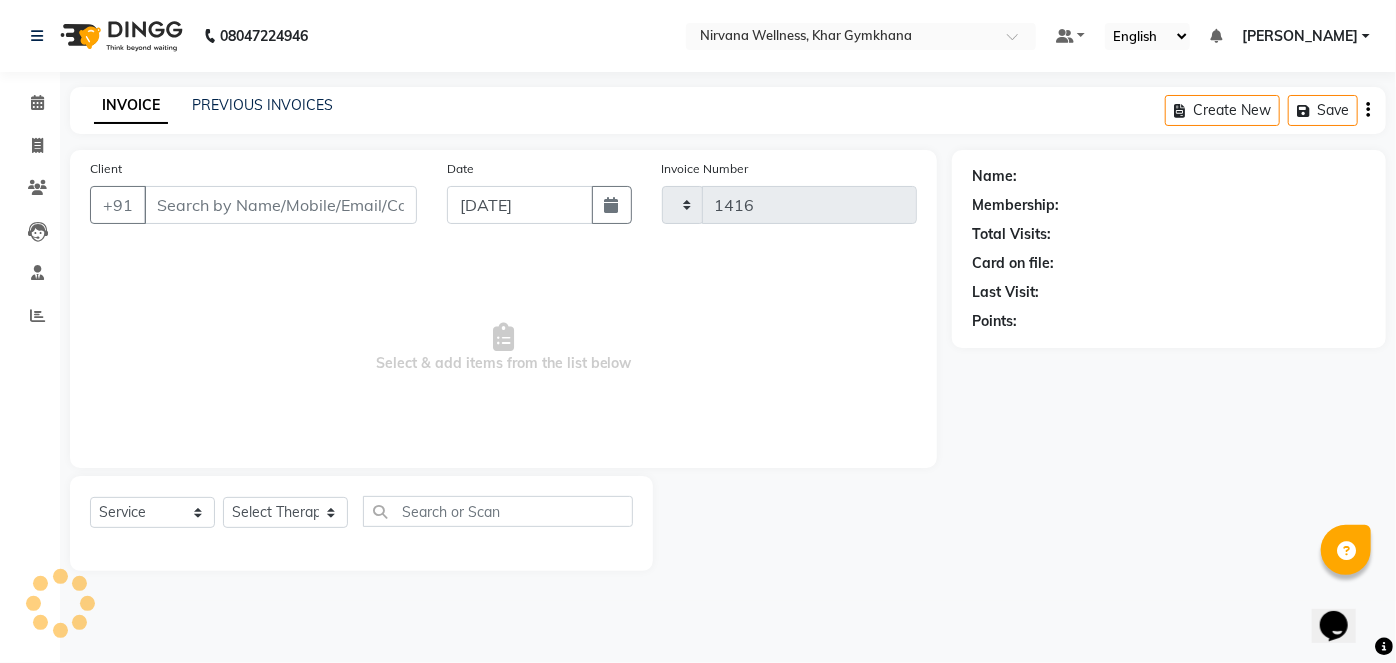select on "6844" 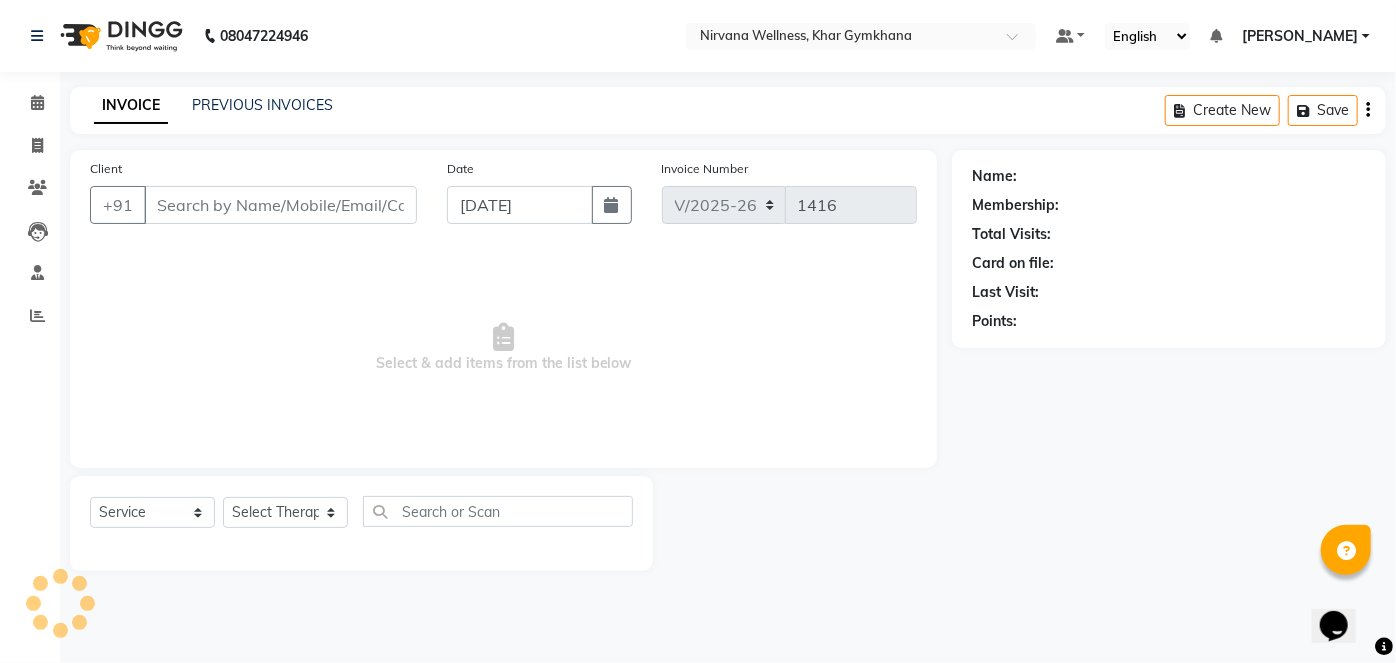 type on "9987611113" 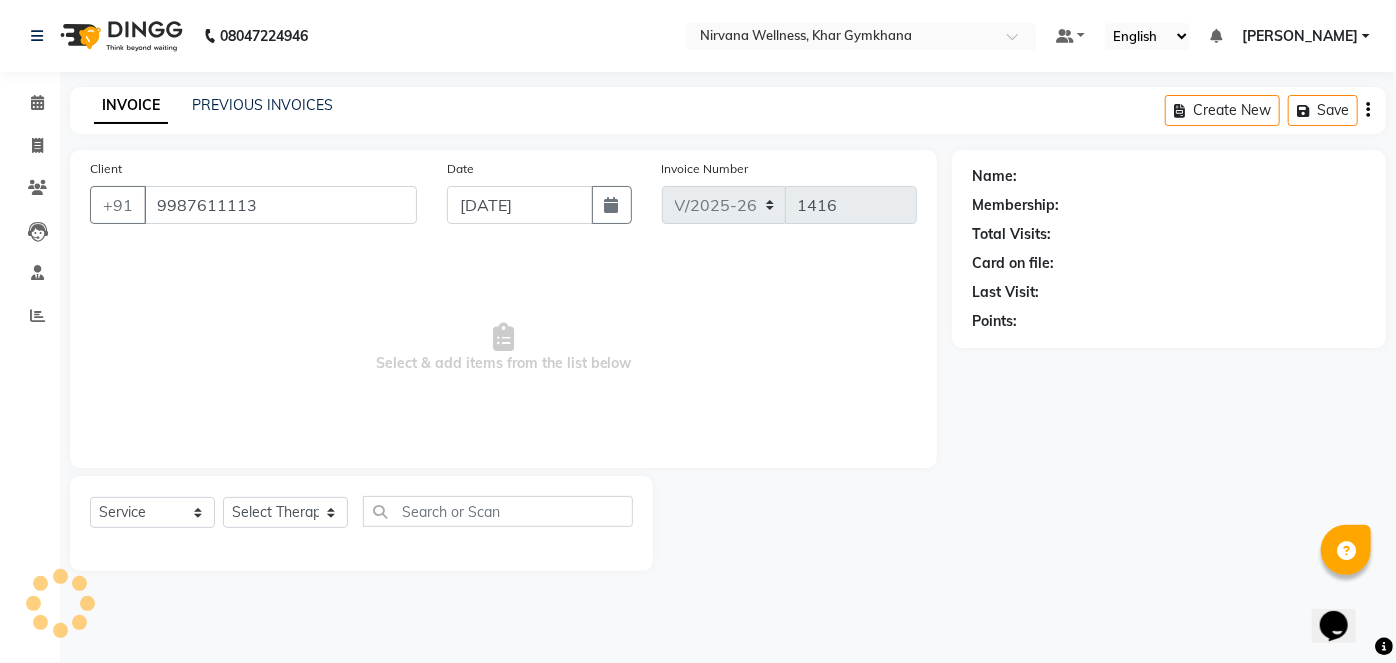 select on "68038" 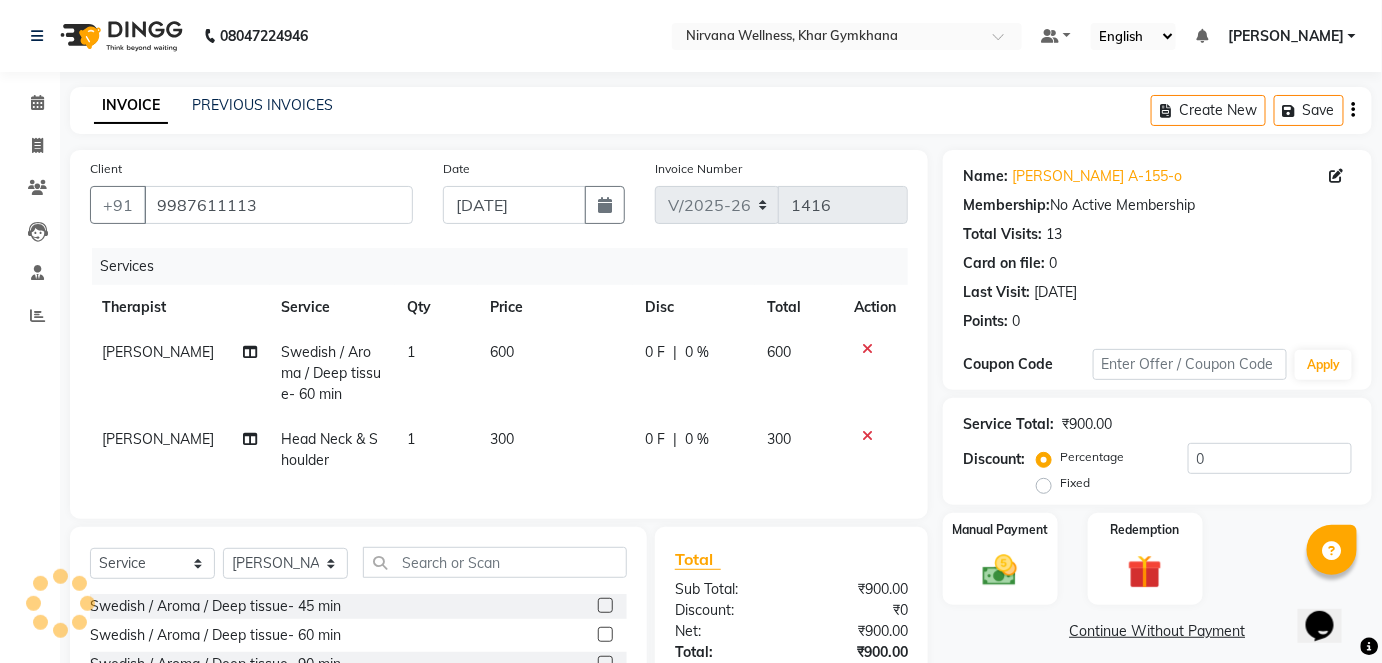 click on "Manual Payment" 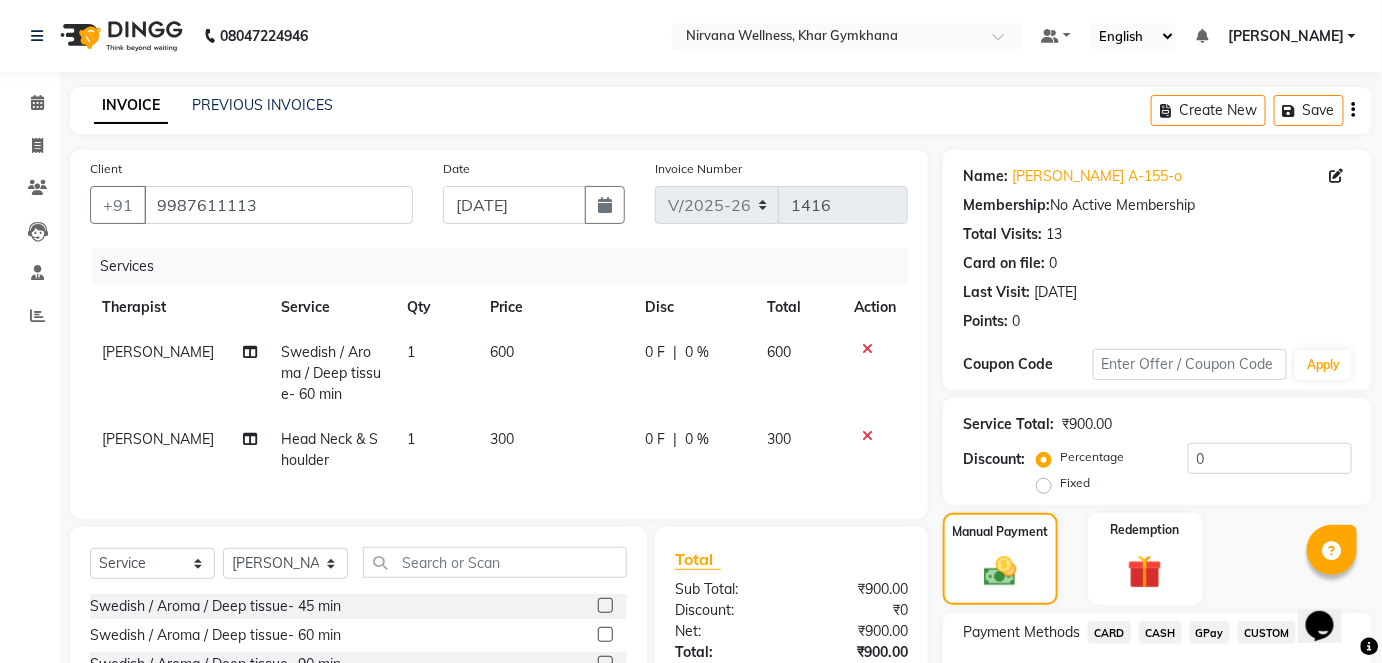 scroll, scrollTop: 202, scrollLeft: 0, axis: vertical 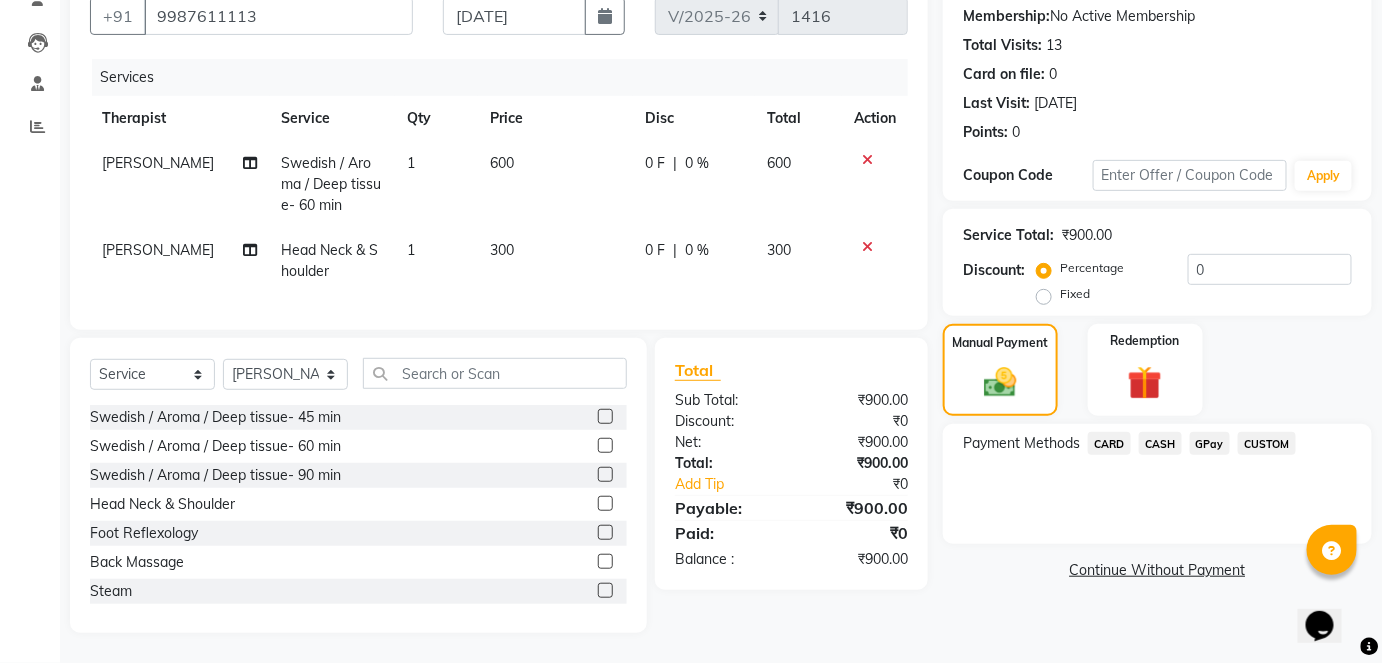 click on "CASH" 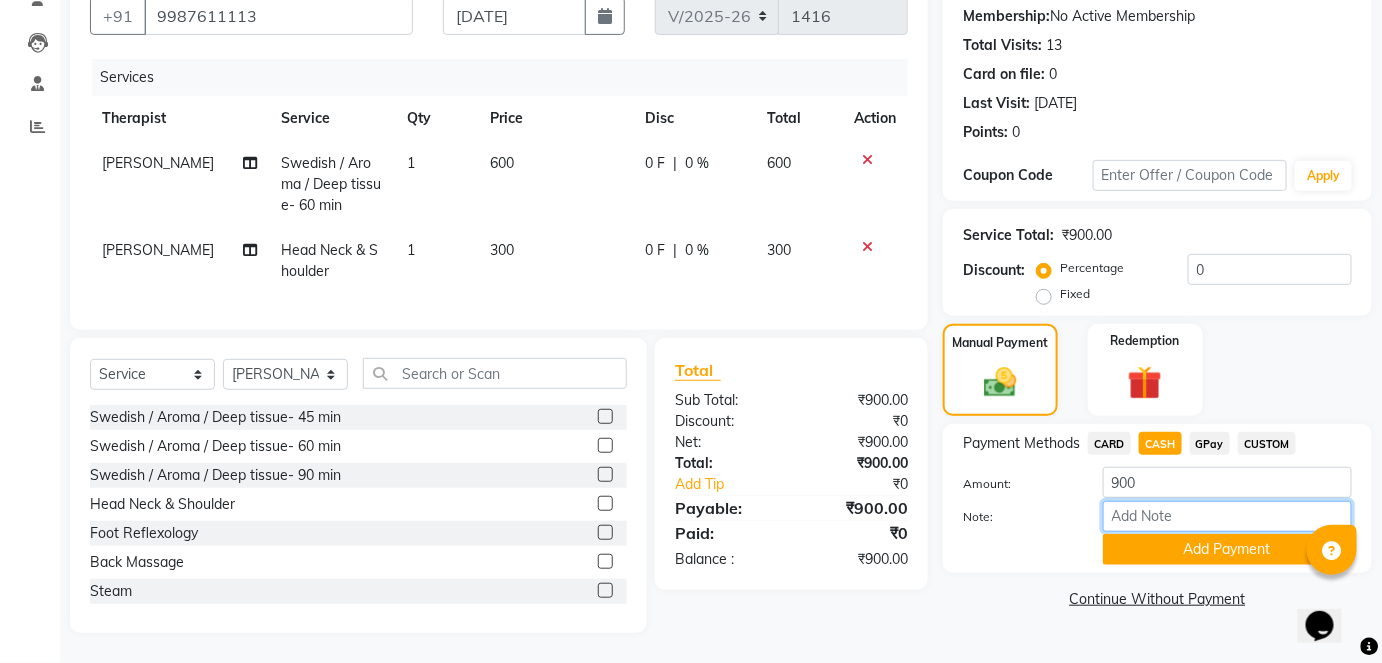 click on "Note:" at bounding box center (1227, 516) 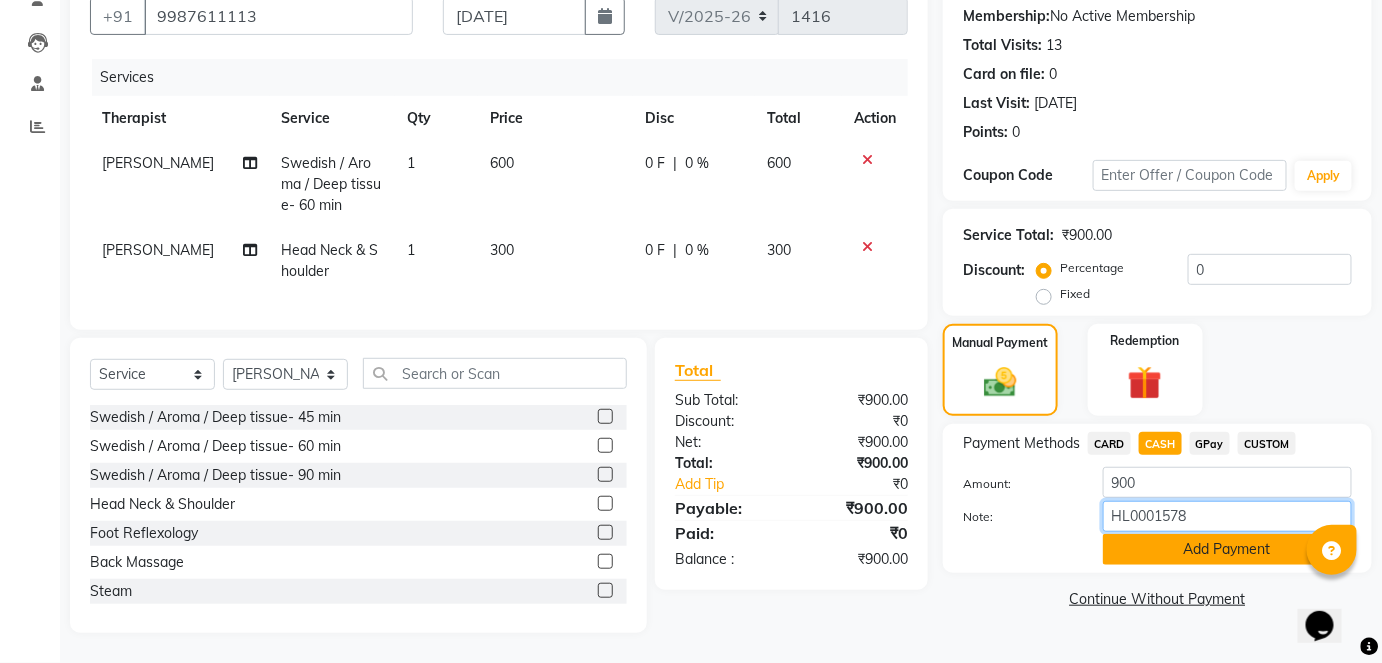 type on "HL0001578" 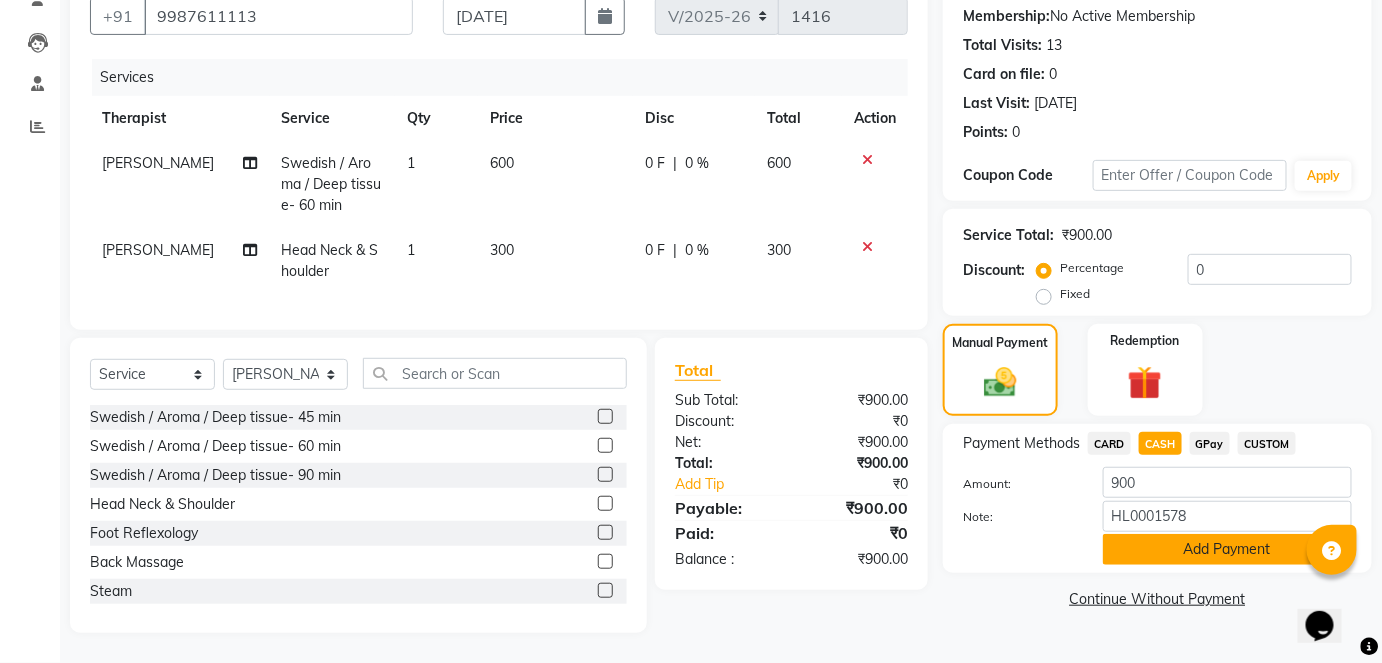 click on "Add Payment" 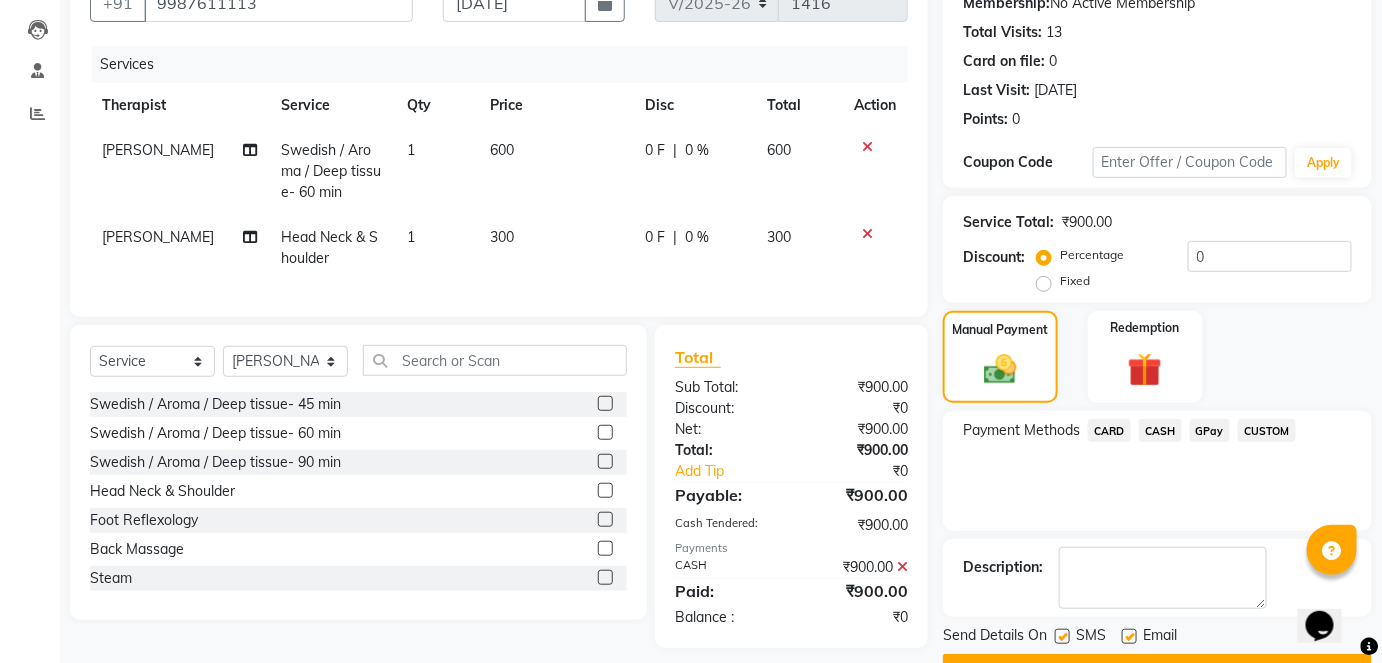 scroll, scrollTop: 252, scrollLeft: 0, axis: vertical 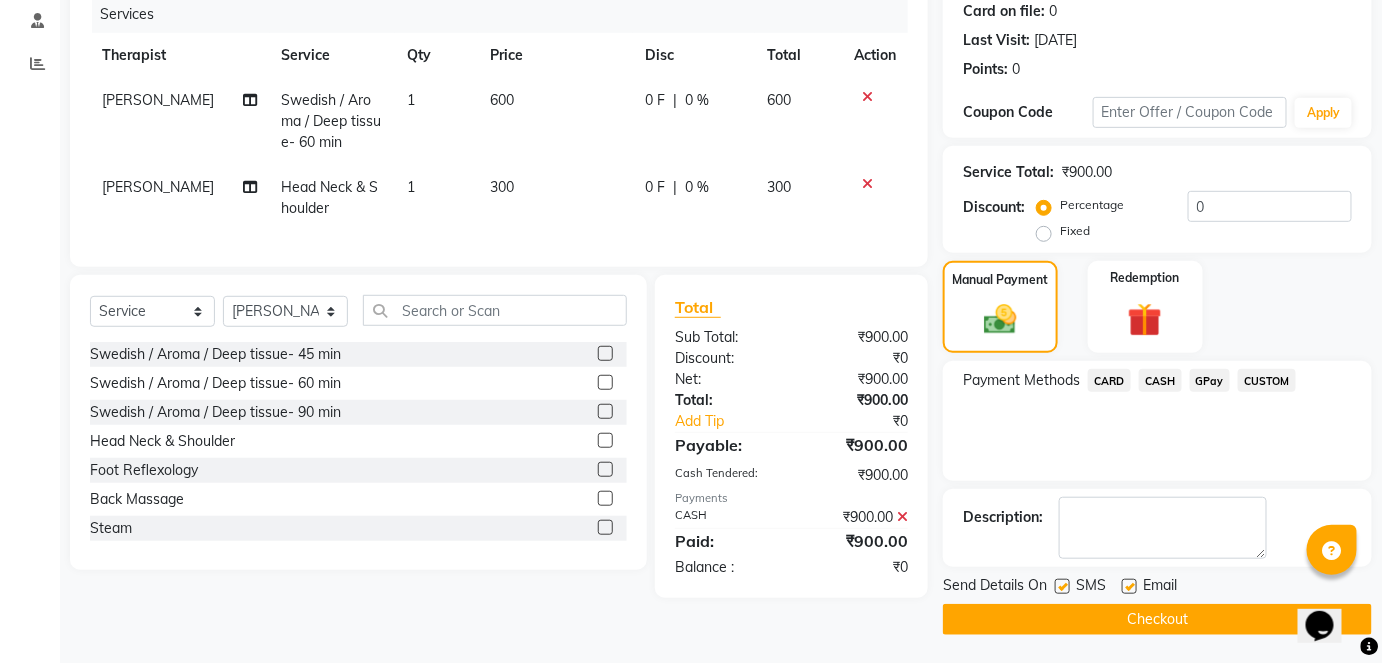 click on "Checkout" 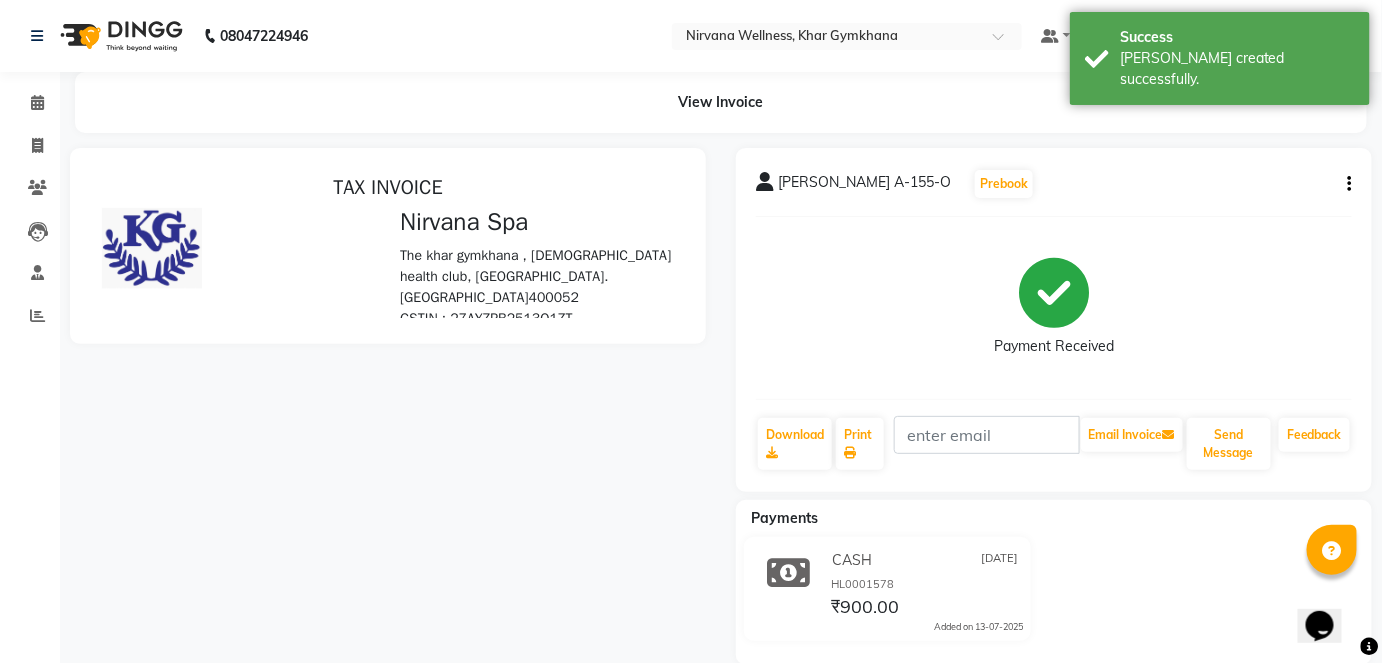 scroll, scrollTop: 0, scrollLeft: 0, axis: both 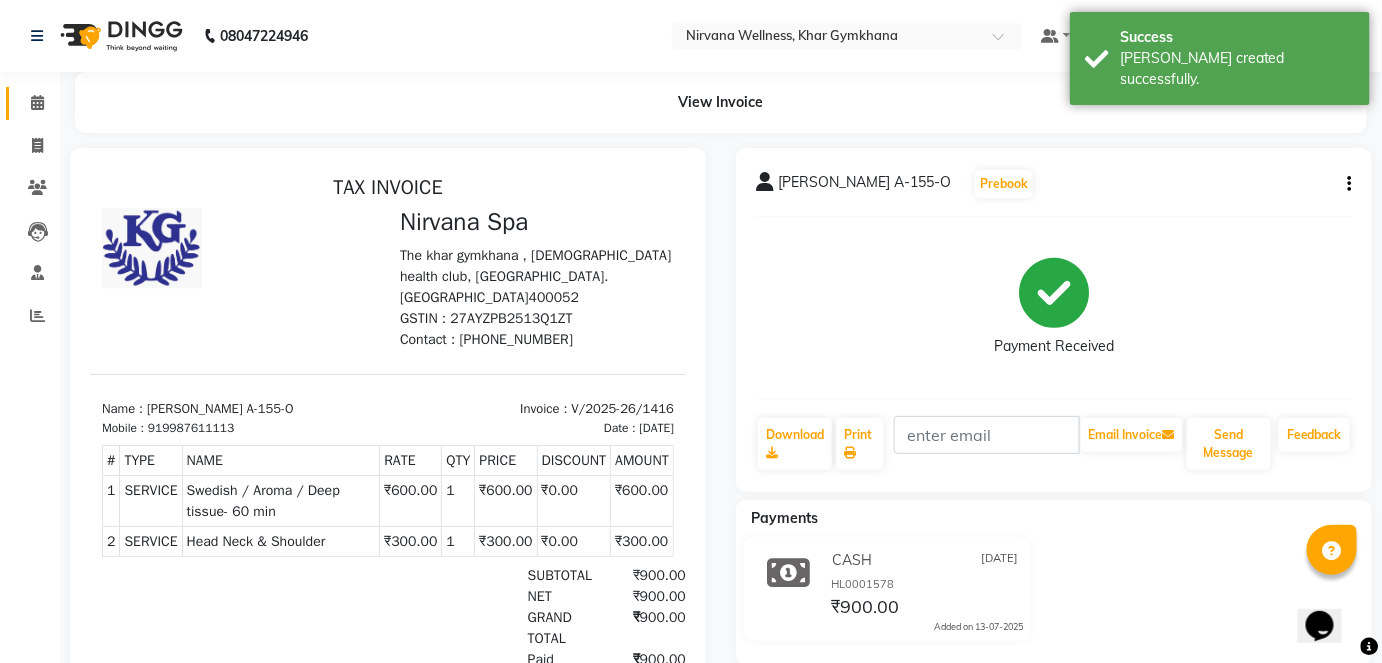 click on "Calendar" 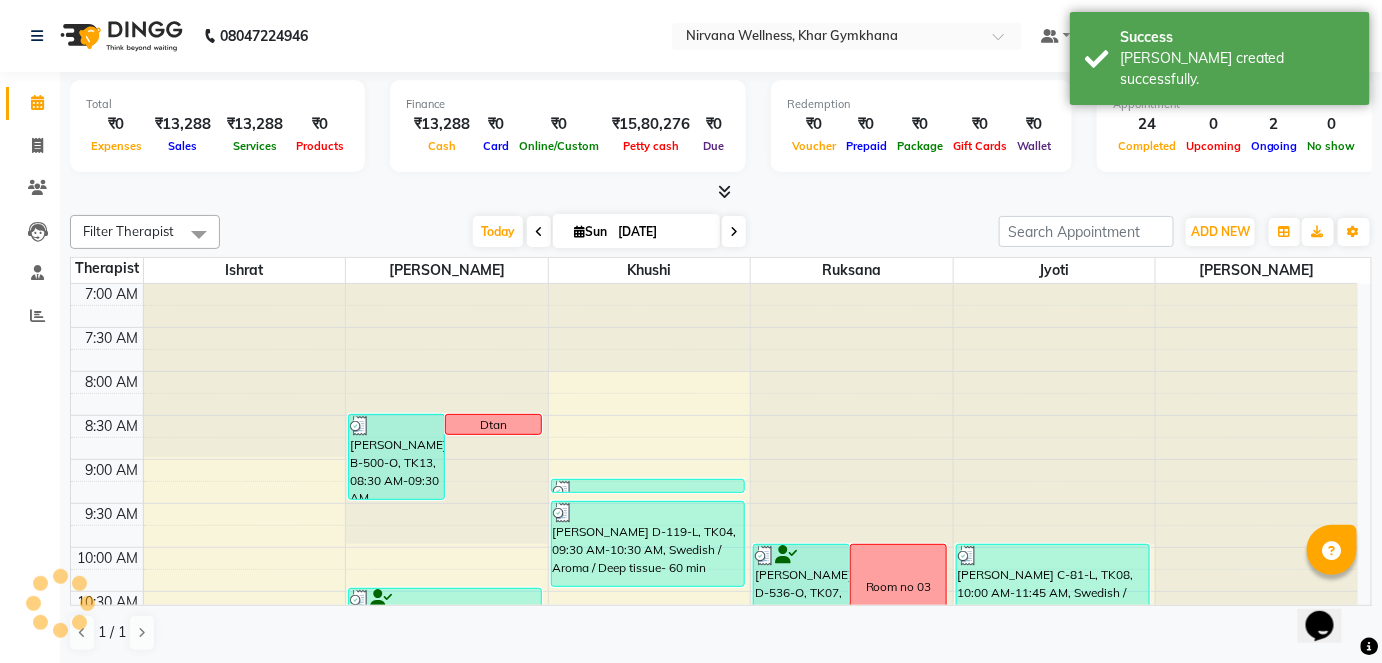 scroll, scrollTop: 0, scrollLeft: 0, axis: both 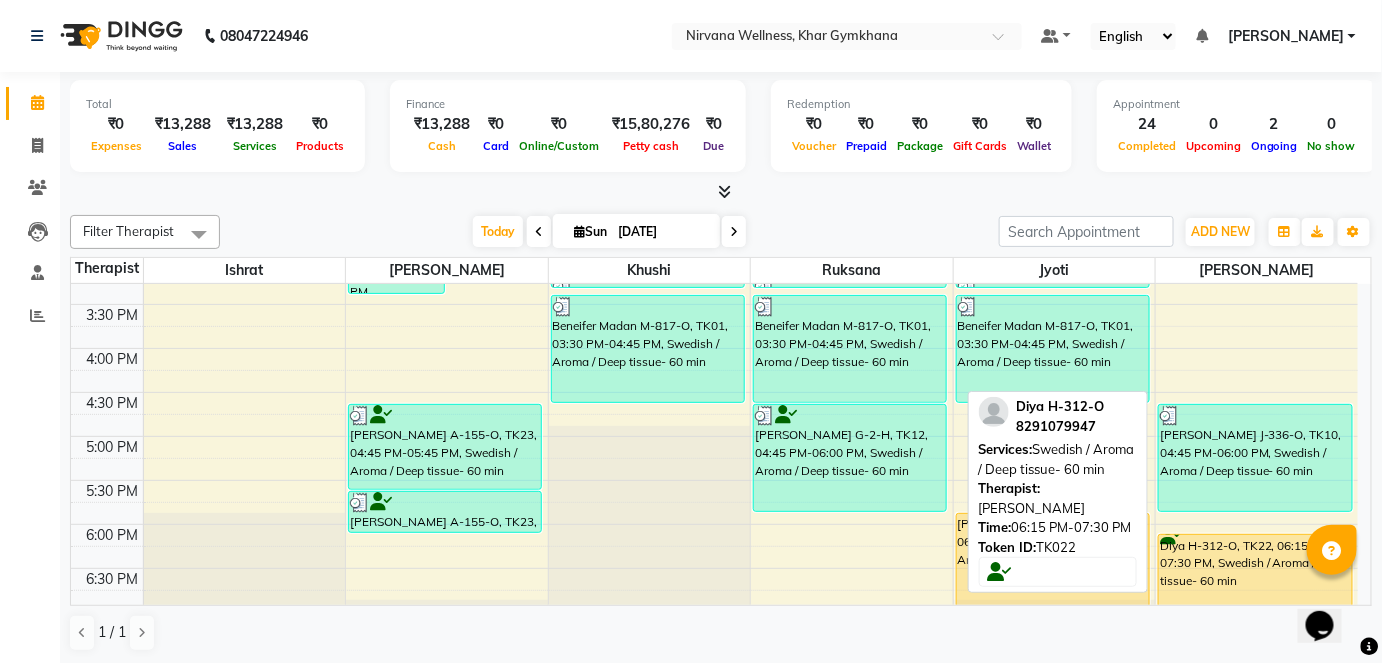 click on "Diya H-312-O, TK22, 06:15 PM-07:30 PM, Swedish / Aroma / Deep tissue- 60 min" at bounding box center (1255, 588) 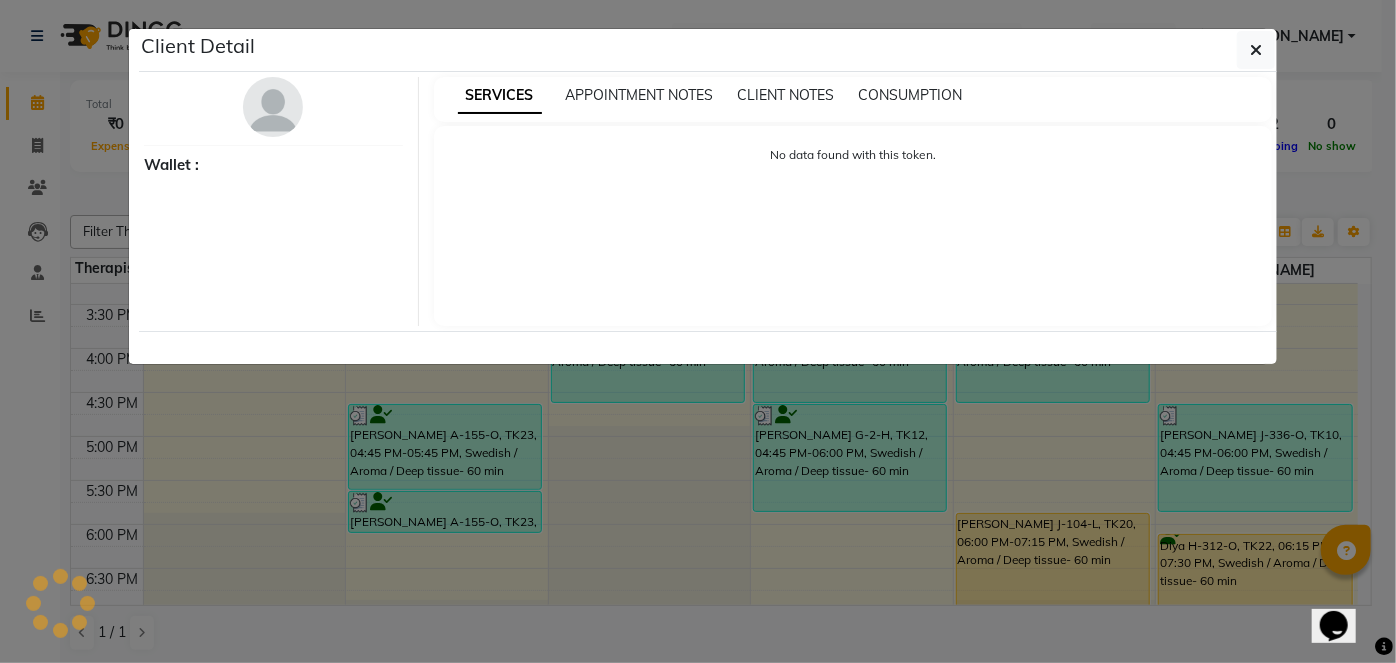 select on "1" 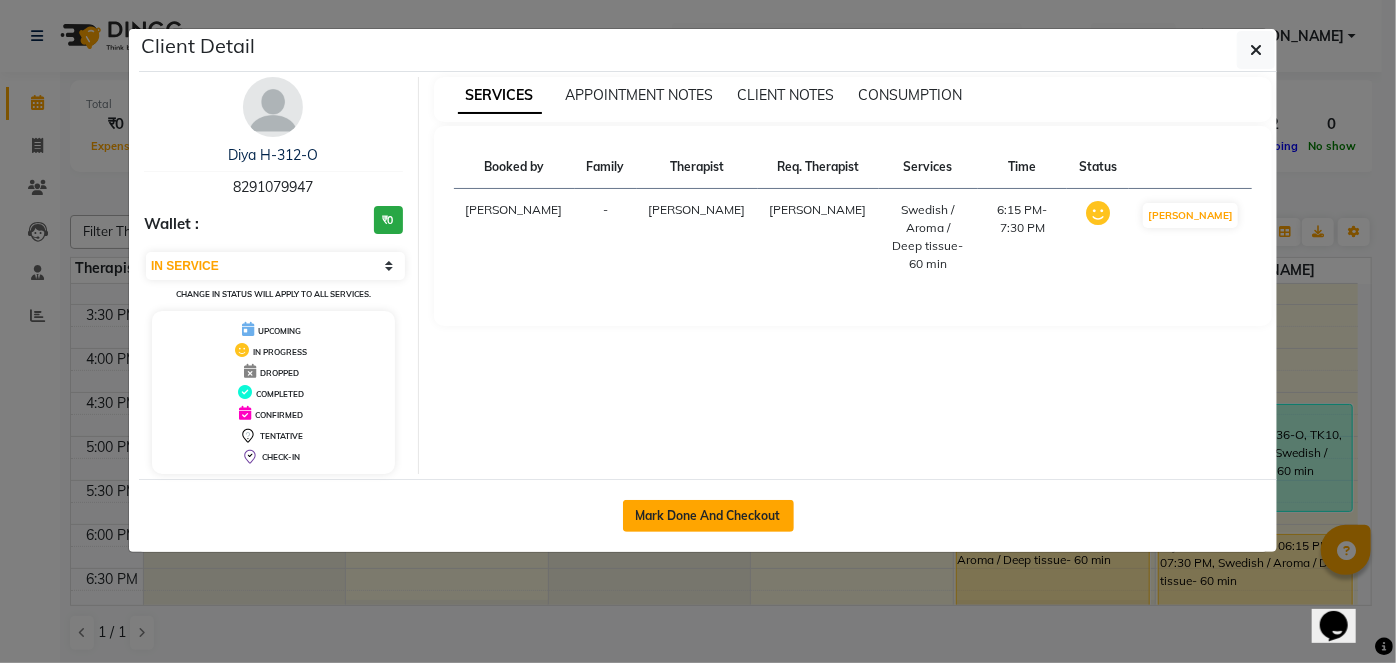 click on "Mark Done And Checkout" 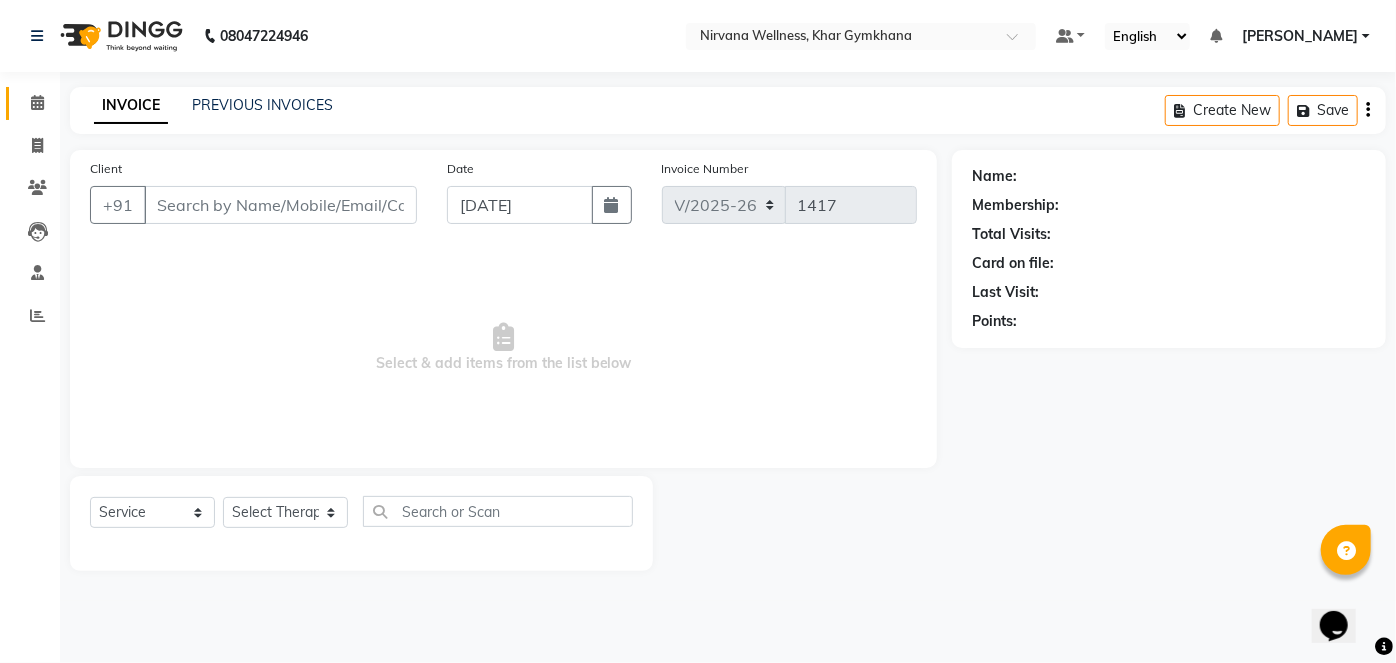 type on "8291079947" 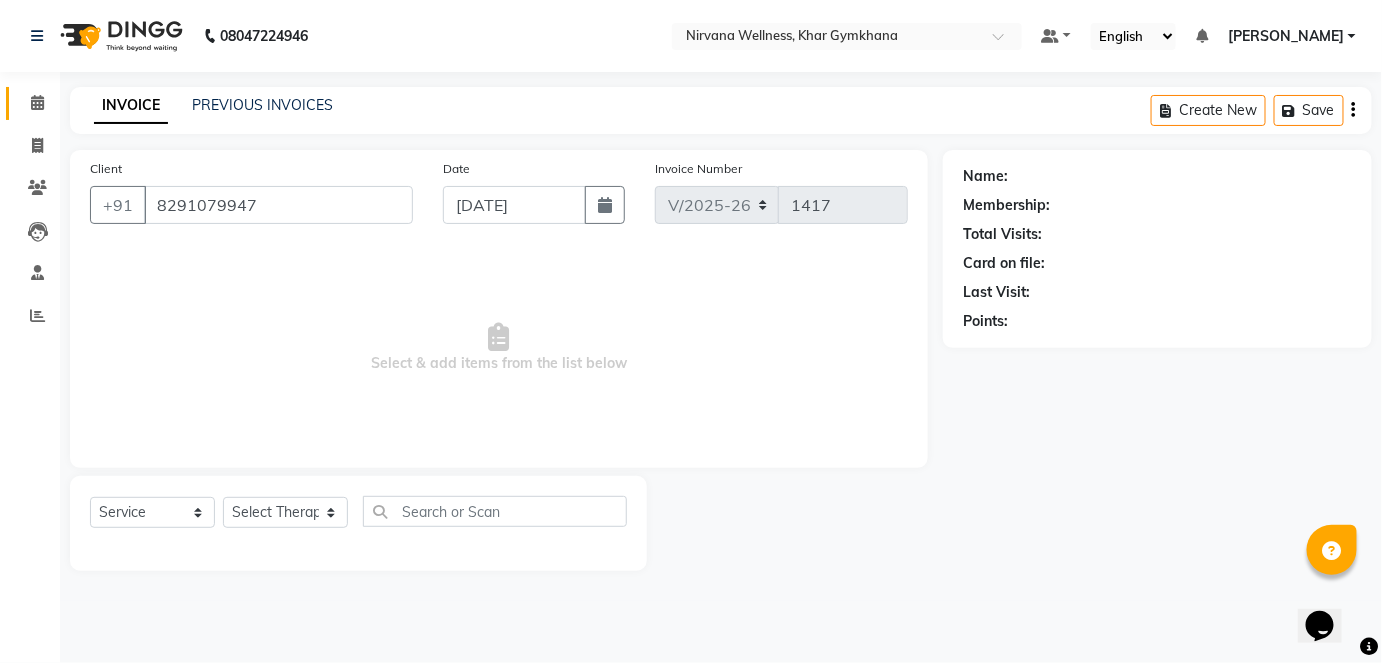 select on "79305" 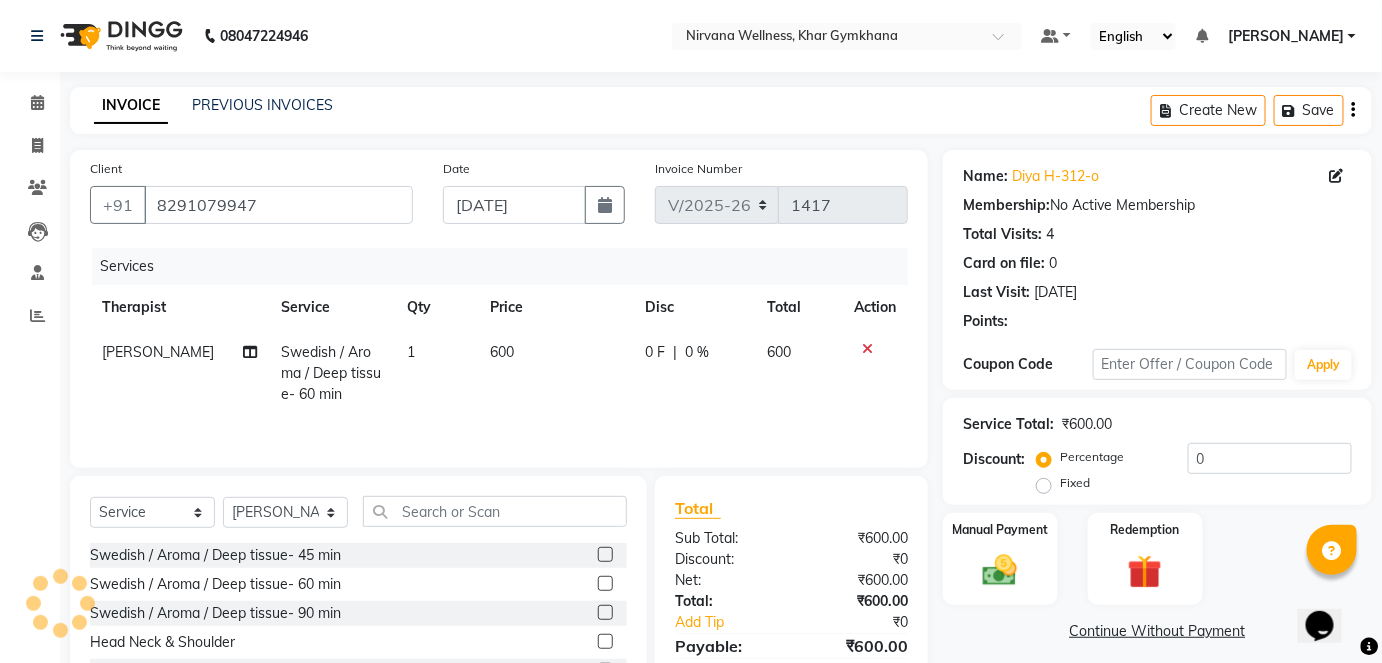 click on "₹600.00" 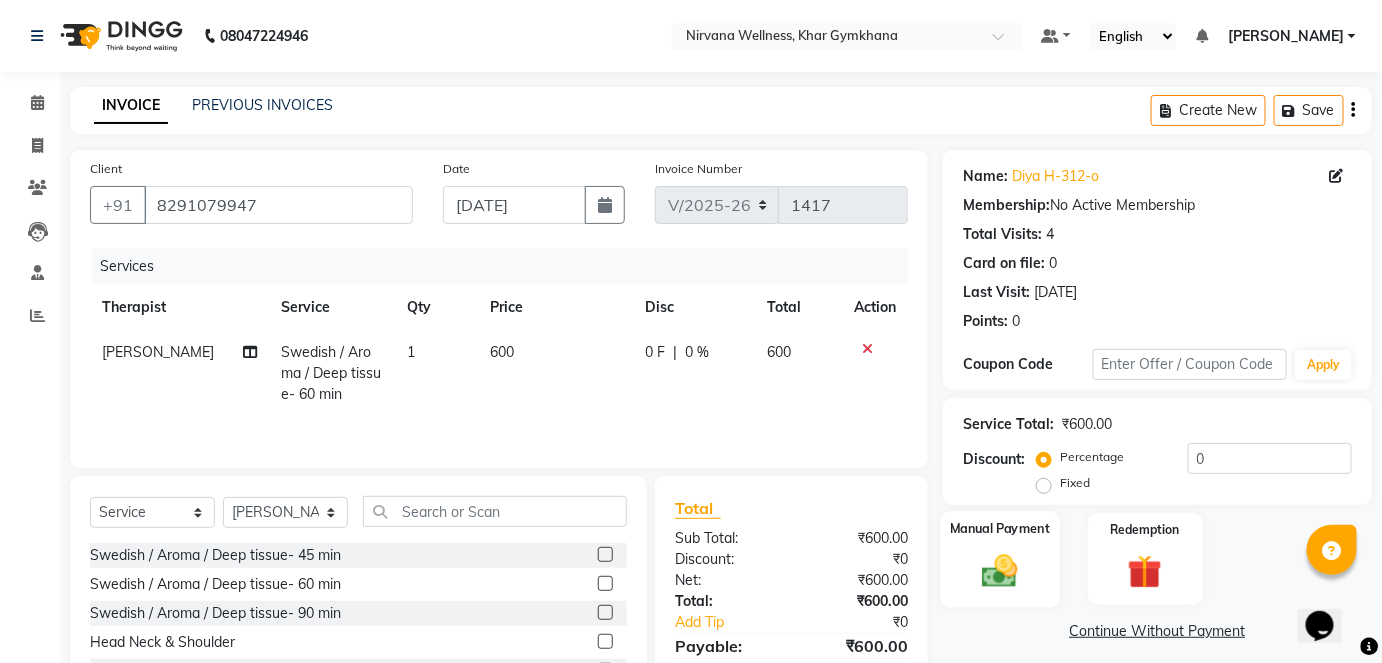 click on "Manual Payment" 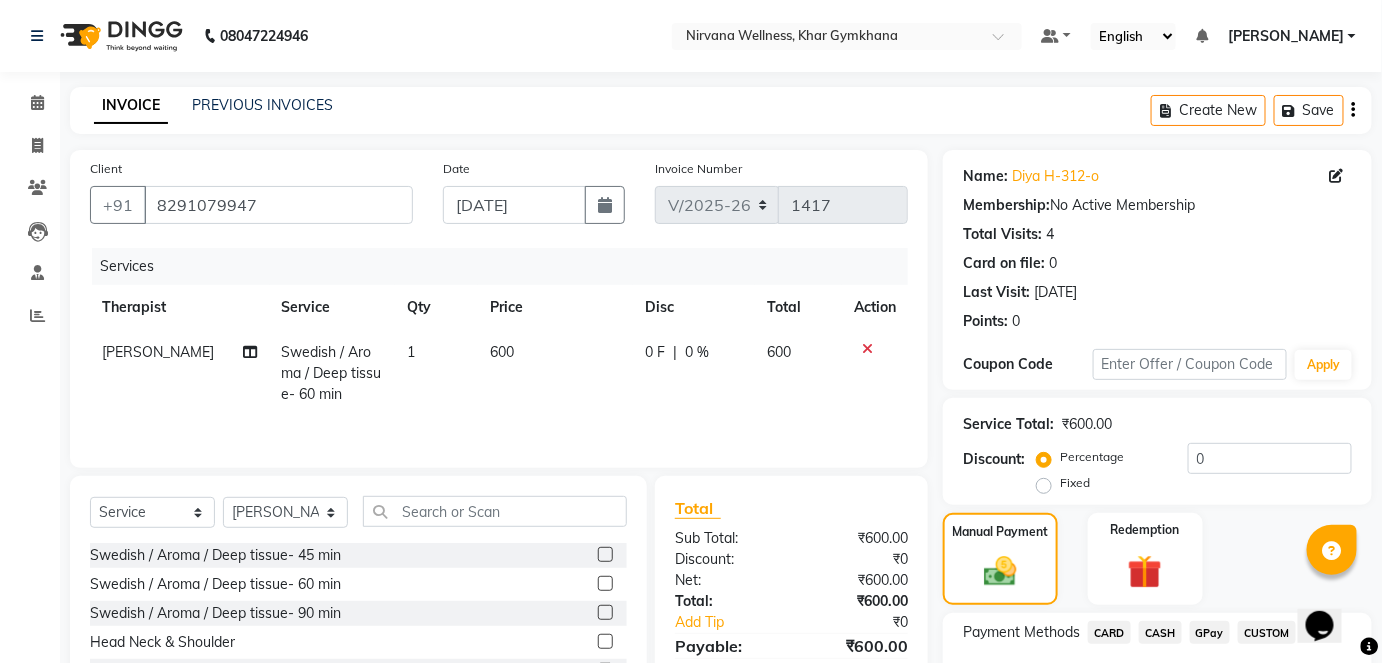 scroll, scrollTop: 140, scrollLeft: 0, axis: vertical 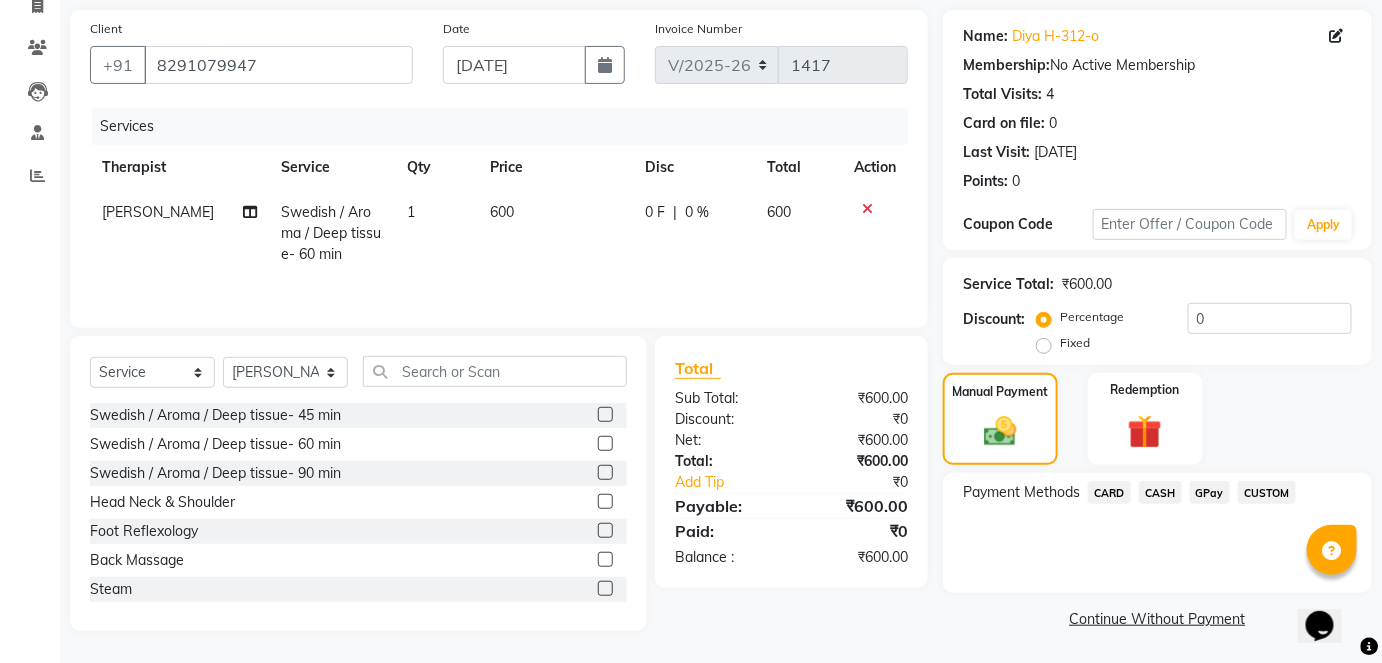 click on "CASH" 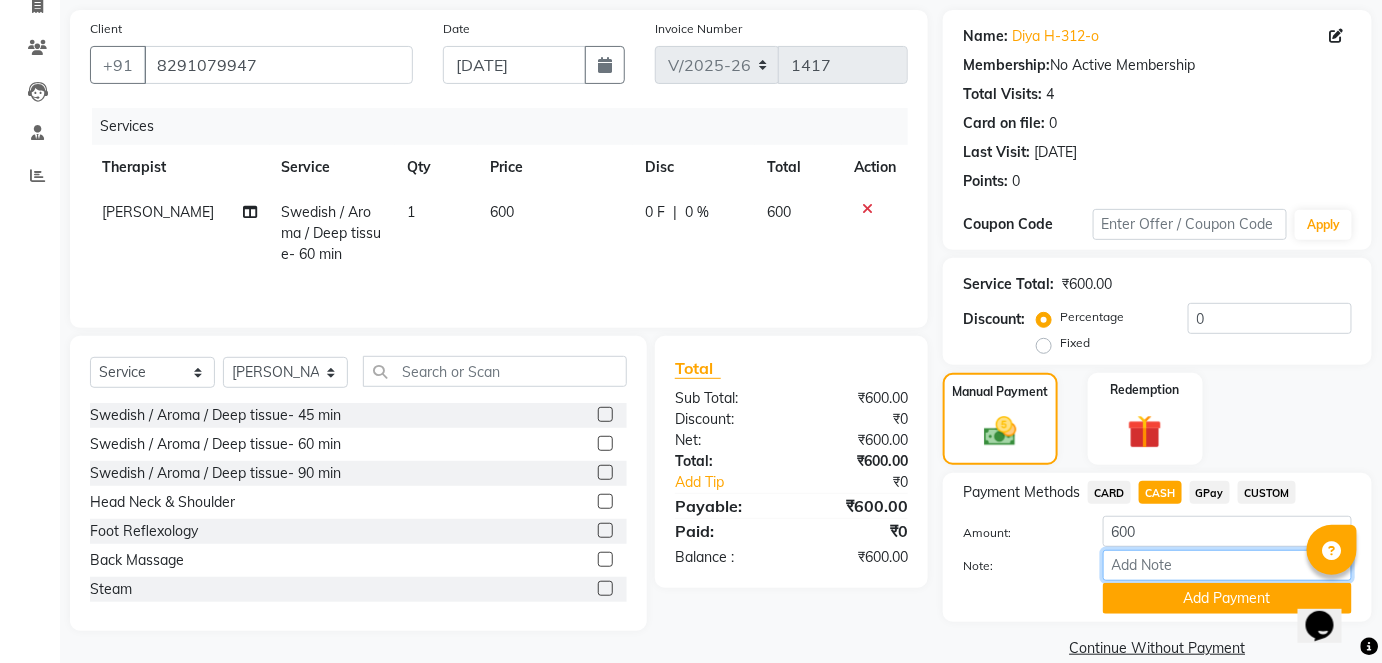 click on "Note:" at bounding box center [1227, 565] 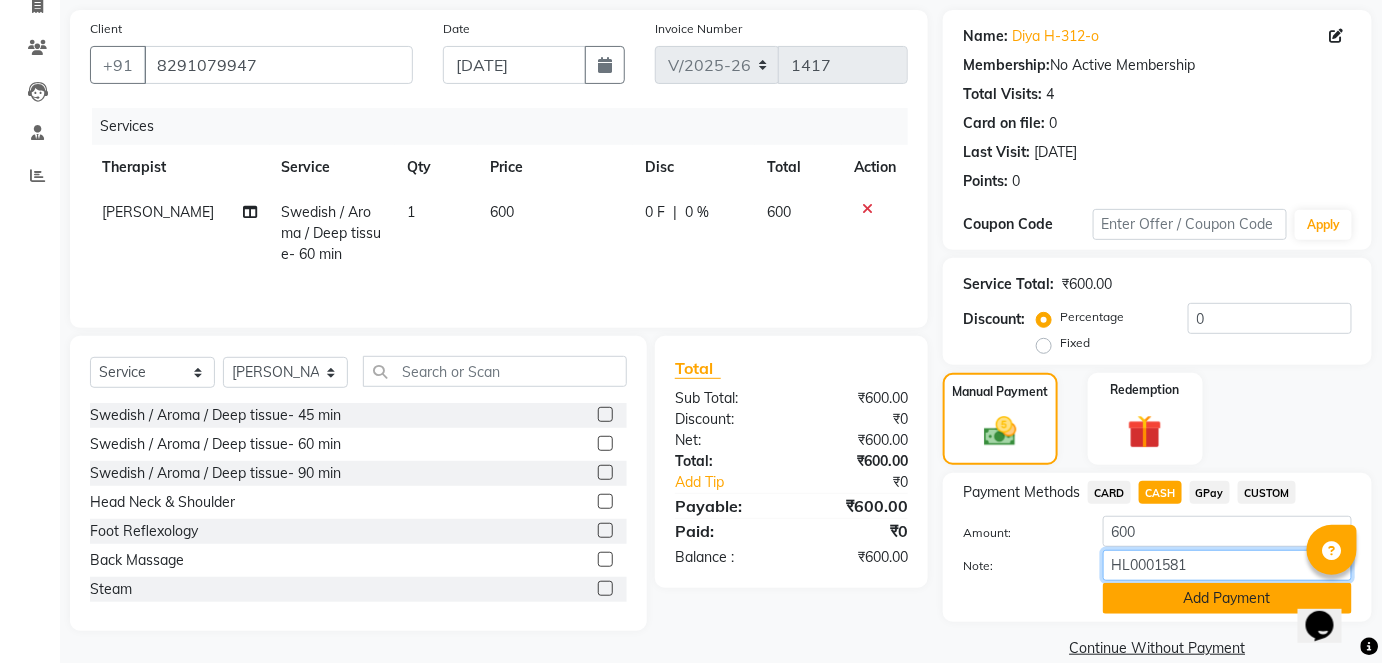 type on "HL0001581" 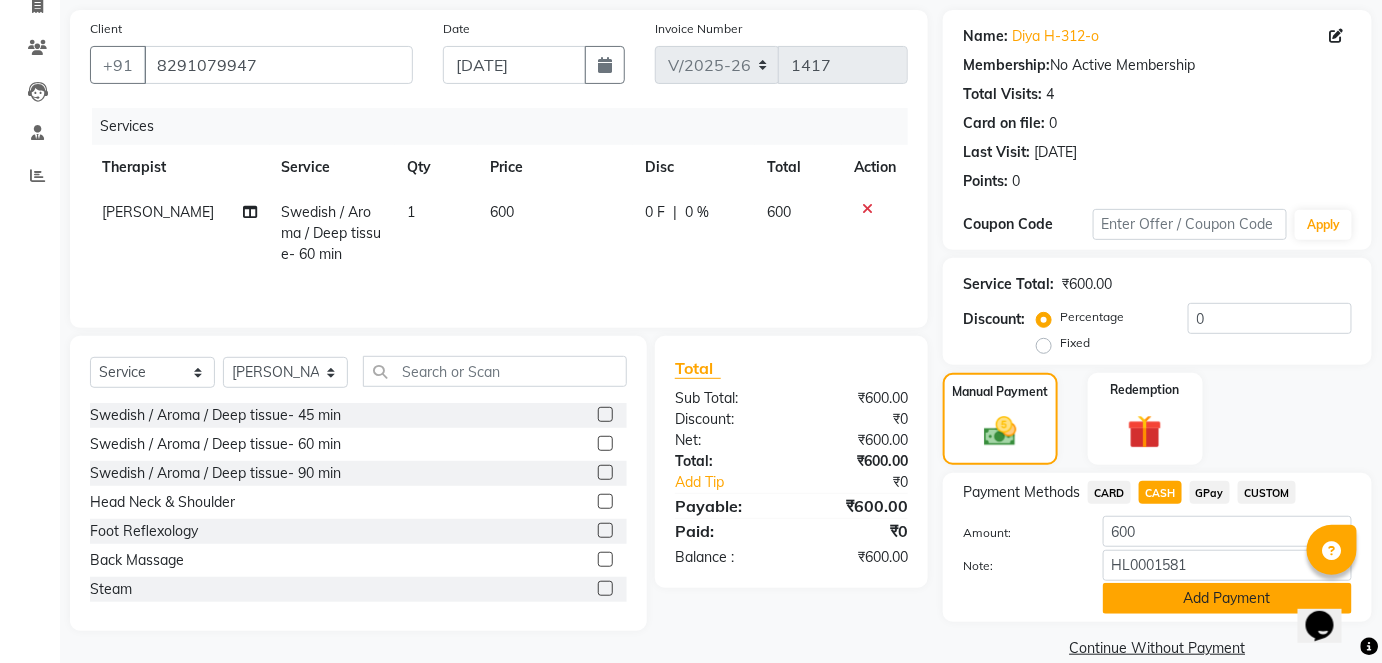 click on "Add Payment" 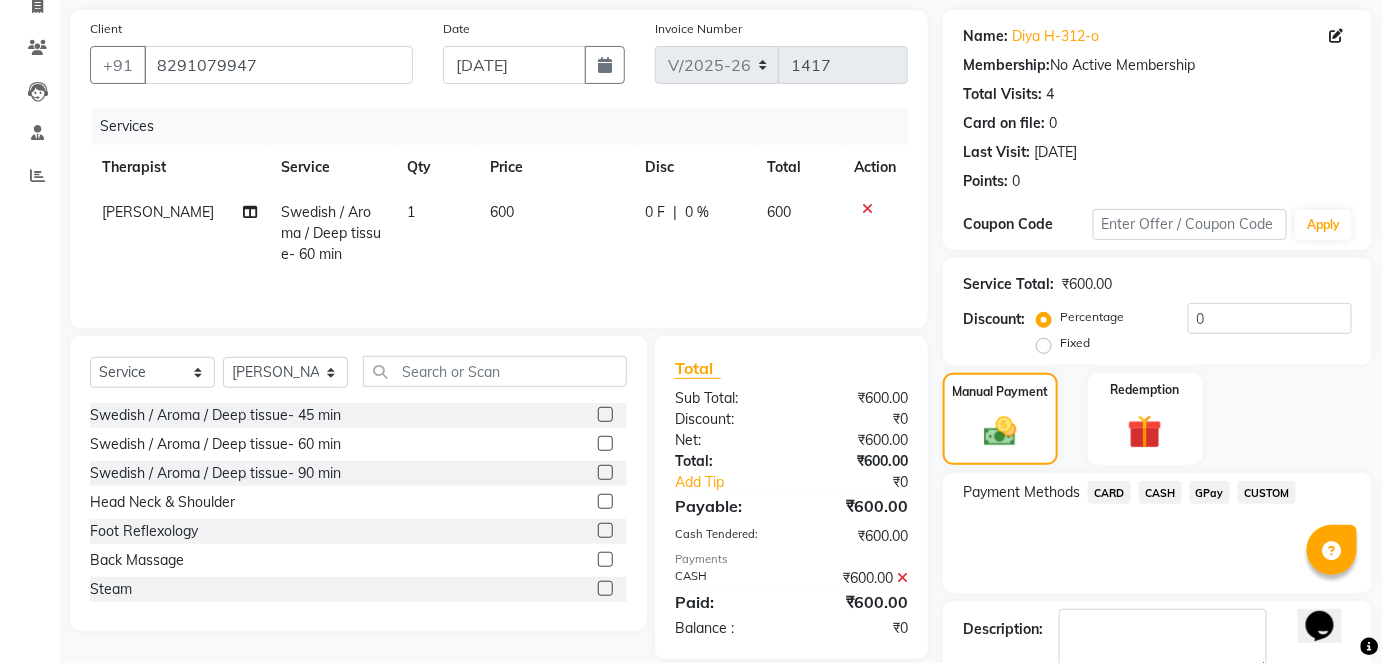 click on "INVOICE PREVIOUS INVOICES Create New   Save  Client [PHONE_NUMBER] Date [DATE] Invoice Number V/2025 V/[PHONE_NUMBER] Services Therapist Service Qty Price Disc Total Action [PERSON_NAME] Swedish / Aroma / Deep tissue- 60 min 1 600 0 F | 0 % 600 Select  Service  Product  Membership  Package Voucher Prepaid Gift Card  Select Therapist Anitai [PERSON_NAME] [PERSON_NAME] [PERSON_NAME] [PERSON_NAME] Manager Moni [PERSON_NAME] Rititka [PERSON_NAME] [PERSON_NAME] [PERSON_NAME] [PERSON_NAME] Swedish / Aroma / Deep tissue- 45 min  Swedish / Aroma / Deep tissue- 60 min  Swedish / Aroma / Deep tissue- 90 min  Head Neck & Shoulder  Foot Reflexology  Back Massage  Steam  Pedicure  Menicure  Combo Offer Menicure+Pedicure  Gel nail polish H/F  Gel nail polish H+F  Wintergreen Oil/Aroma Oil  Gel polish remover H+F  aroma massage 60 Min  aroma massage 90 Min  O3 Facial  Vlcc Instaglow  Lotus Facial  VLCC Facial KG  O3+ Facial KG  Scrubassage  Clove Balm 60 mins  Clove Balm 90 mins  Additional Towel  Regular Nail Polish App H+F  Scrubassage  Detan Face   :" 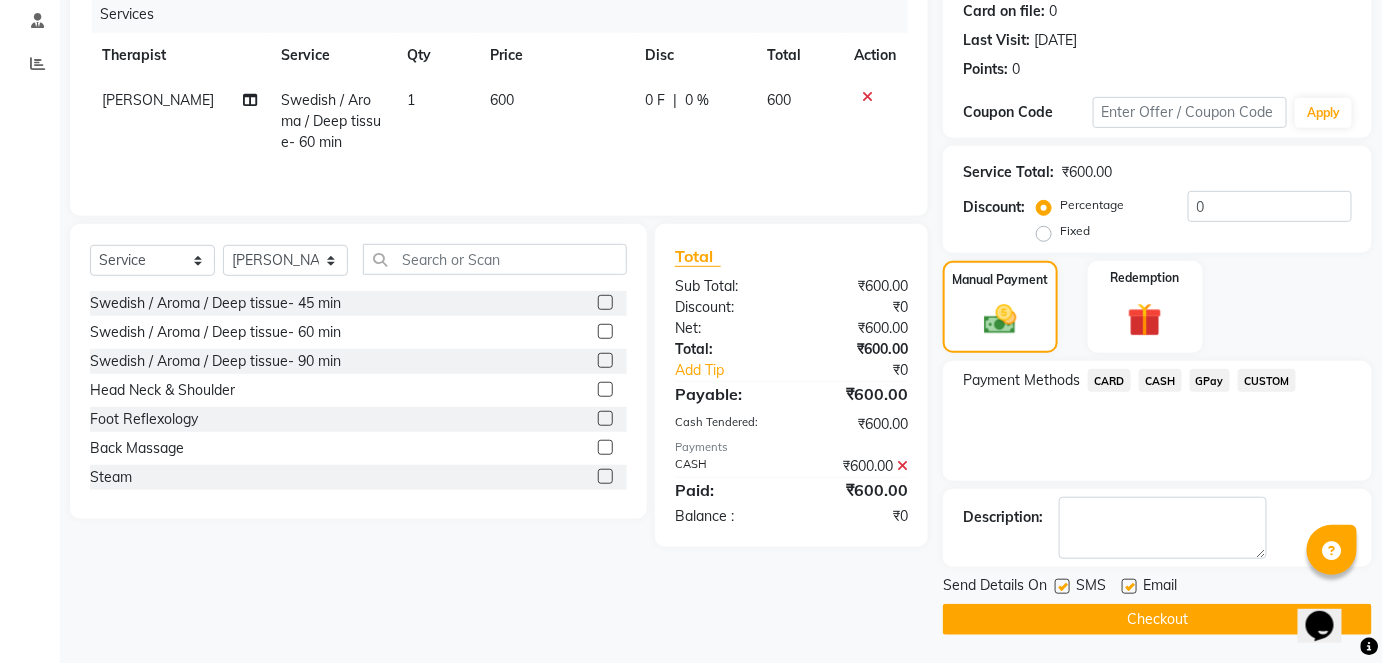 click on "Checkout" 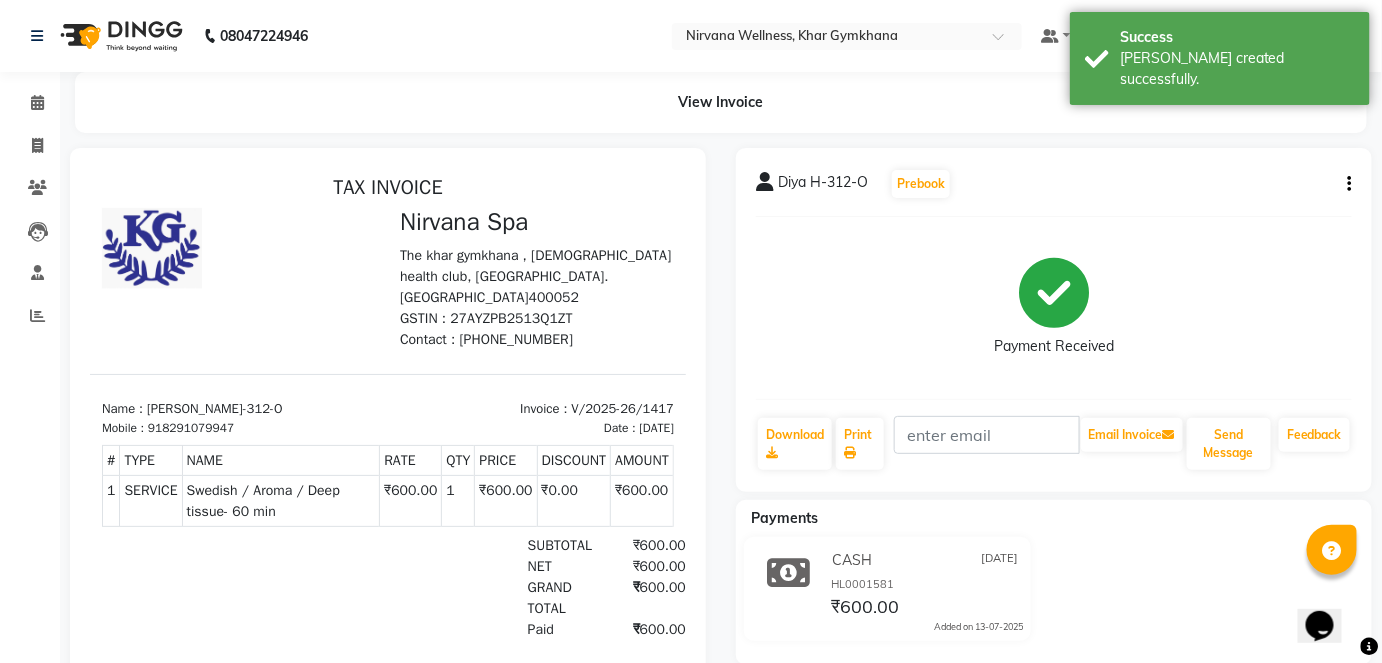 scroll, scrollTop: 0, scrollLeft: 0, axis: both 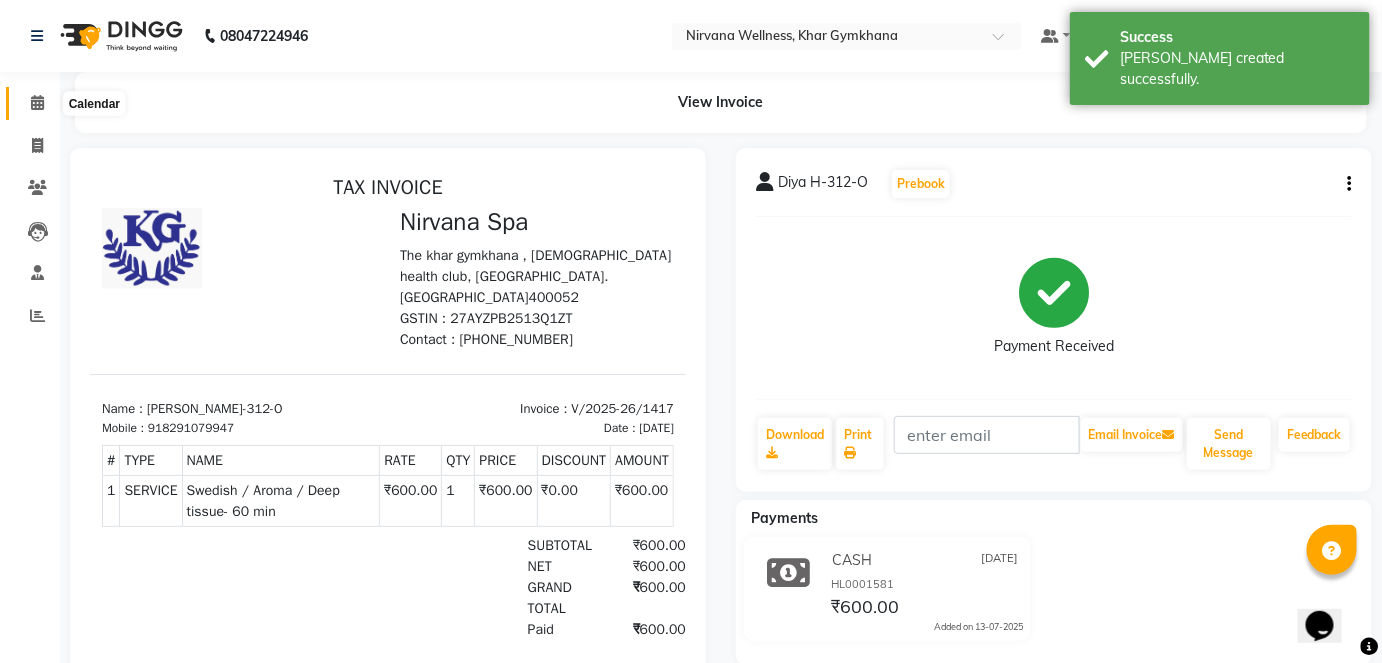 click 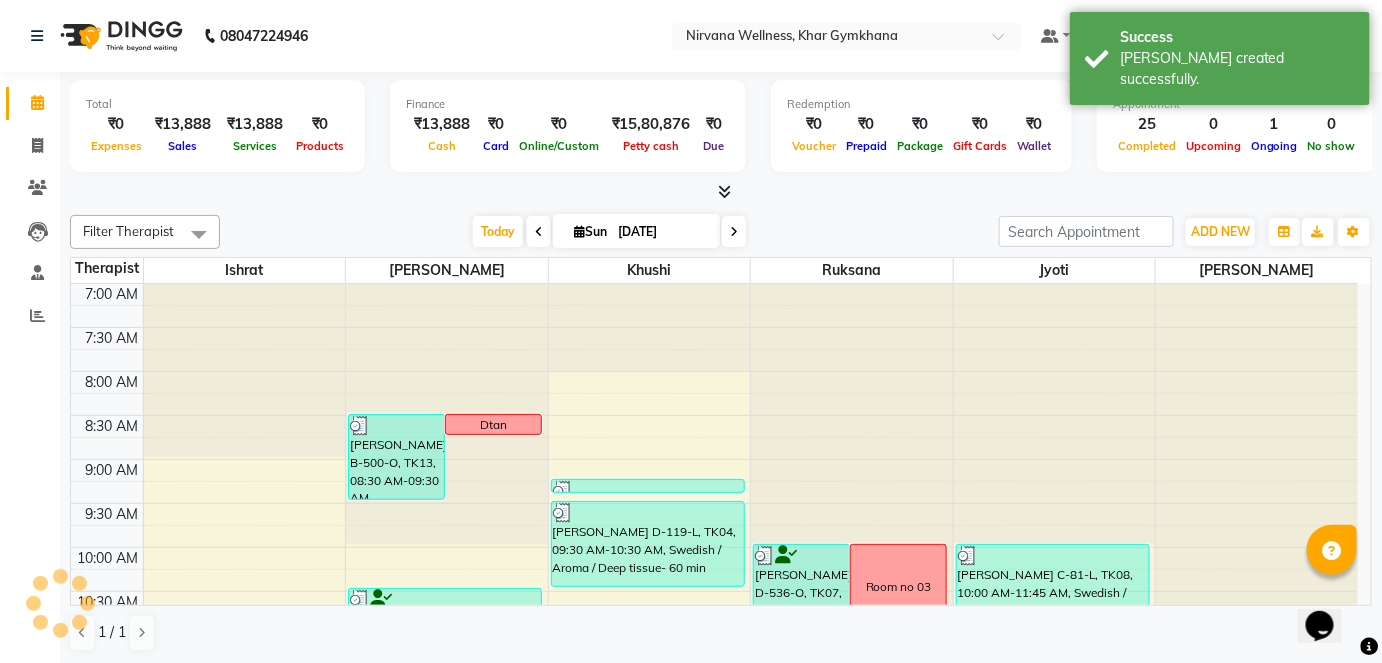 scroll, scrollTop: 0, scrollLeft: 0, axis: both 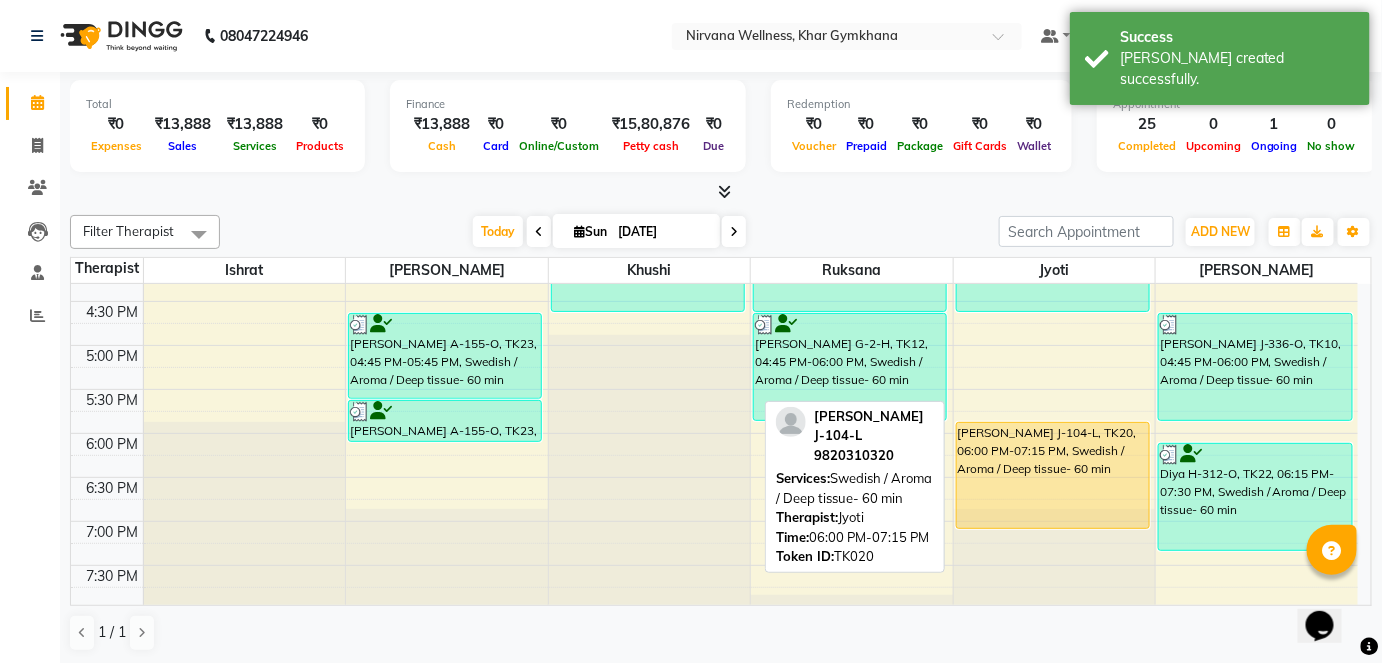 click on "[PERSON_NAME] J-104-L, TK20, 06:00 PM-07:15 PM, Swedish / Aroma / Deep tissue- 60 min" at bounding box center (1053, 475) 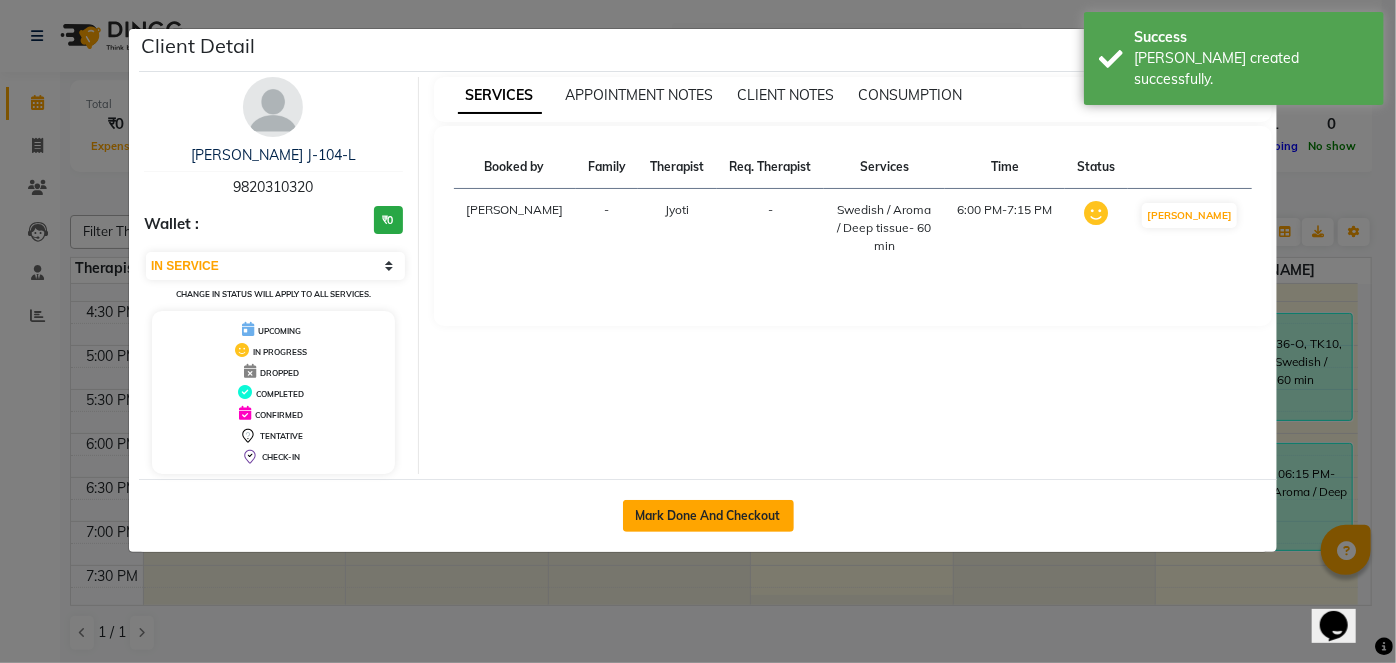 click on "Mark Done And Checkout" 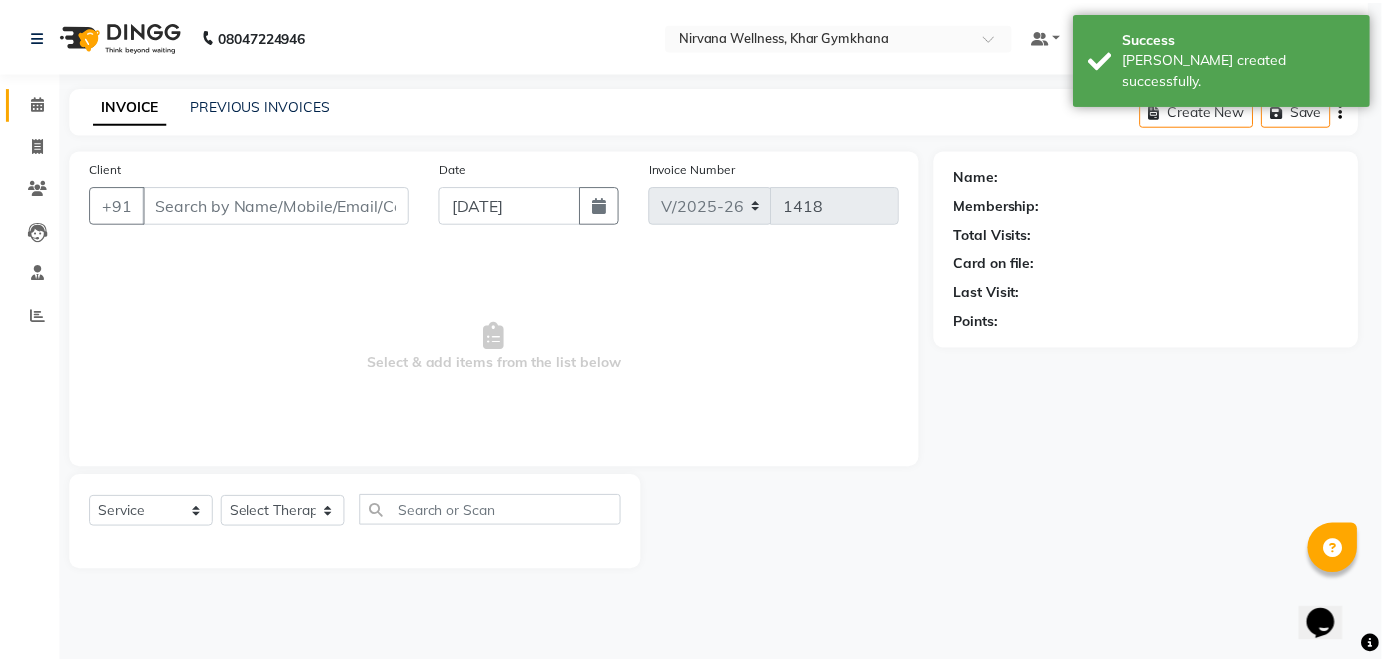 scroll, scrollTop: 0, scrollLeft: 0, axis: both 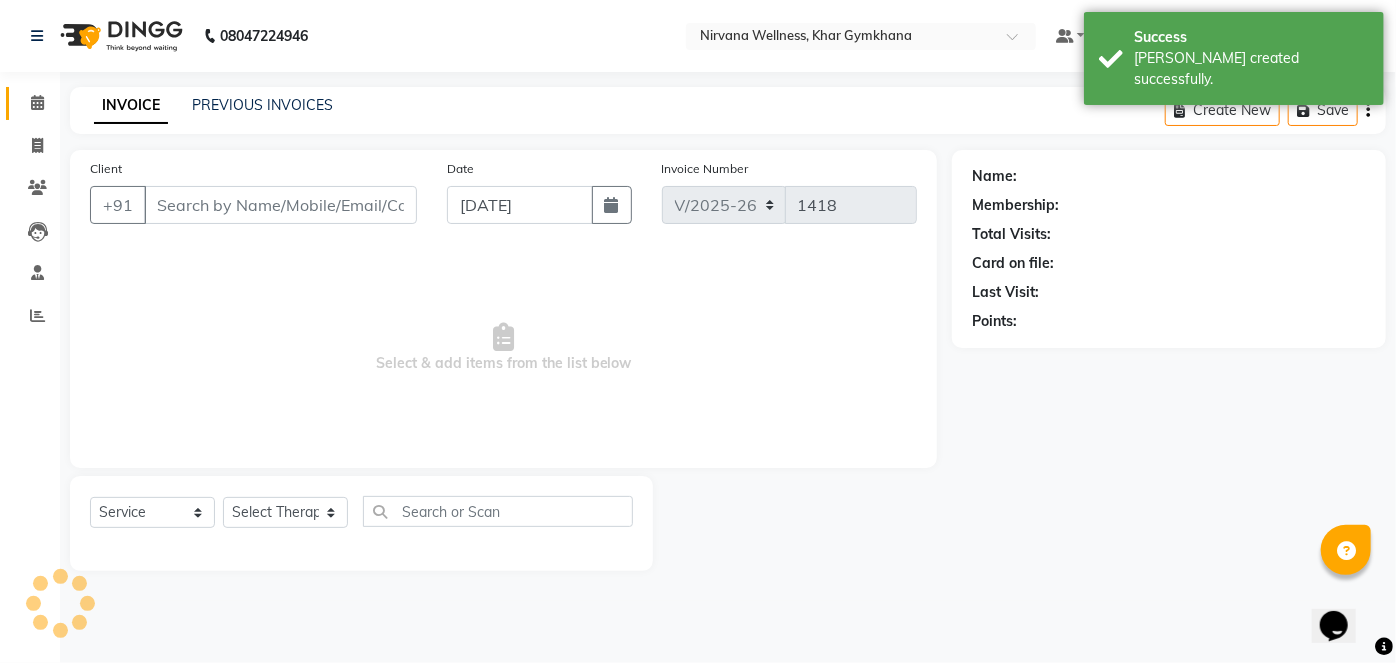 type on "9820310320" 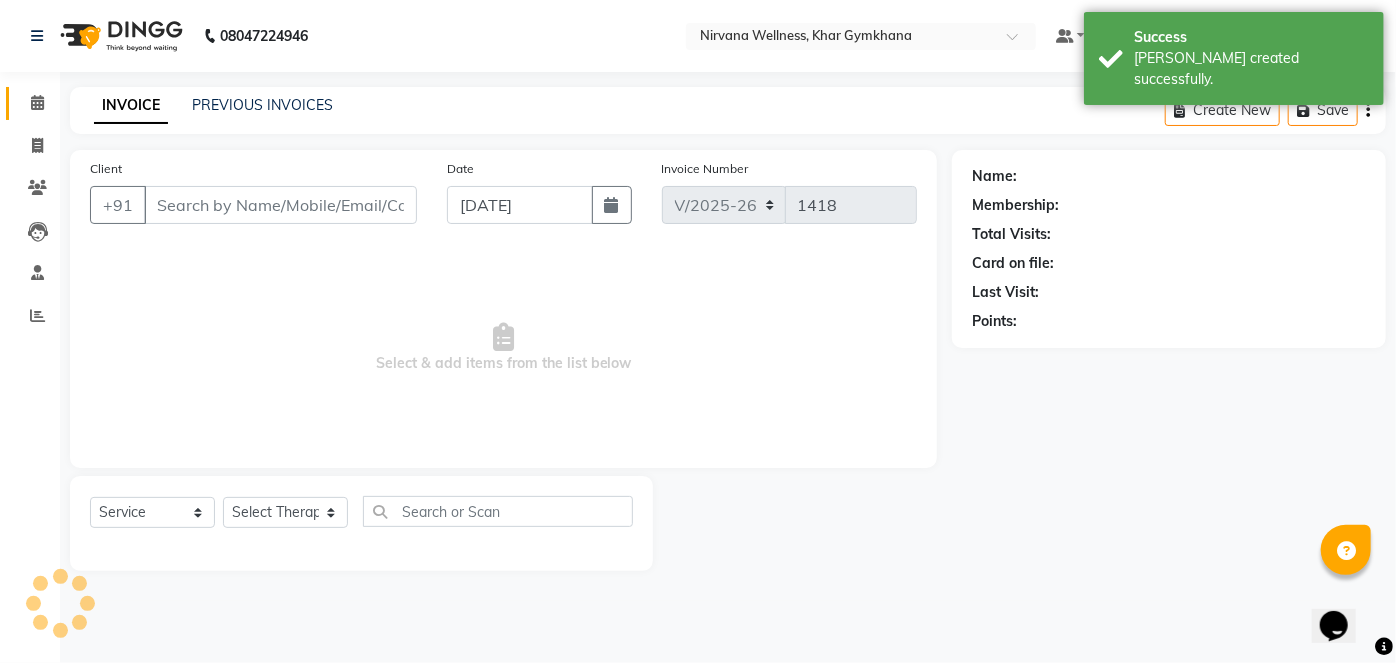 select on "78895" 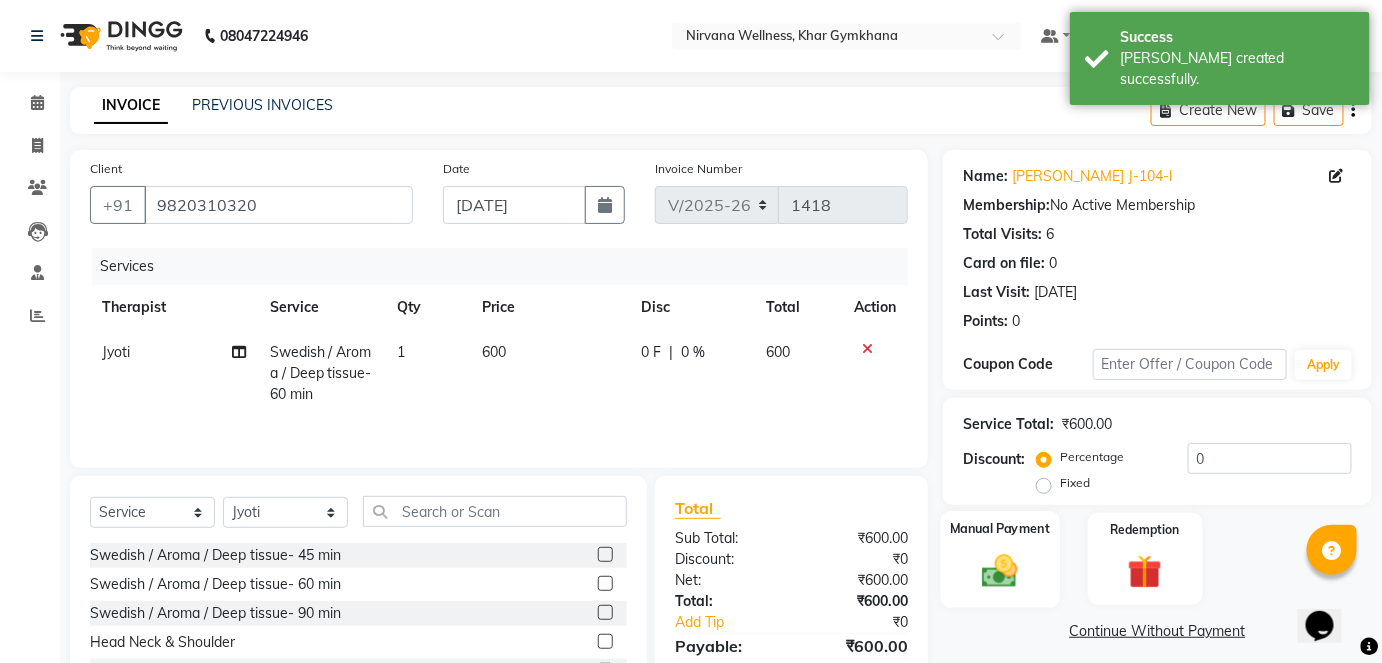 click 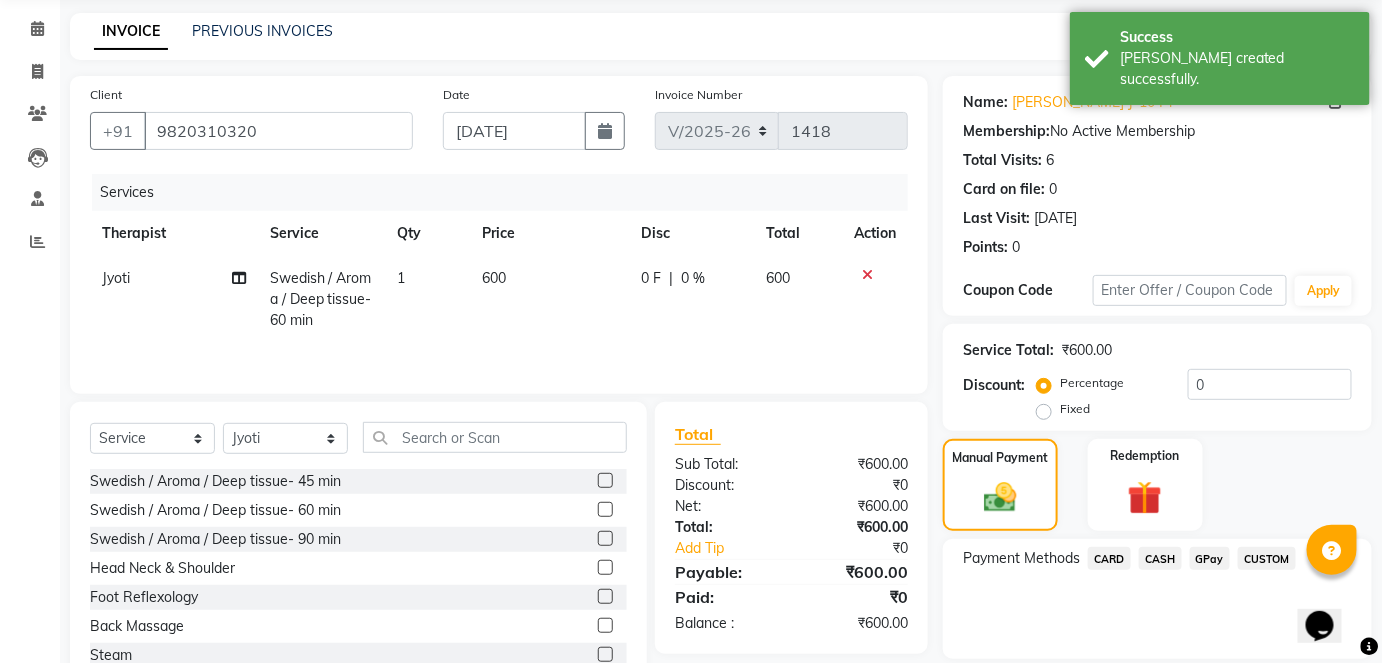 scroll, scrollTop: 140, scrollLeft: 0, axis: vertical 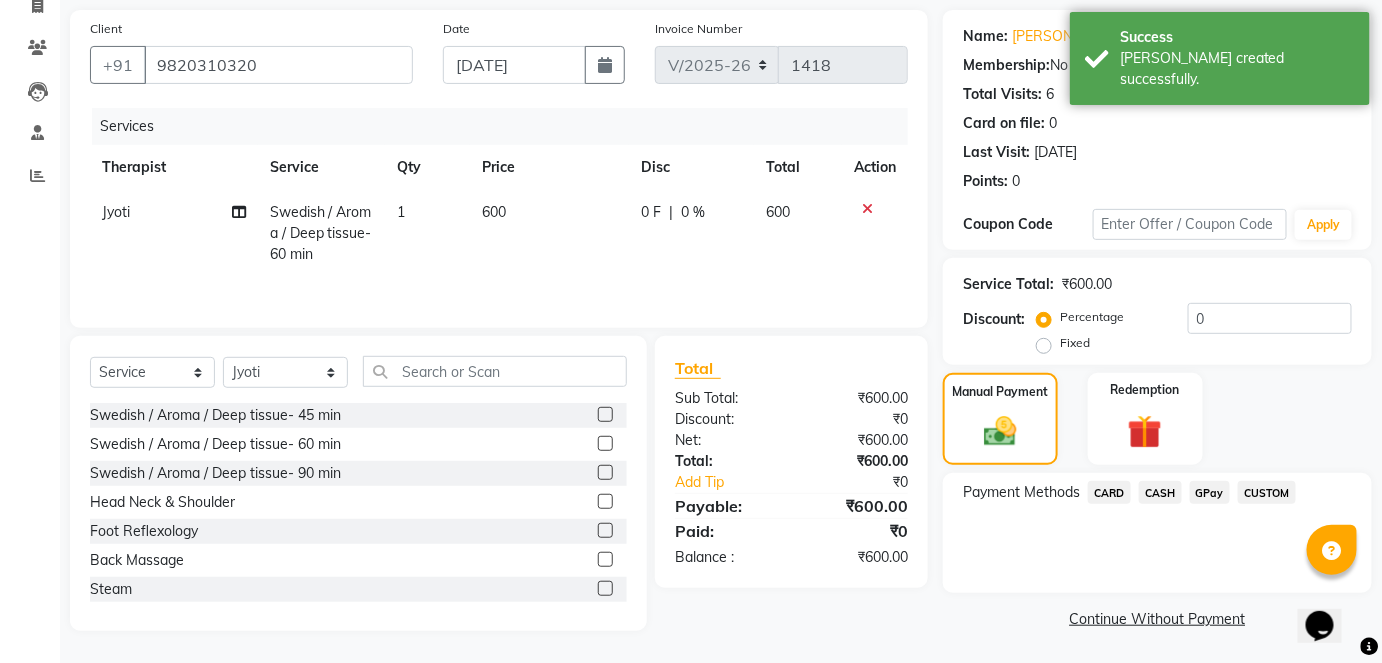 click on "CASH" 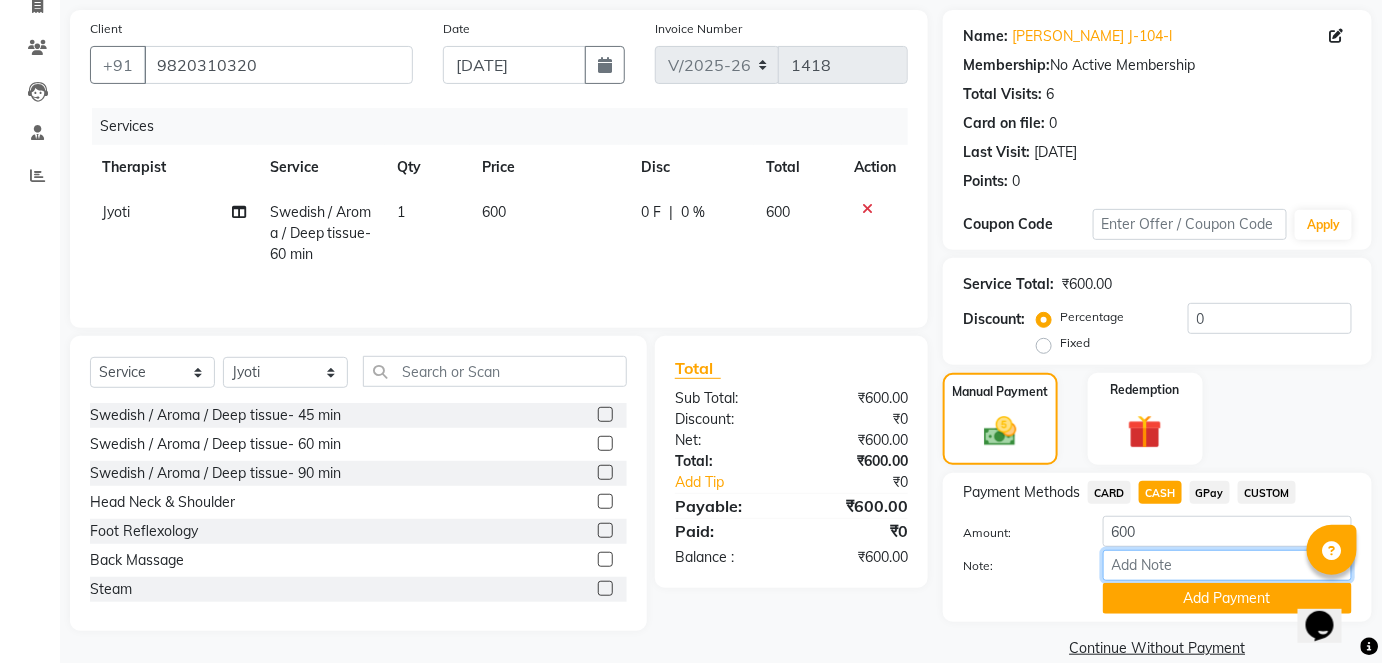 click on "Note:" at bounding box center (1227, 565) 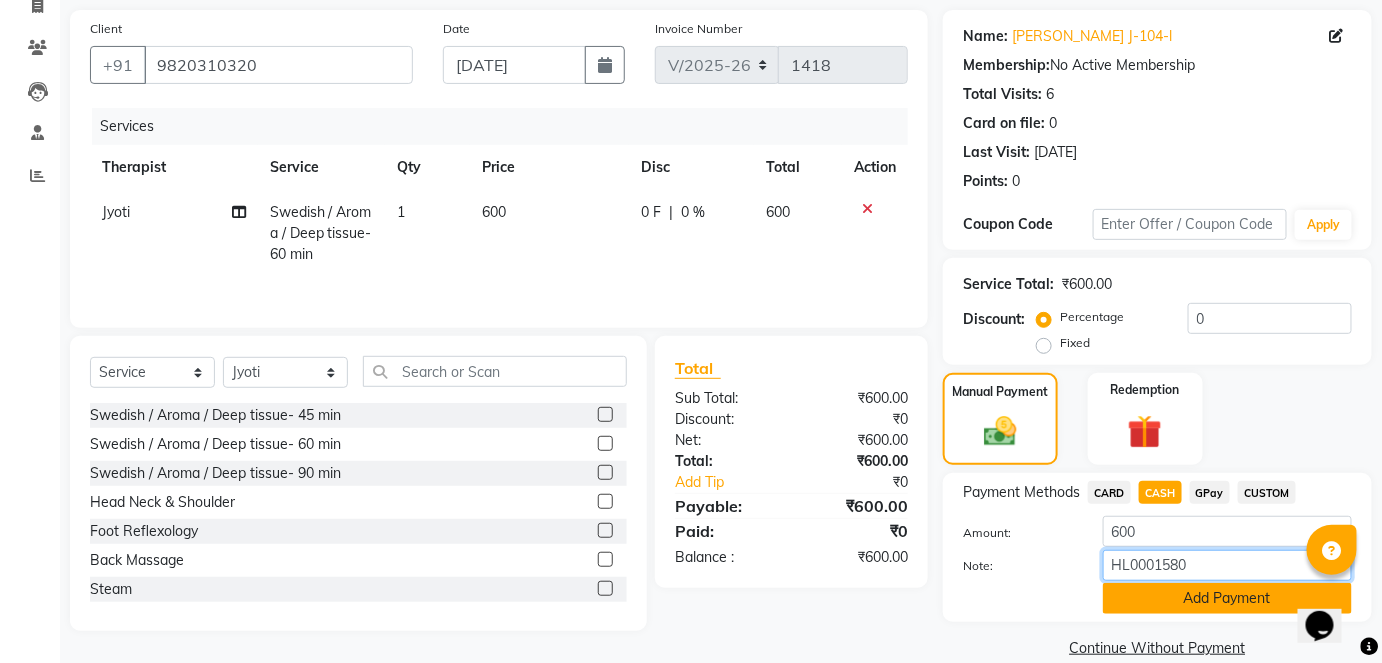 type on "HL0001580" 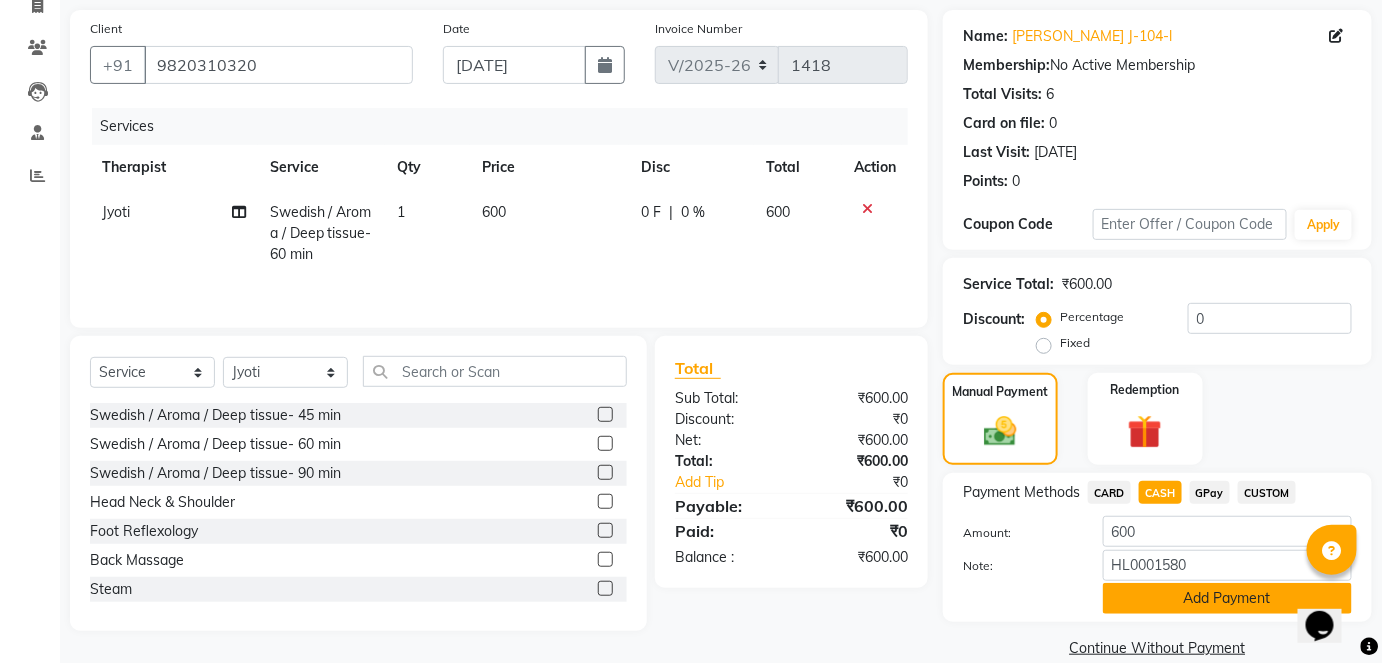 click on "Add Payment" 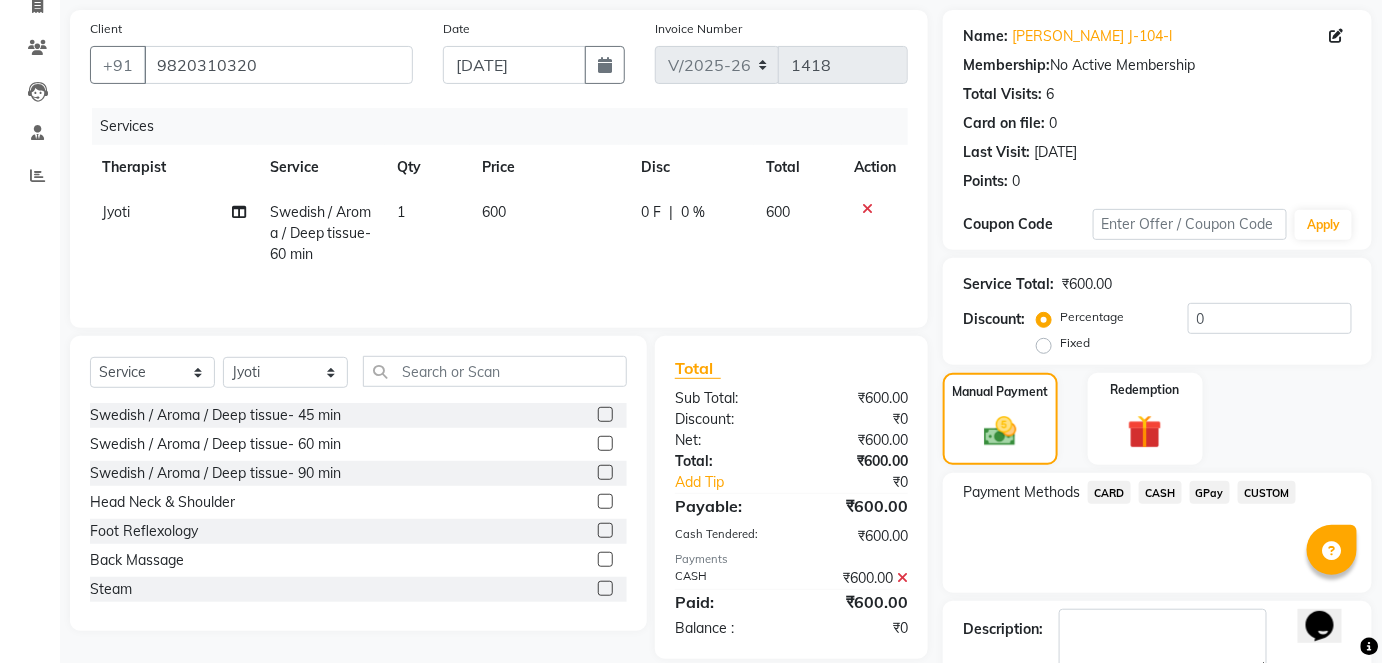 scroll, scrollTop: 252, scrollLeft: 0, axis: vertical 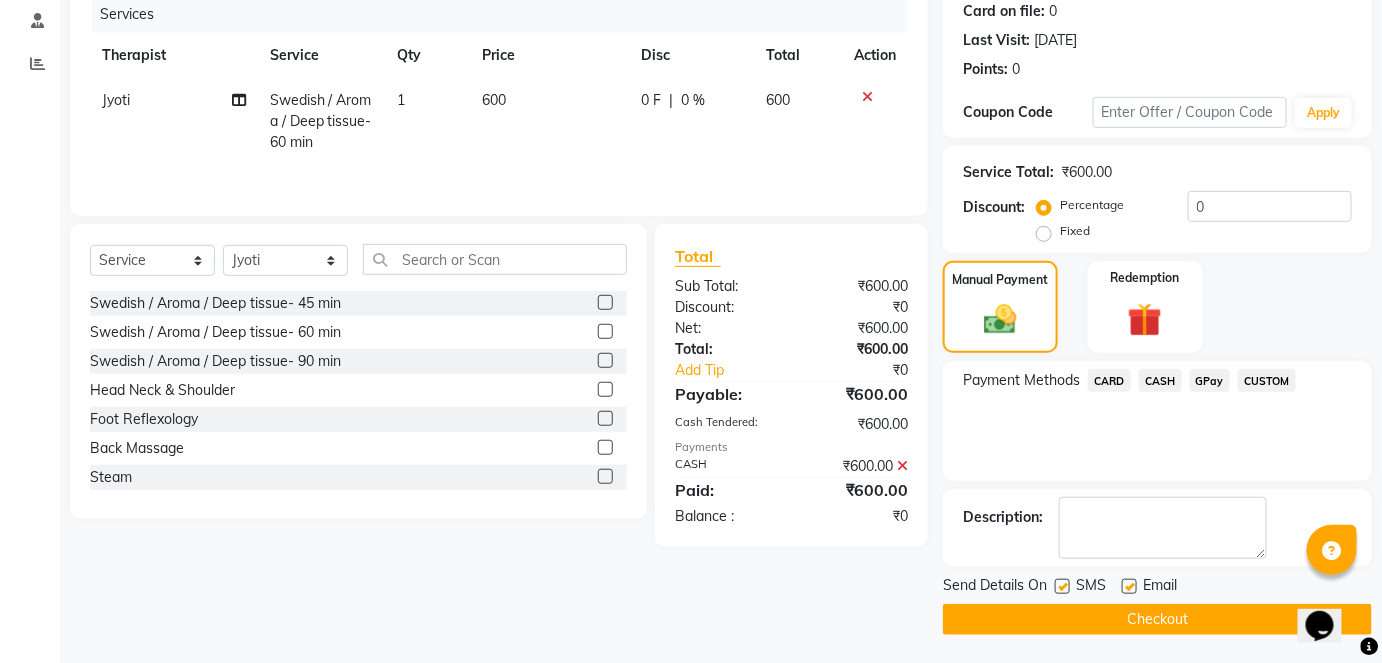 click on "Checkout" 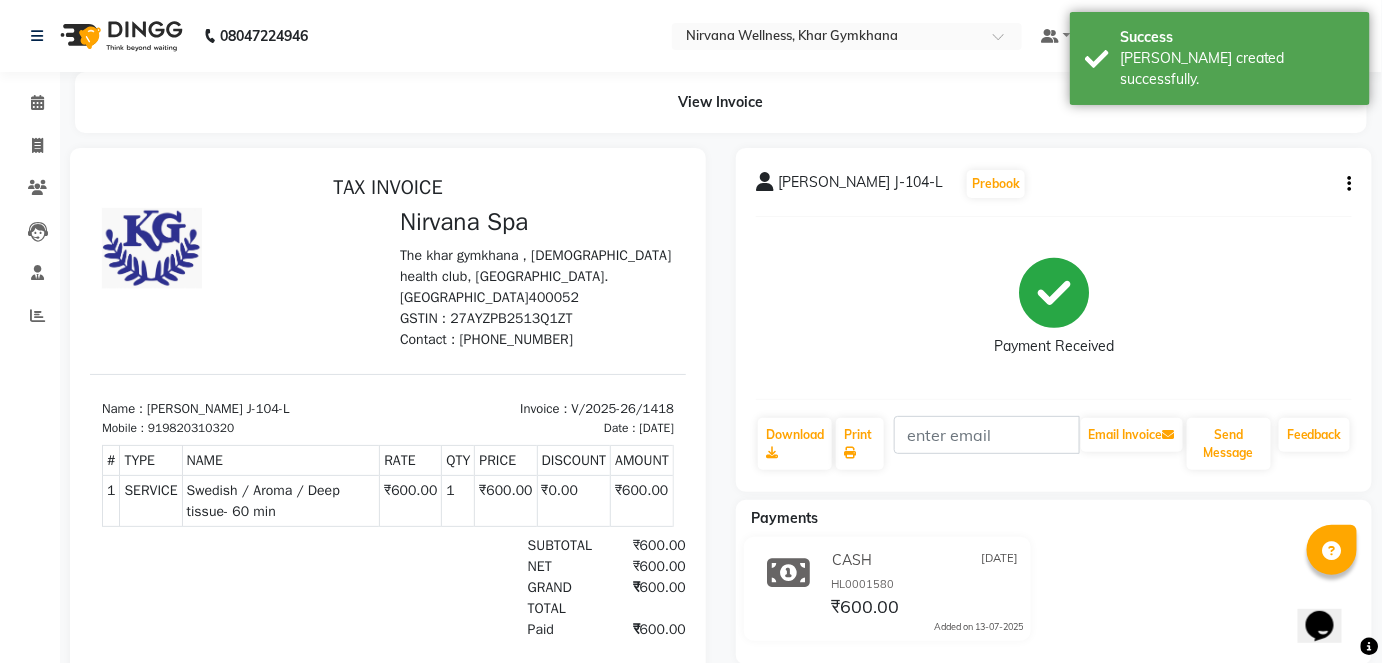 scroll, scrollTop: 0, scrollLeft: 0, axis: both 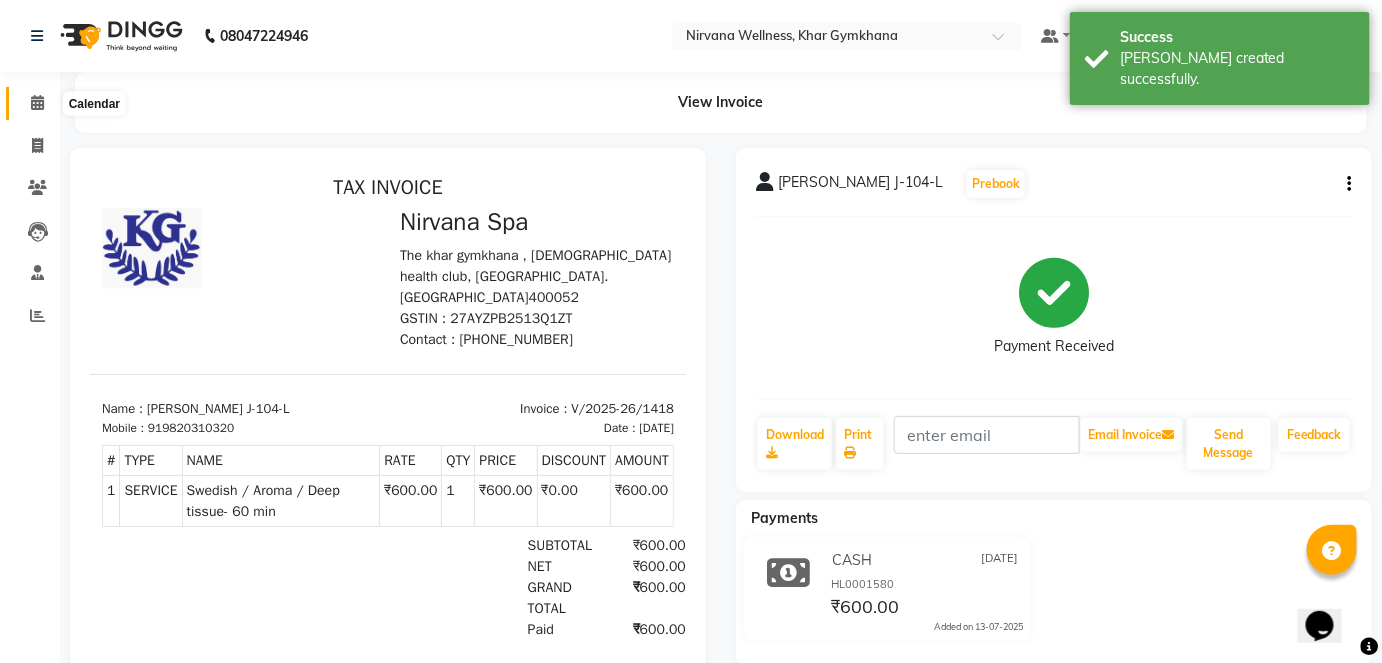 click 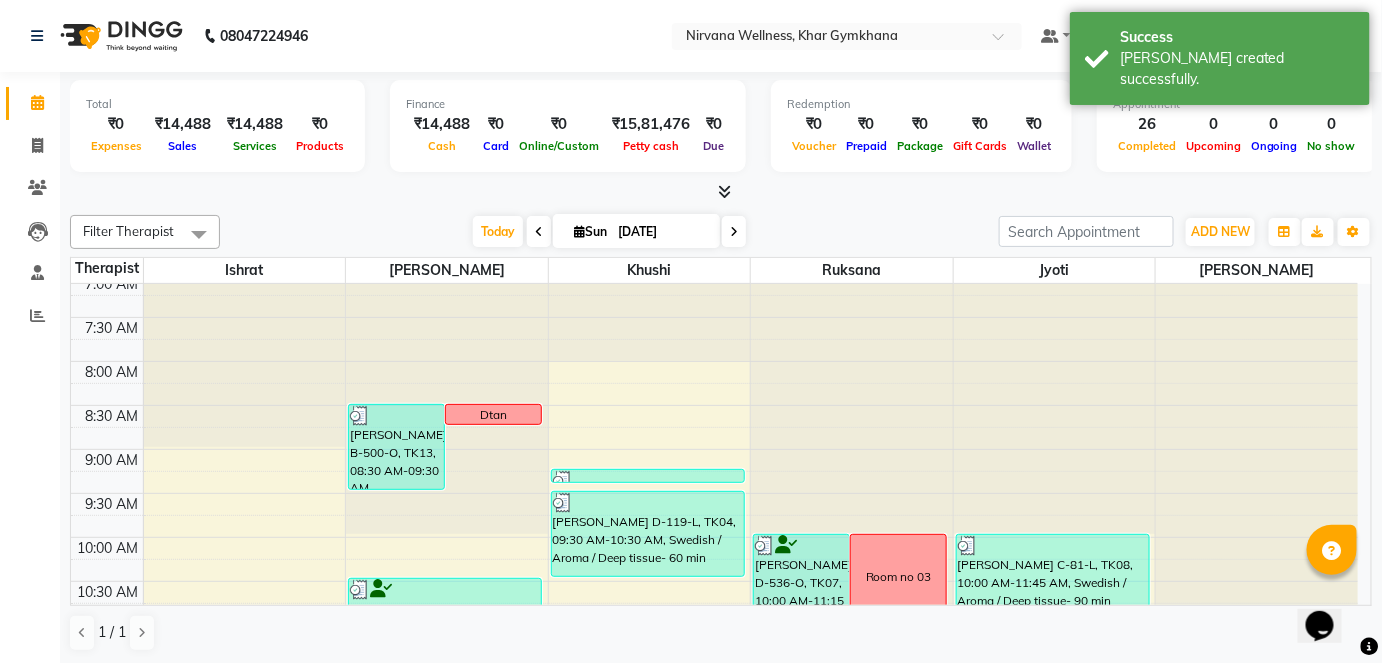 scroll, scrollTop: 0, scrollLeft: 0, axis: both 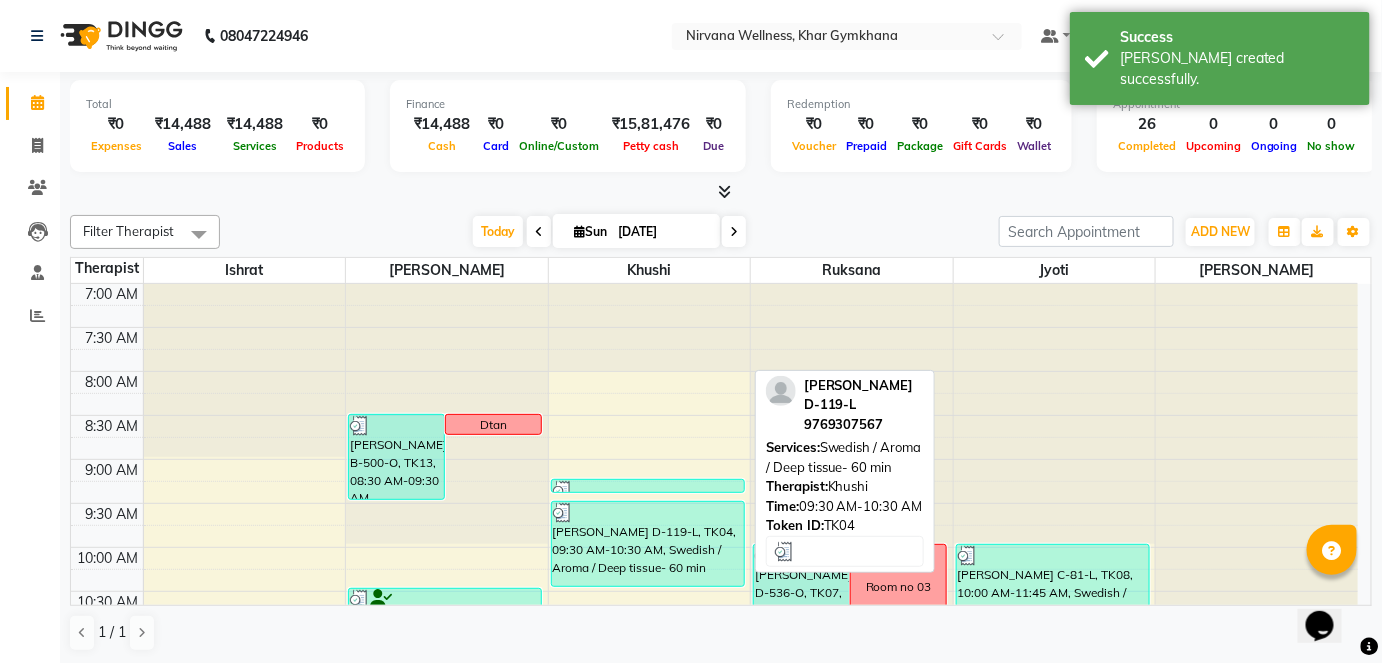 click on "[PERSON_NAME] D-119-L, TK04, 09:30 AM-10:30 AM, Swedish / Aroma / Deep tissue- 60 min" at bounding box center (648, 544) 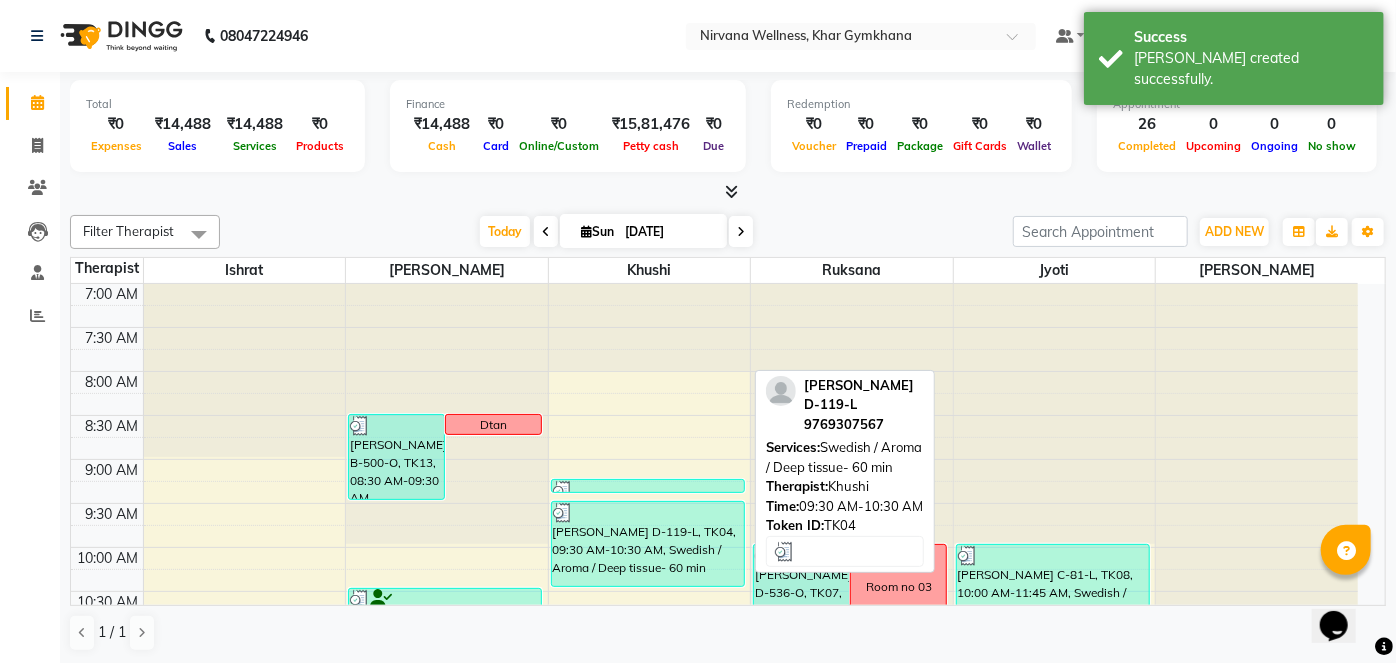 select on "3" 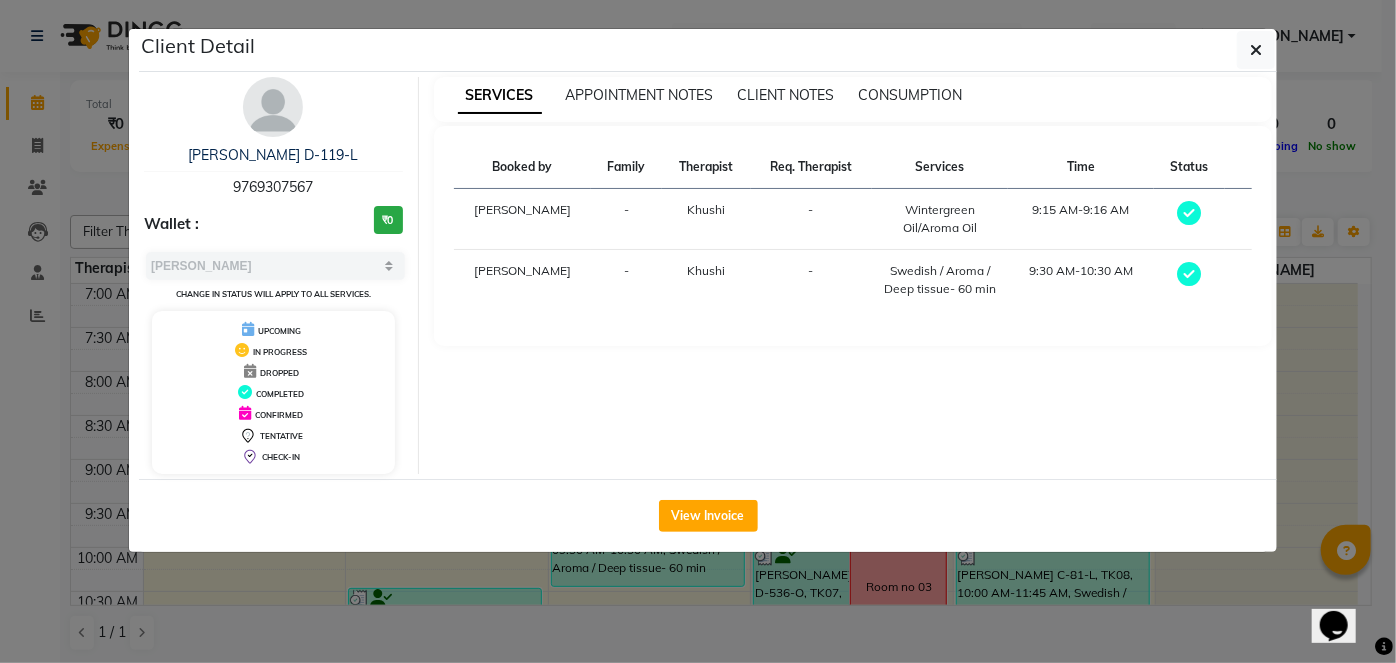 click at bounding box center (273, 107) 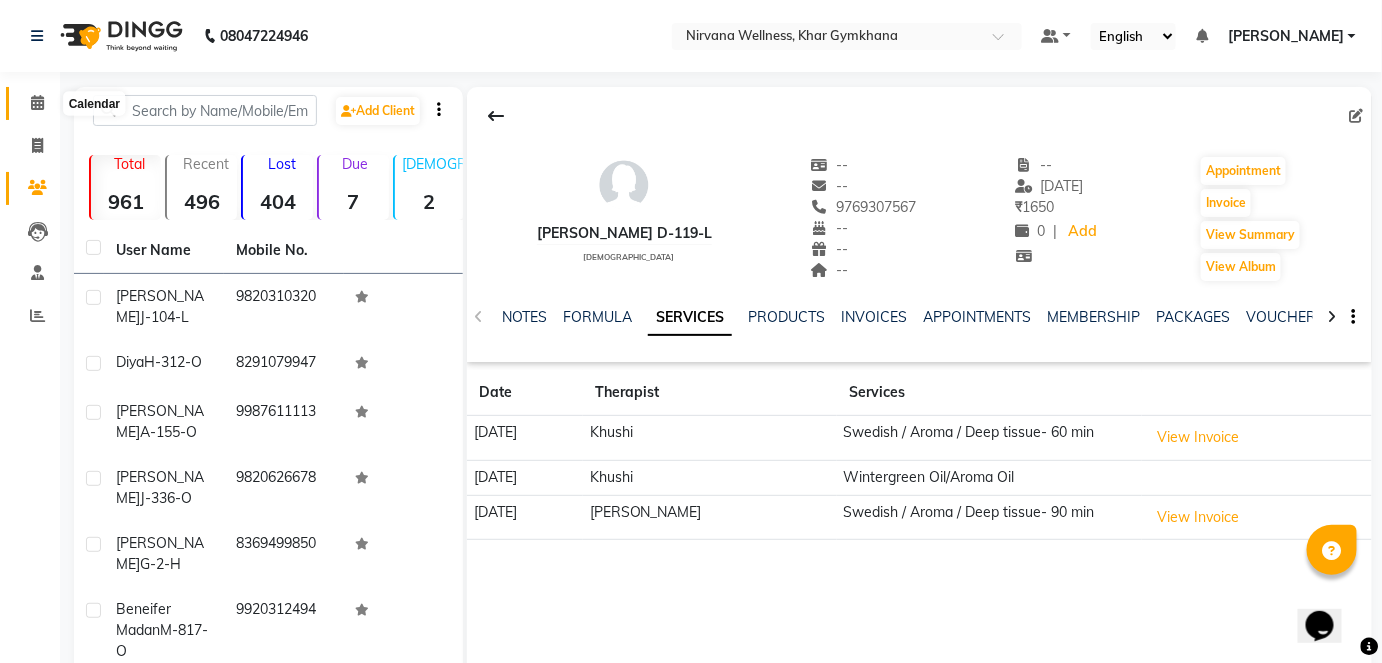 click 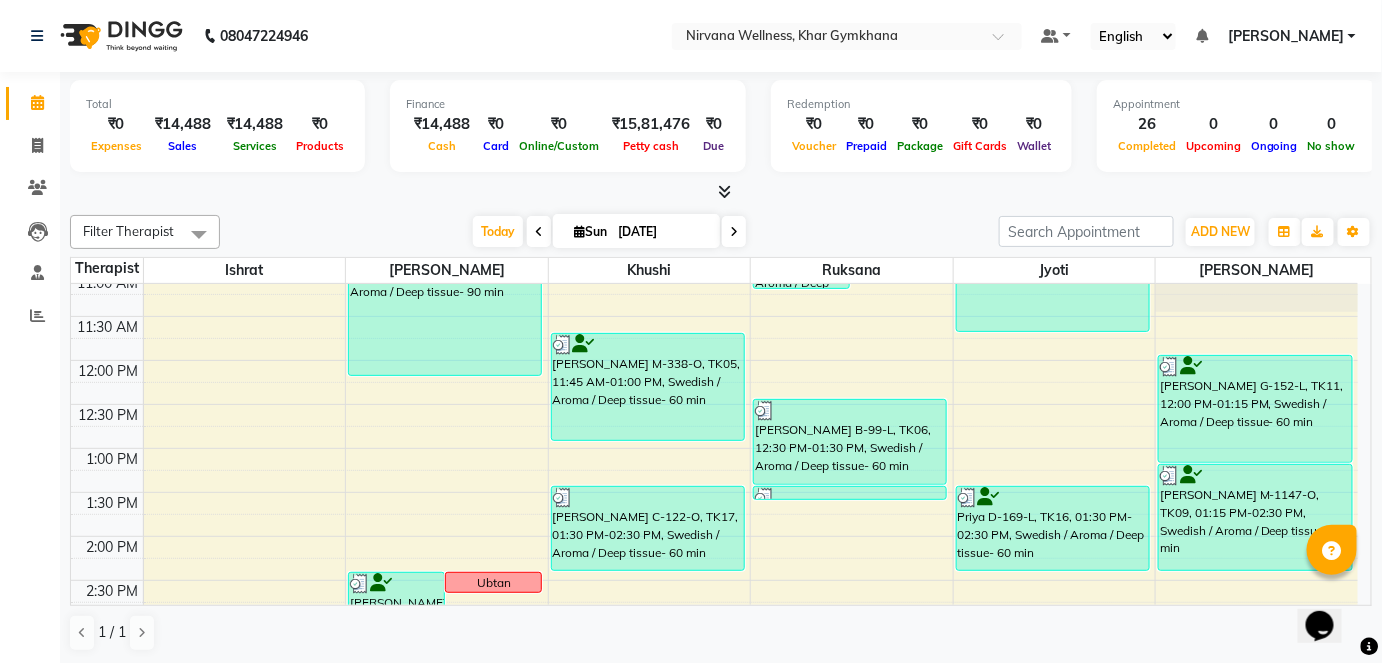 scroll, scrollTop: 454, scrollLeft: 0, axis: vertical 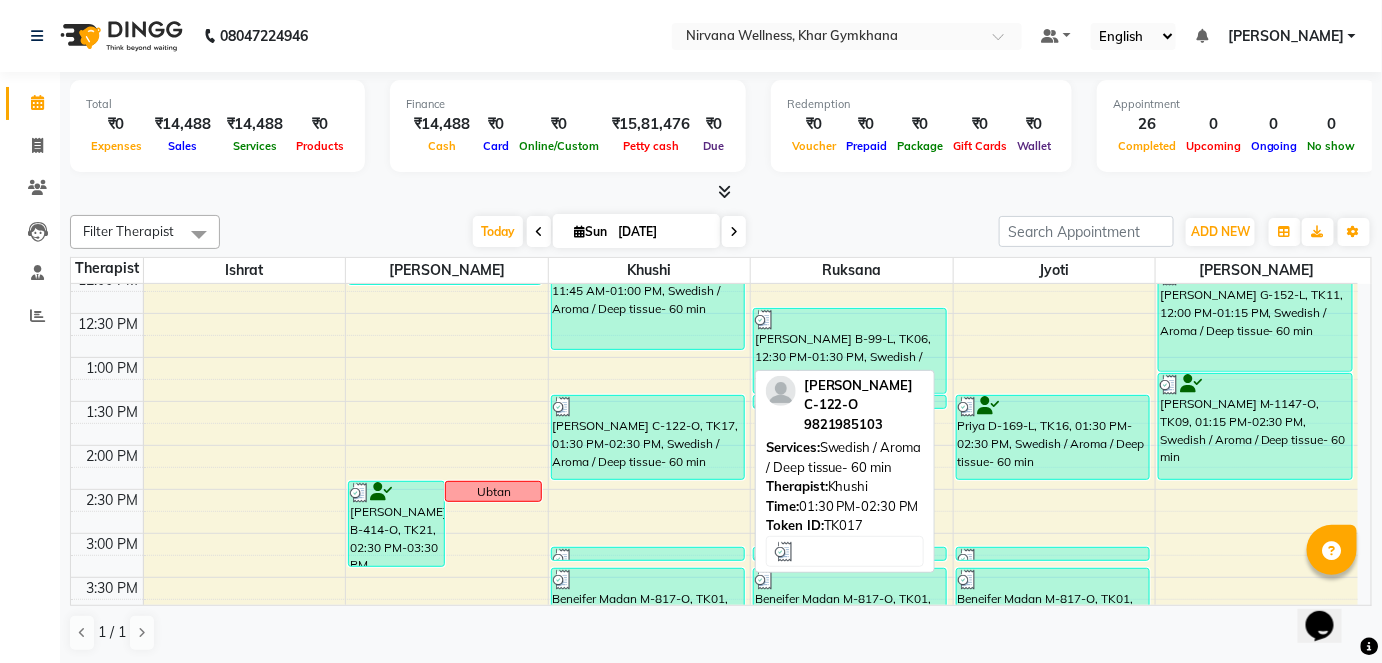 click on "[PERSON_NAME] C-122-O, TK17, 01:30 PM-02:30 PM, Swedish / Aroma / Deep tissue- 60 min" at bounding box center (648, 437) 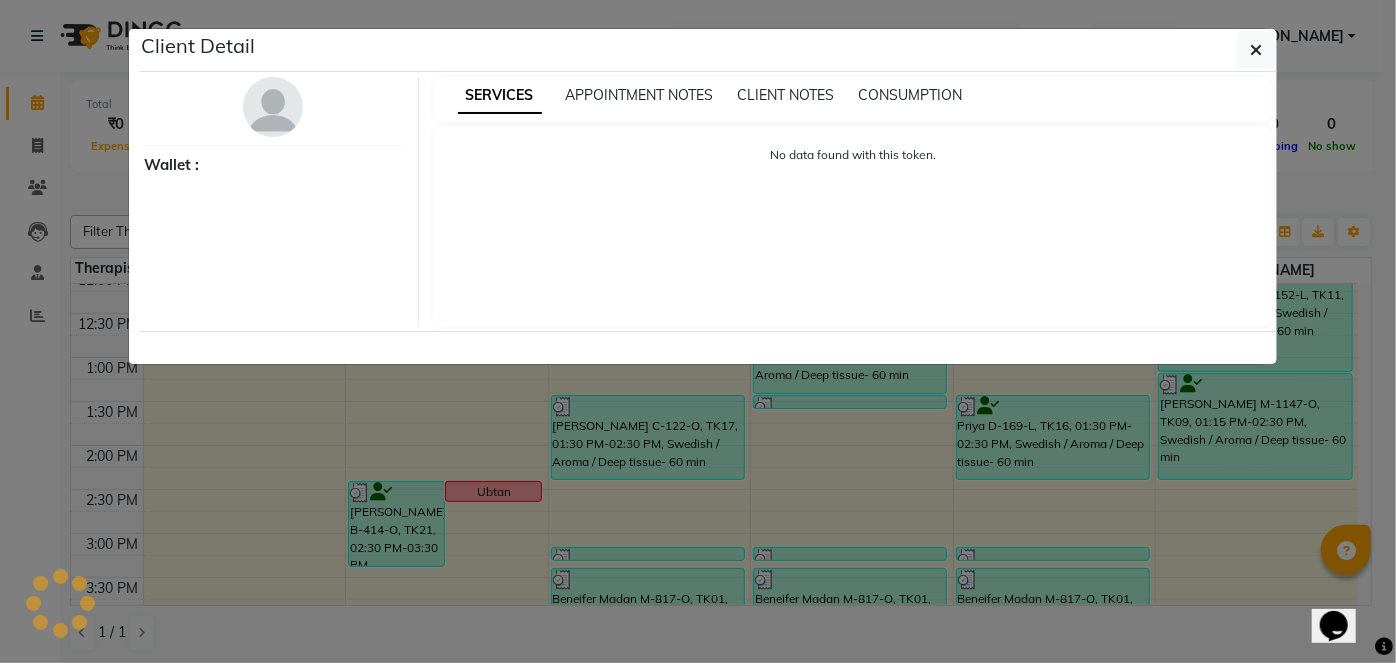 select on "3" 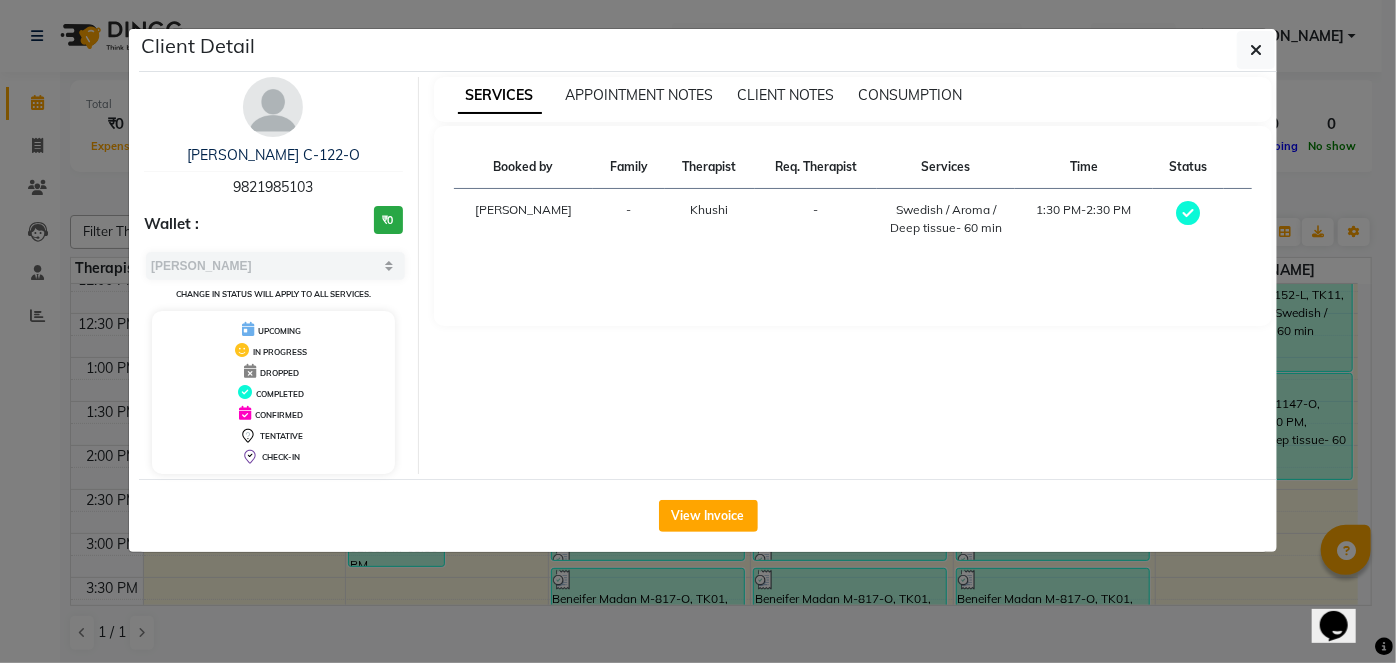 click at bounding box center [273, 107] 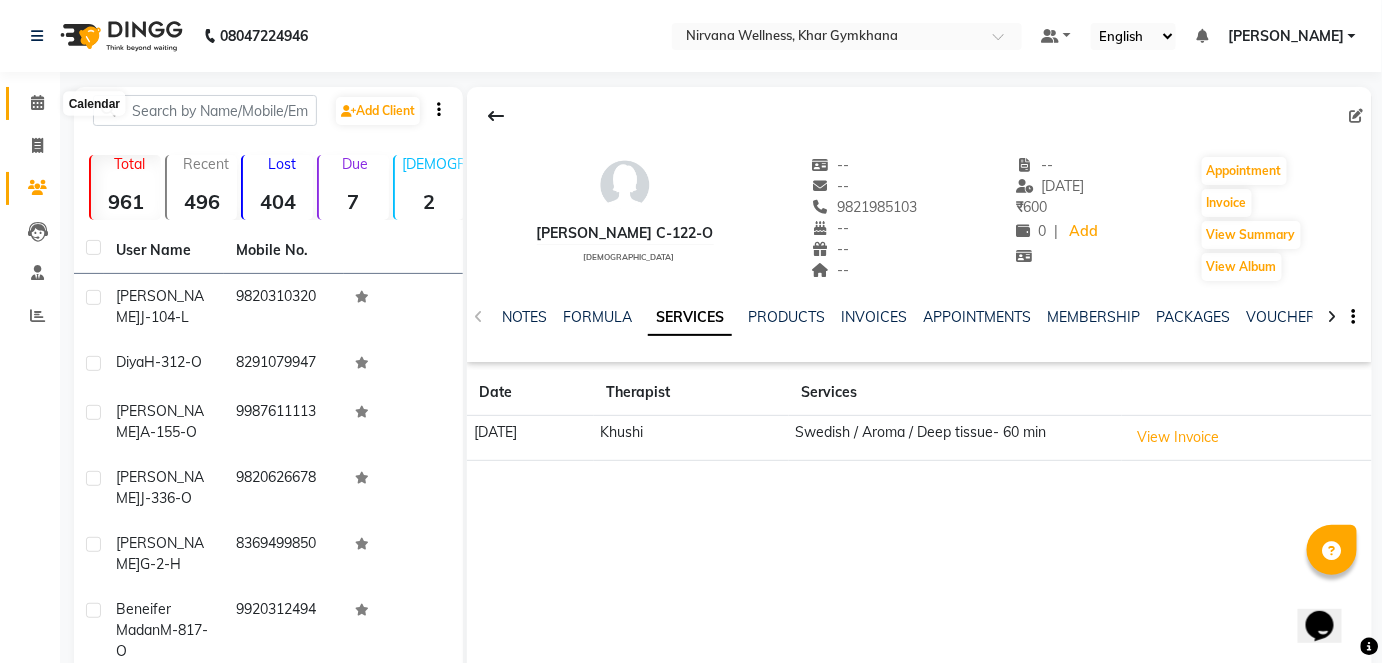click 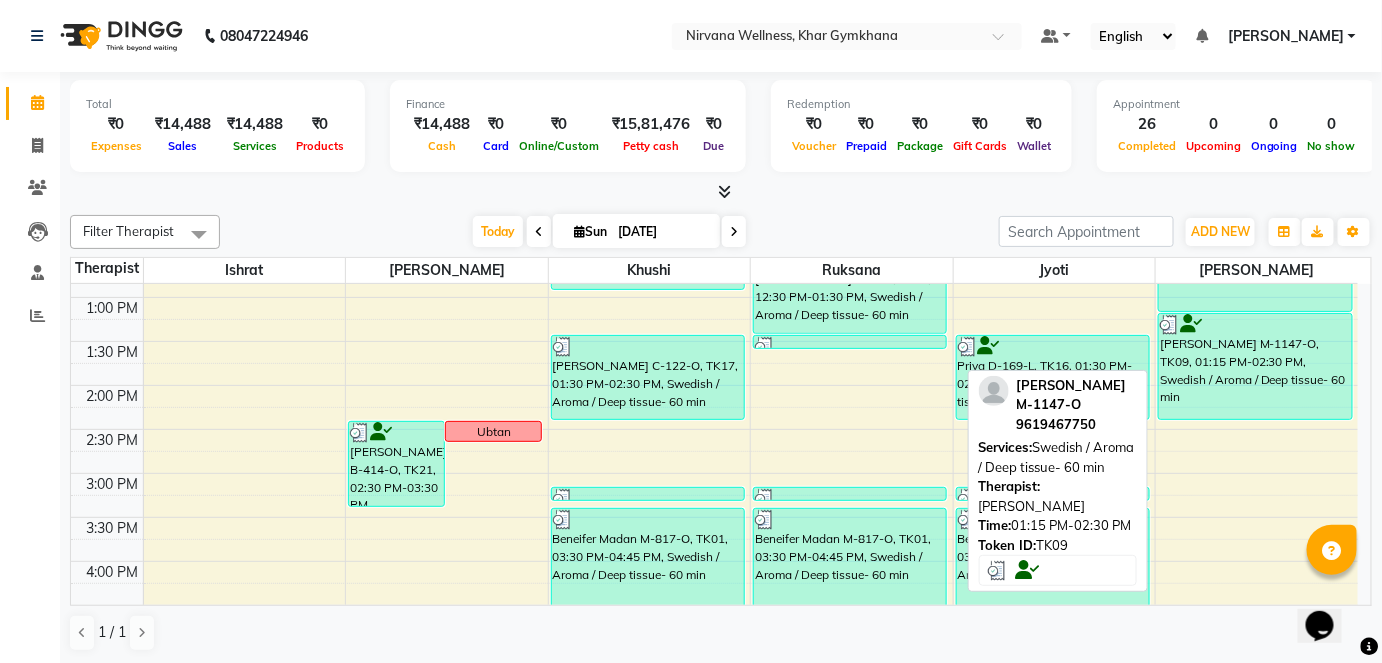 scroll, scrollTop: 522, scrollLeft: 0, axis: vertical 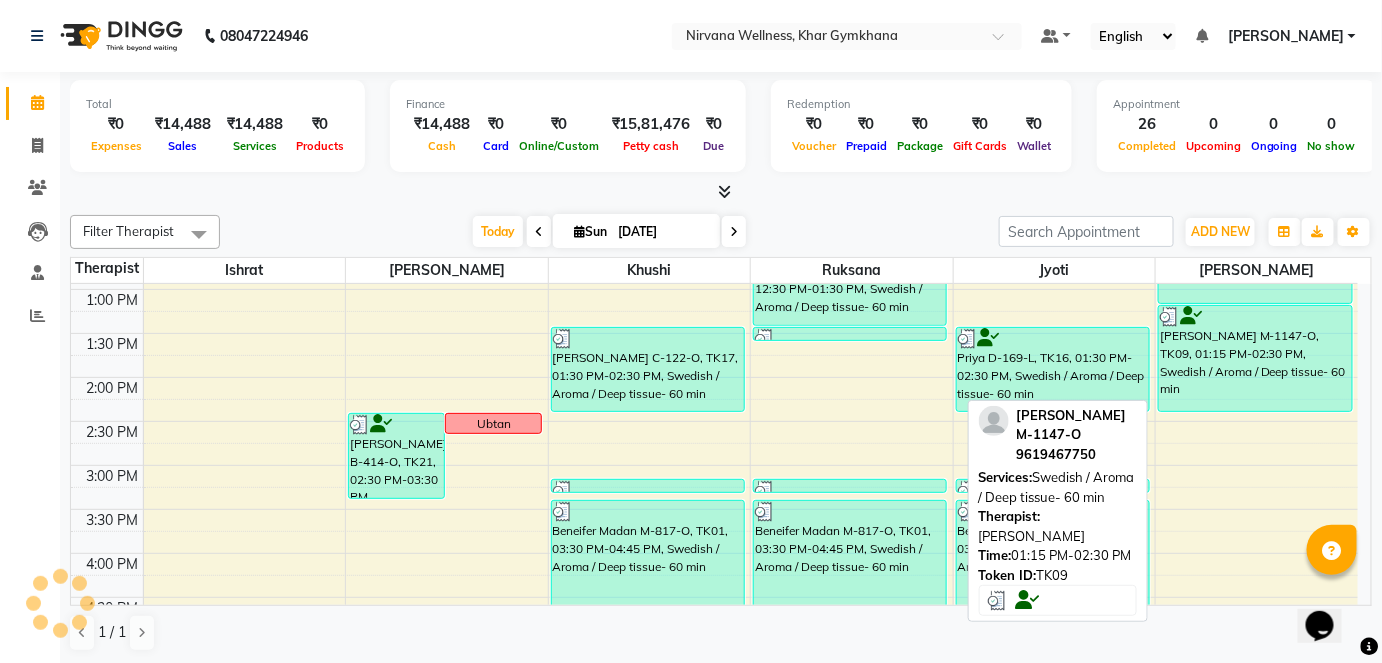 click on "[PERSON_NAME] M-1147-O, TK09, 01:15 PM-02:30 PM, Swedish / Aroma / Deep tissue- 60 min" at bounding box center (1255, 358) 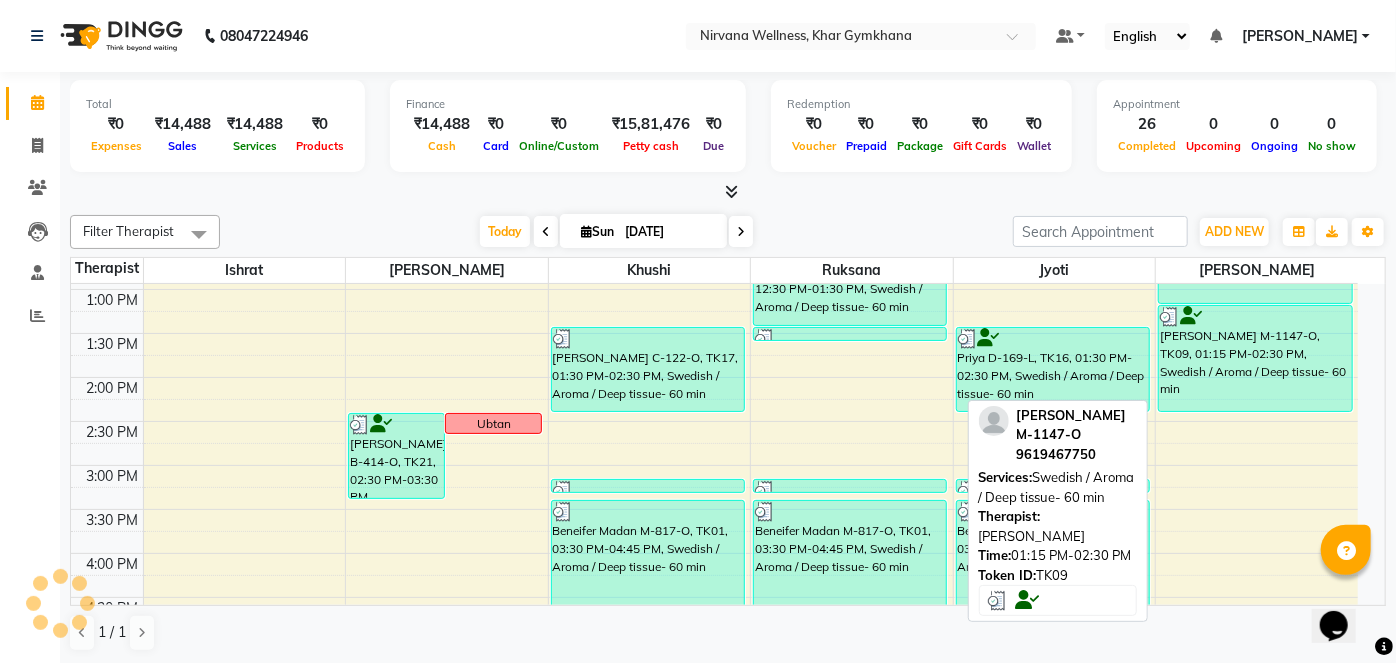 select on "3" 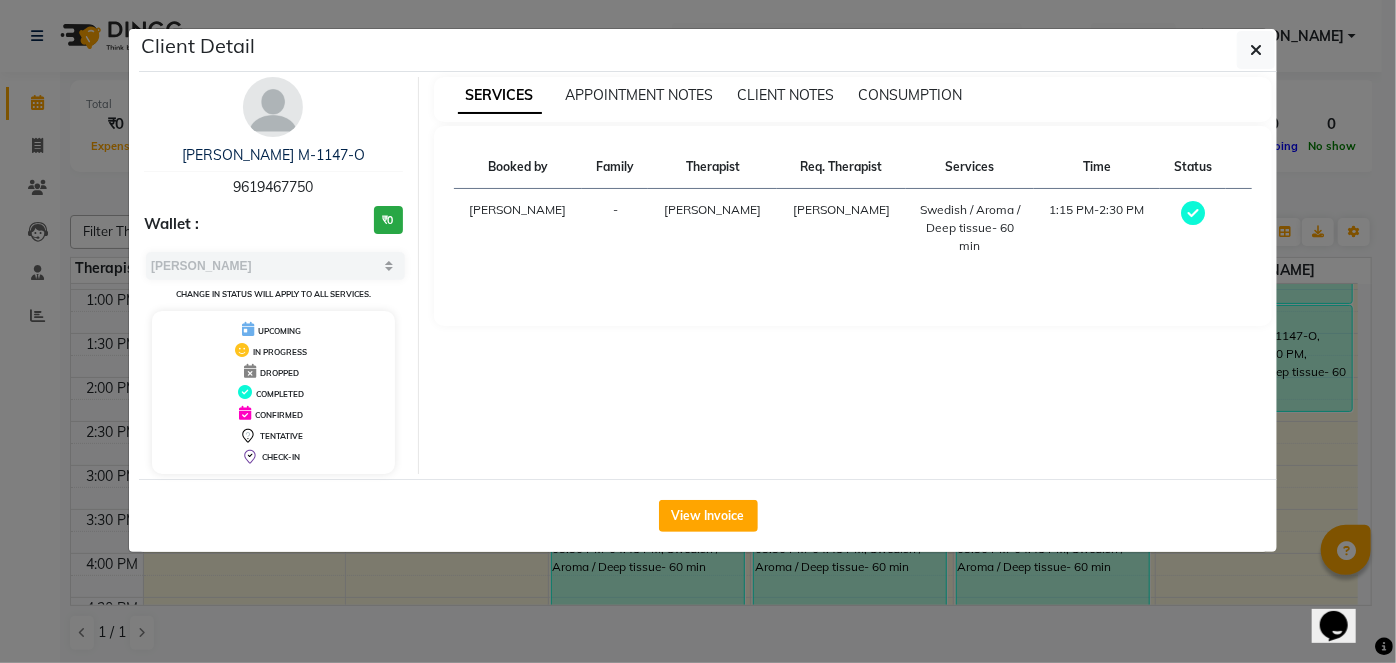 click at bounding box center (273, 107) 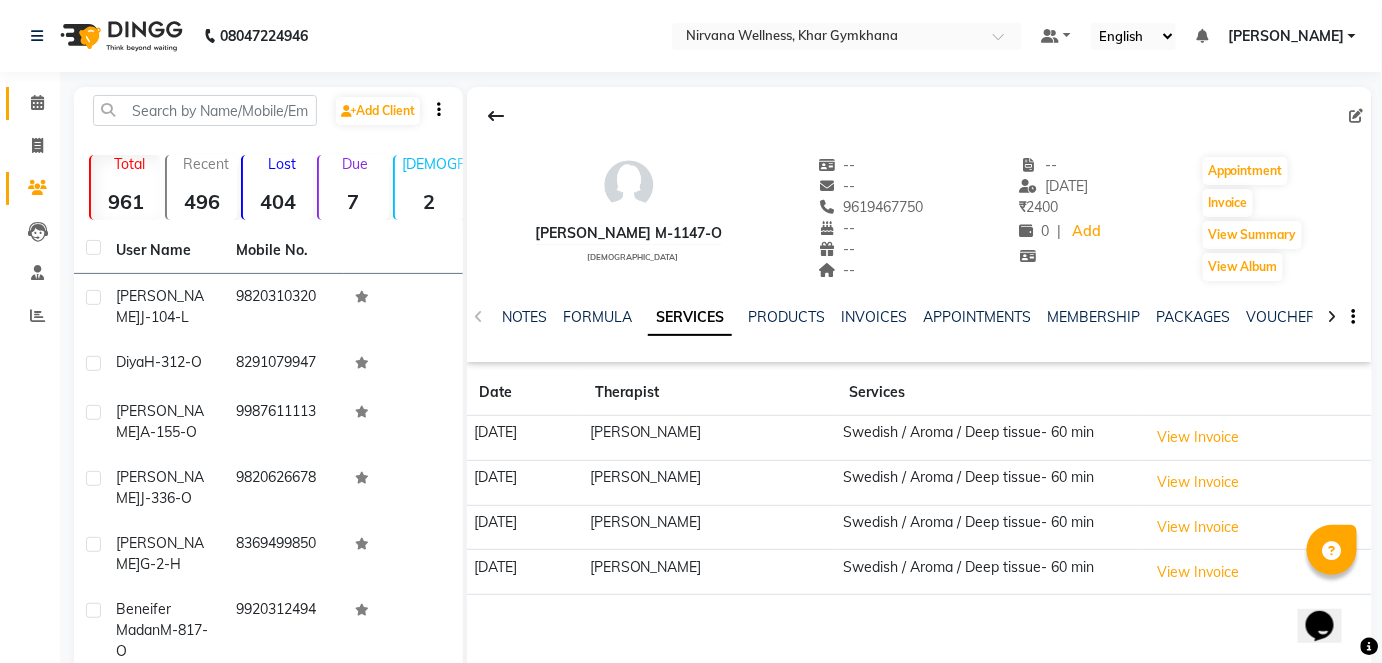 click on "Calendar" 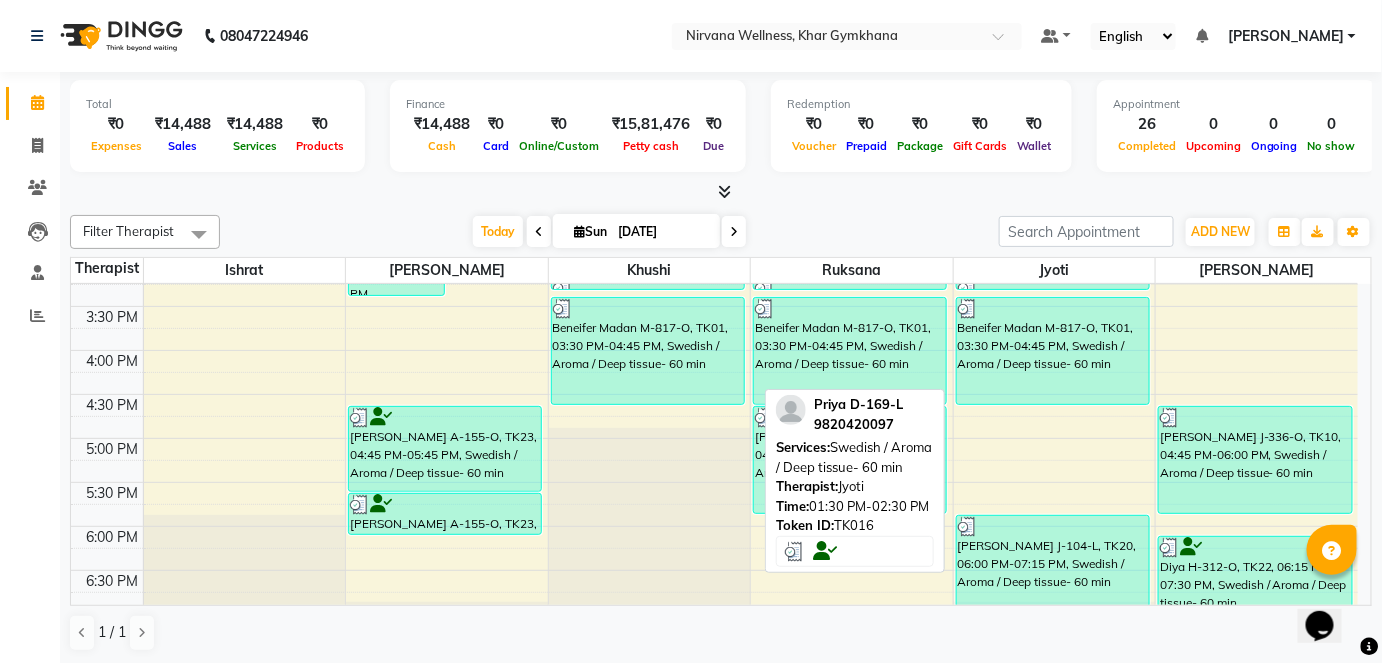 scroll, scrollTop: 727, scrollLeft: 0, axis: vertical 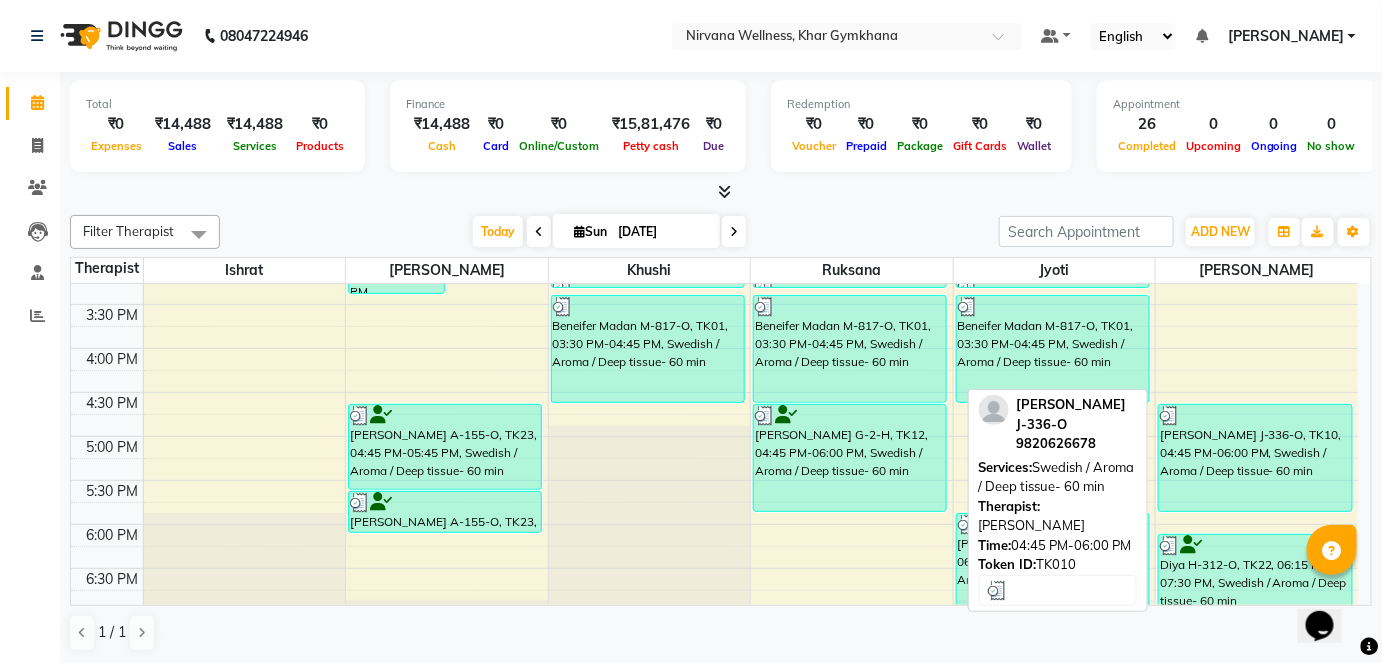 click on "[PERSON_NAME] J-336-O, TK10, 04:45 PM-06:00 PM, Swedish / Aroma / Deep tissue- 60 min" at bounding box center (1255, 458) 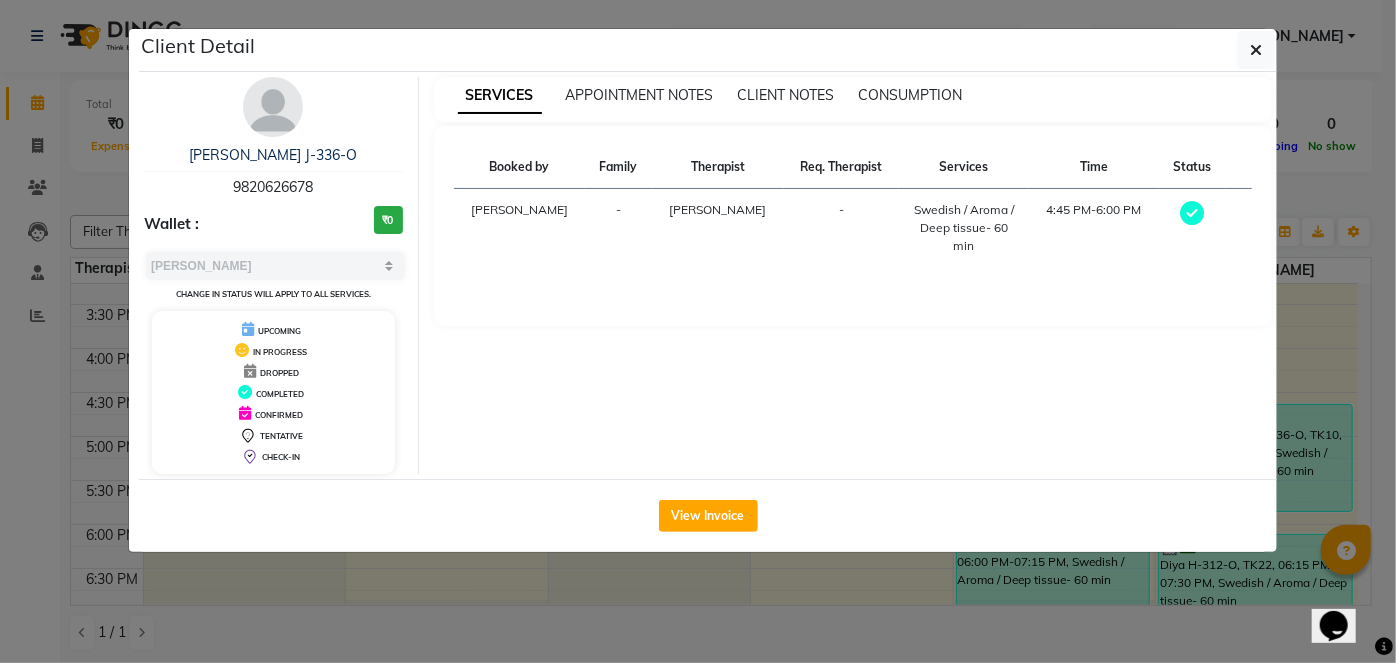 click at bounding box center [273, 107] 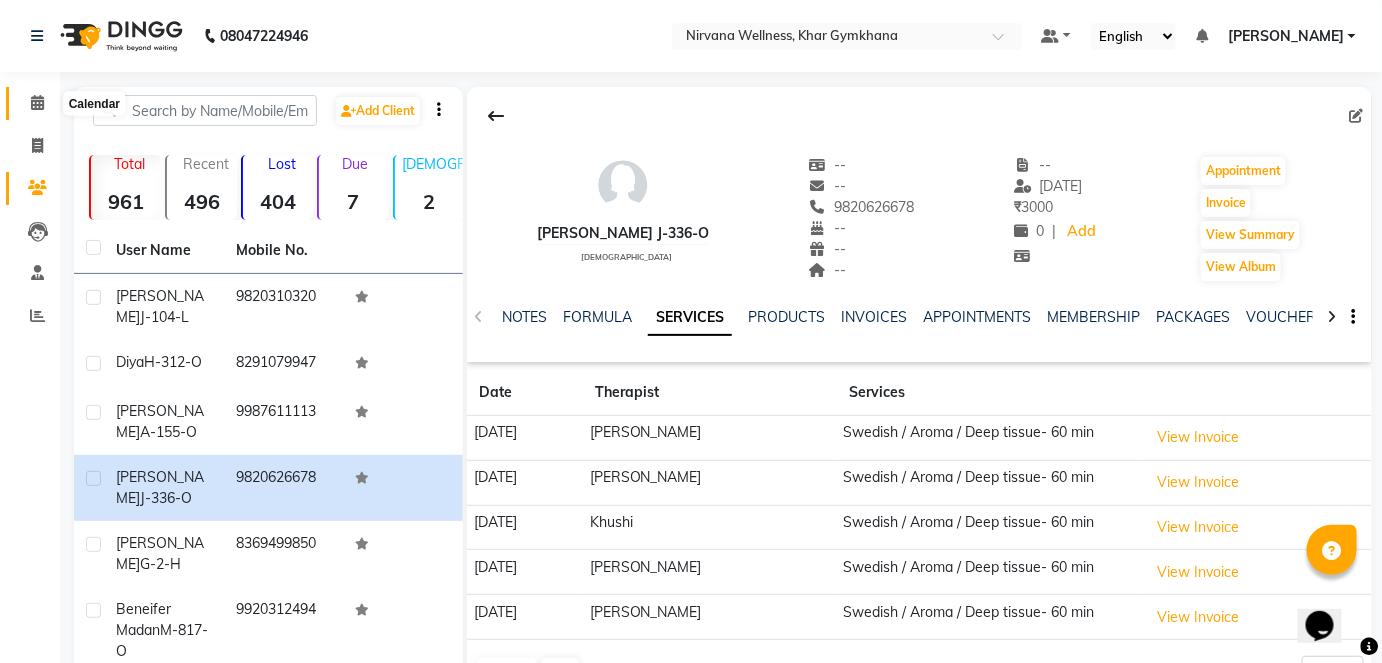 click 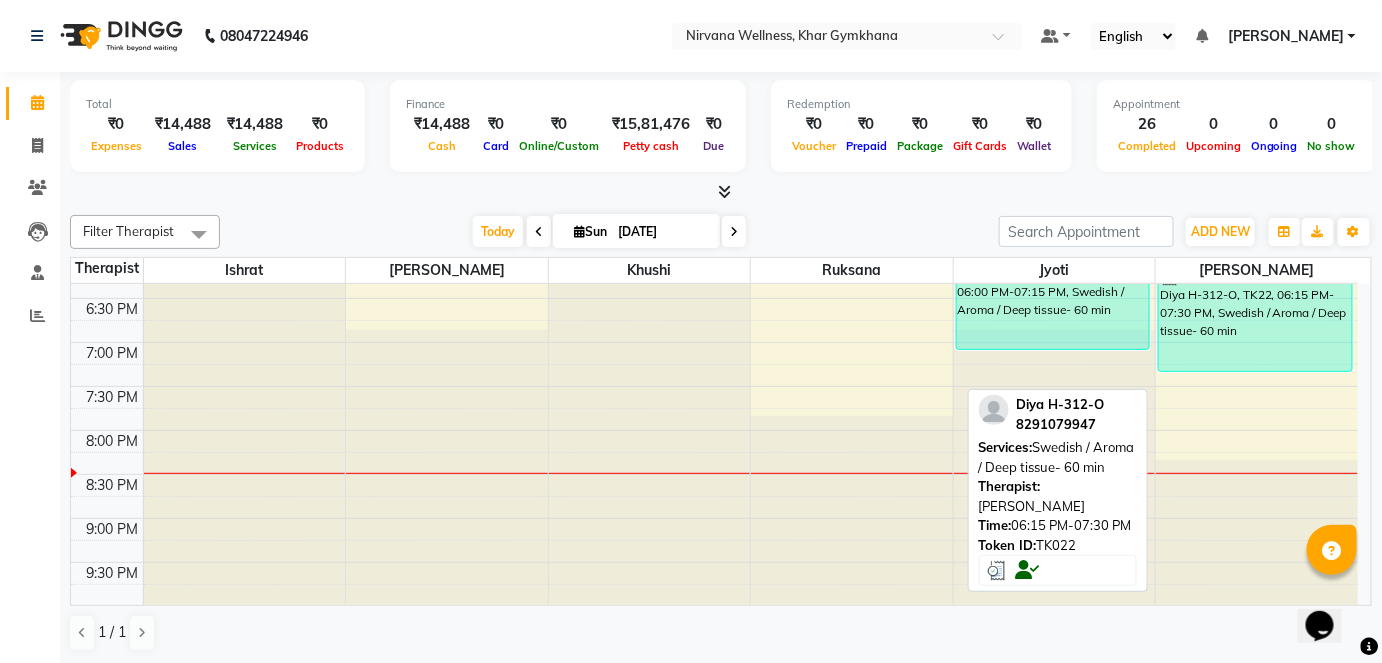 scroll, scrollTop: 1000, scrollLeft: 0, axis: vertical 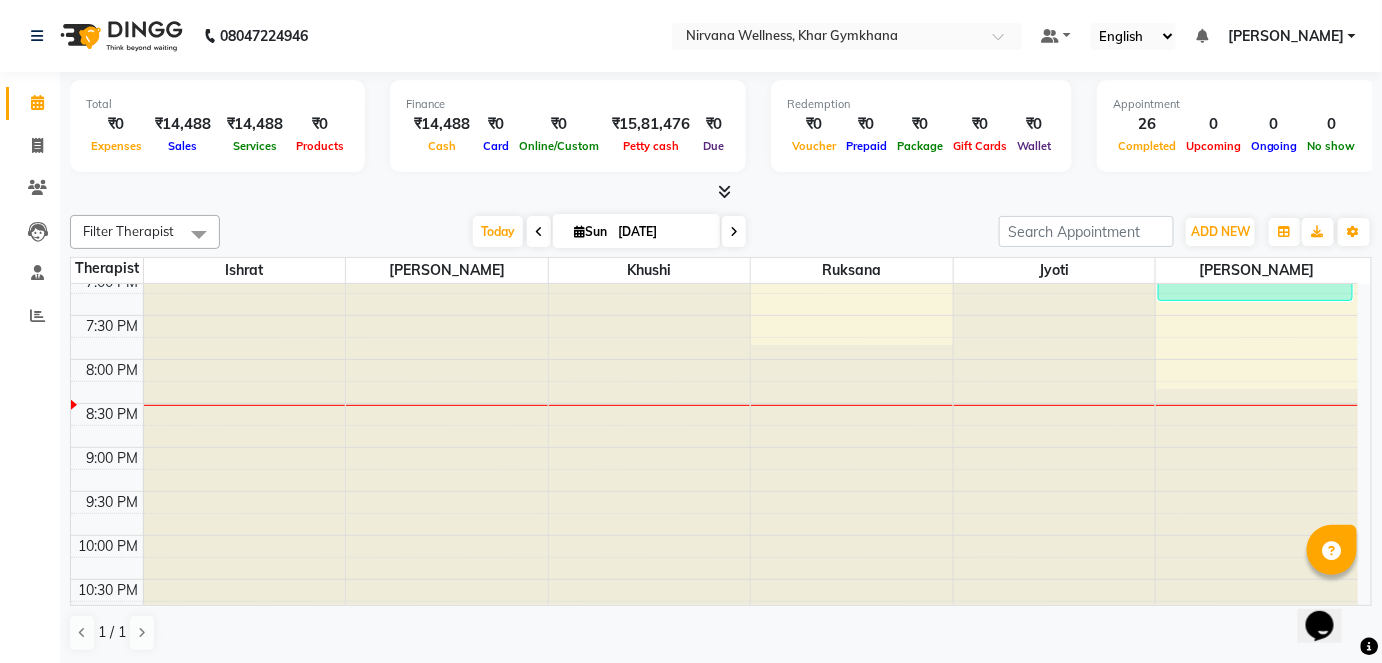 click at bounding box center [734, 231] 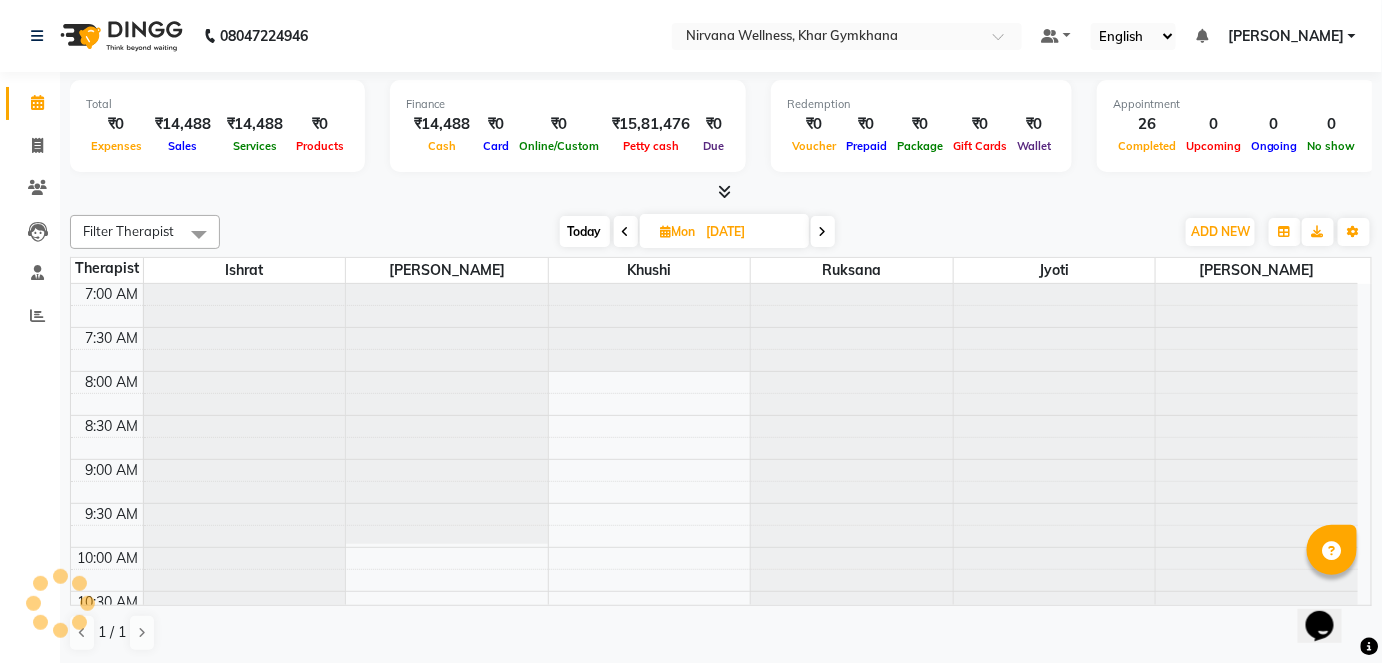 scroll, scrollTop: 1068, scrollLeft: 0, axis: vertical 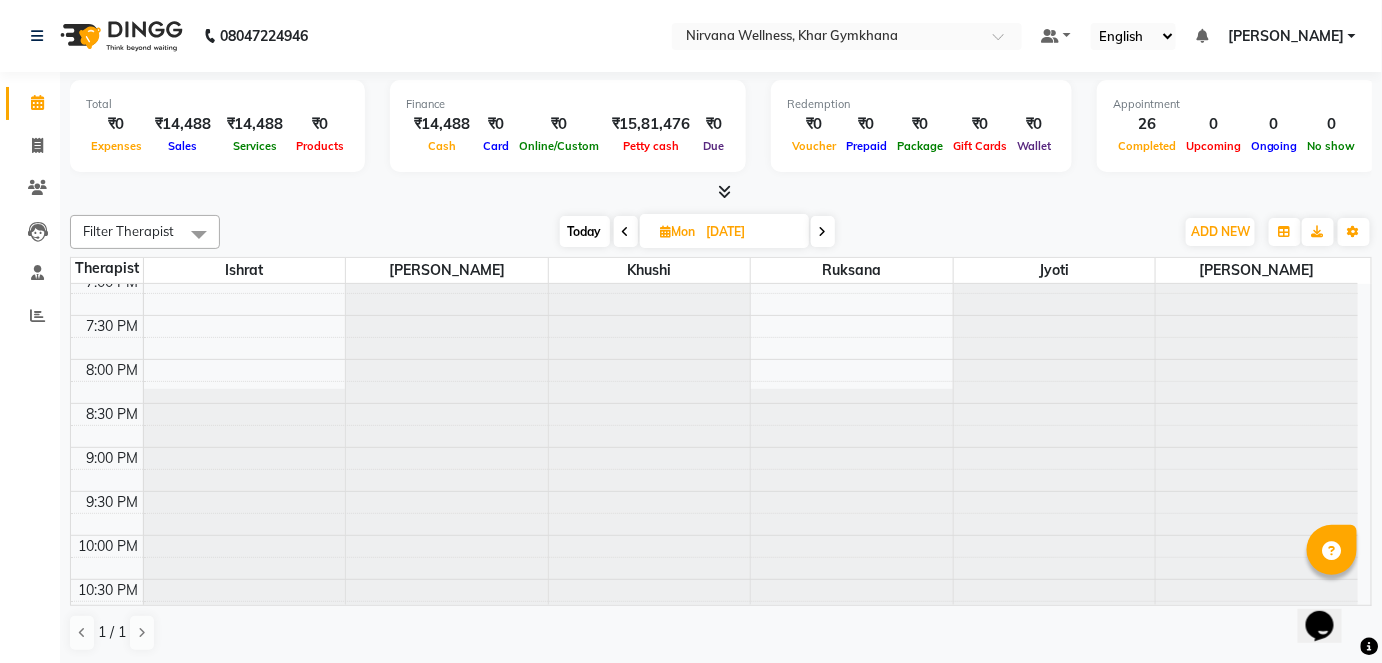 click on "Redemption  ₹0 Voucher ₹0 Prepaid ₹0 Package ₹0  Gift Cards ₹0  Wallet" at bounding box center (921, 126) 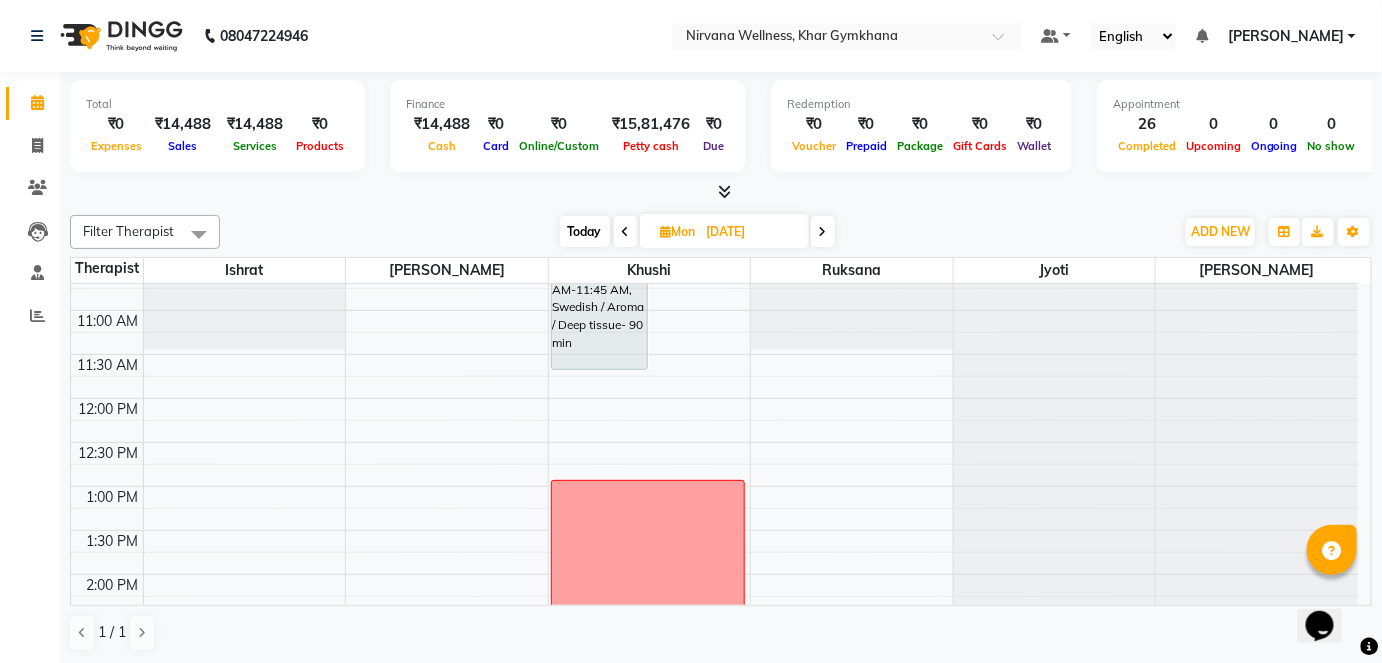 scroll, scrollTop: 432, scrollLeft: 0, axis: vertical 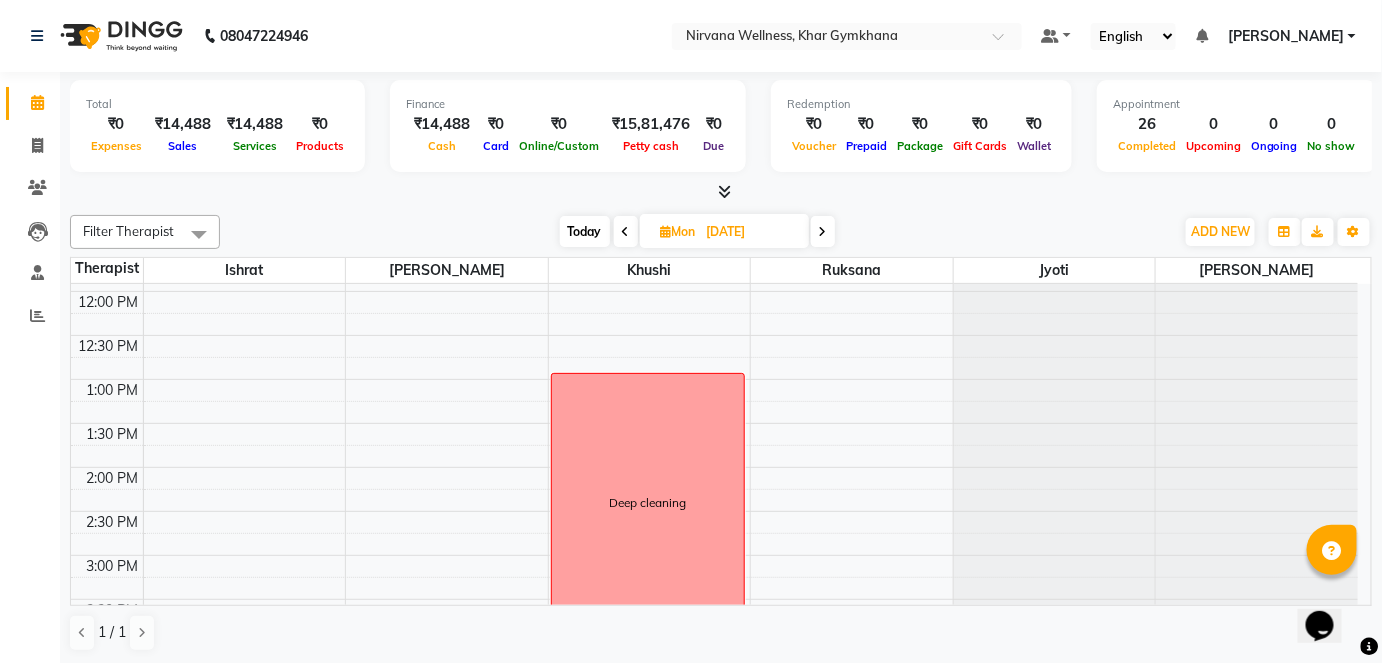 click on "[PERSON_NAME]" at bounding box center (1292, 36) 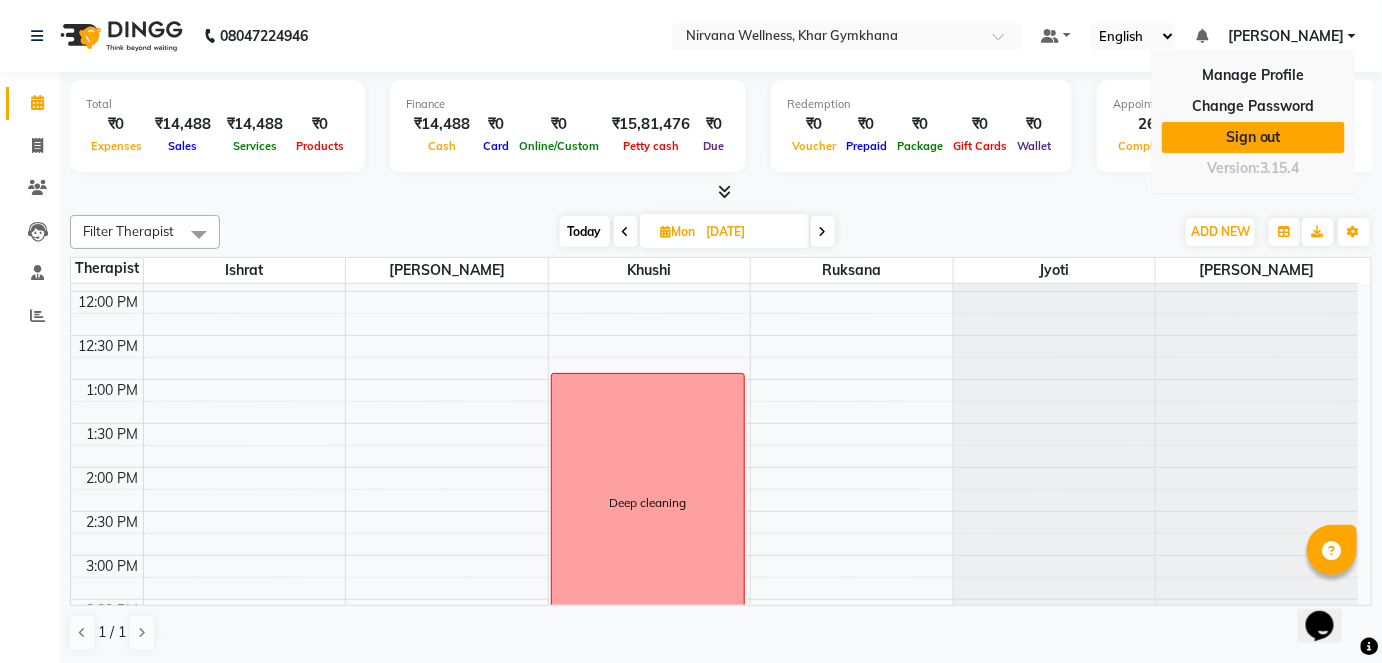 click on "Sign out" at bounding box center [1253, 137] 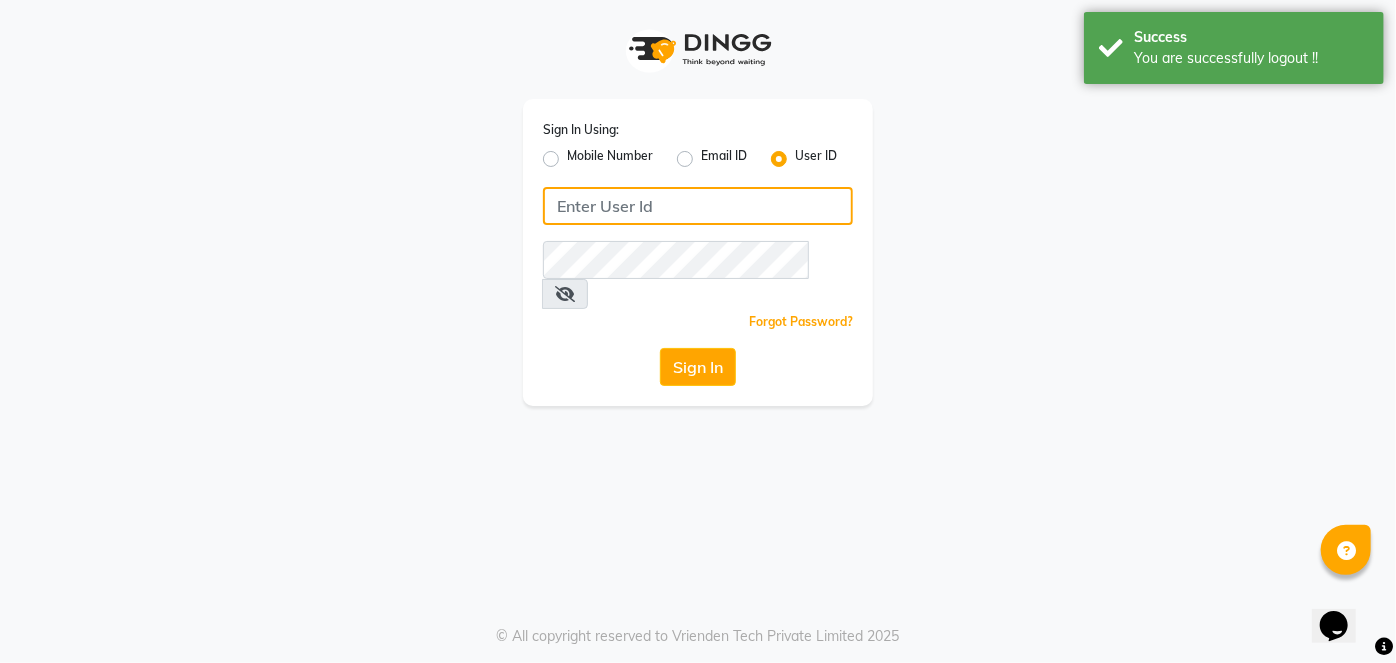 type on "7378576236" 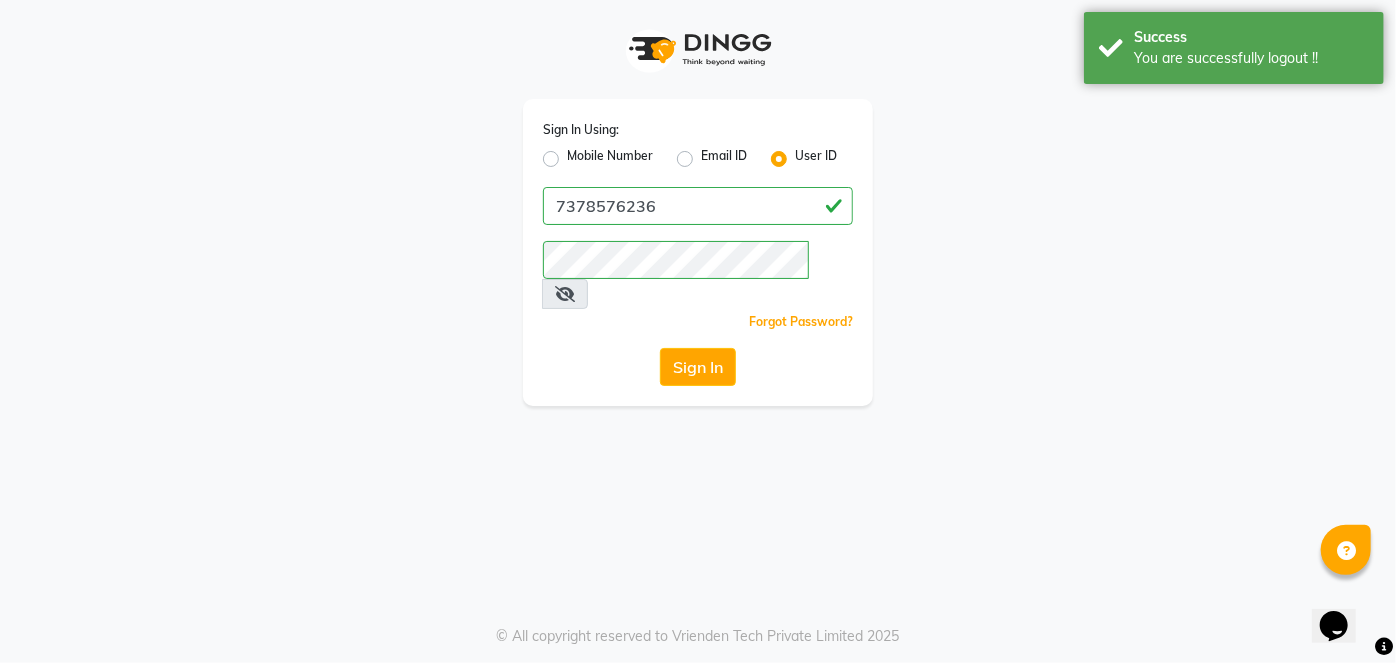 click on "Sign In Using: Mobile Number Email ID User ID 7378576236  Remember me Forgot Password?  Sign In" 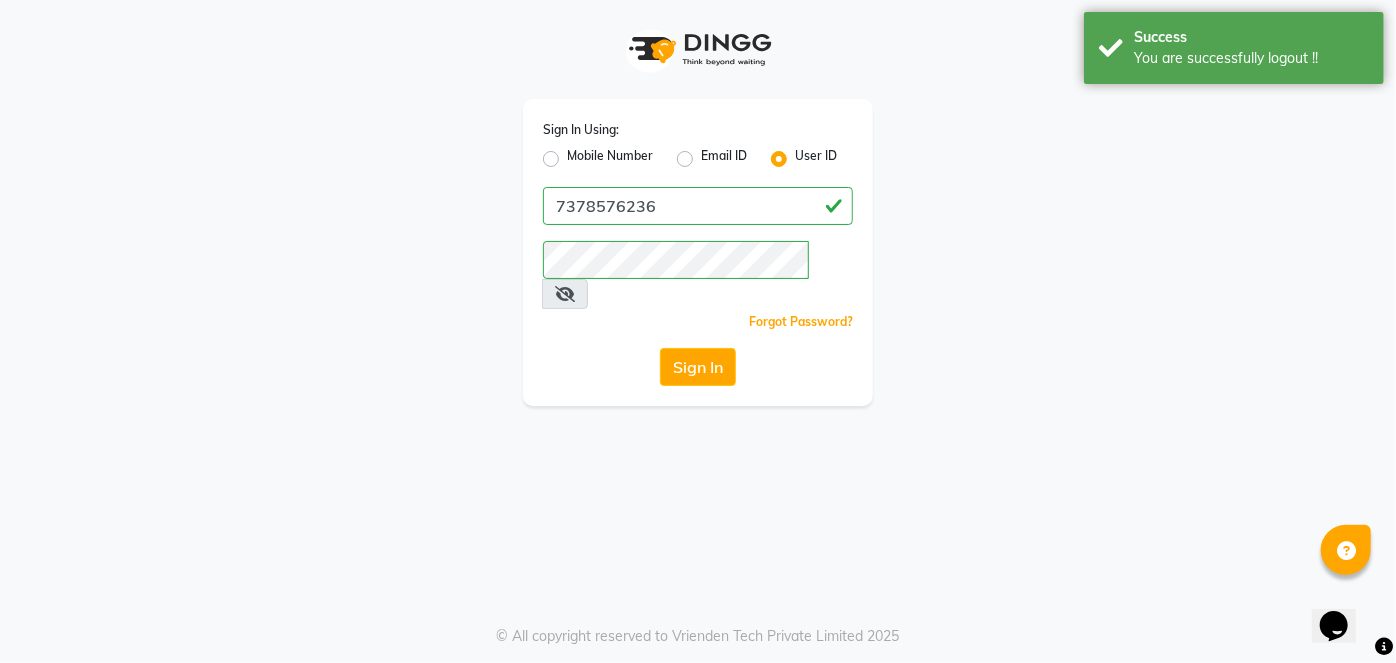 click on "Mobile Number" 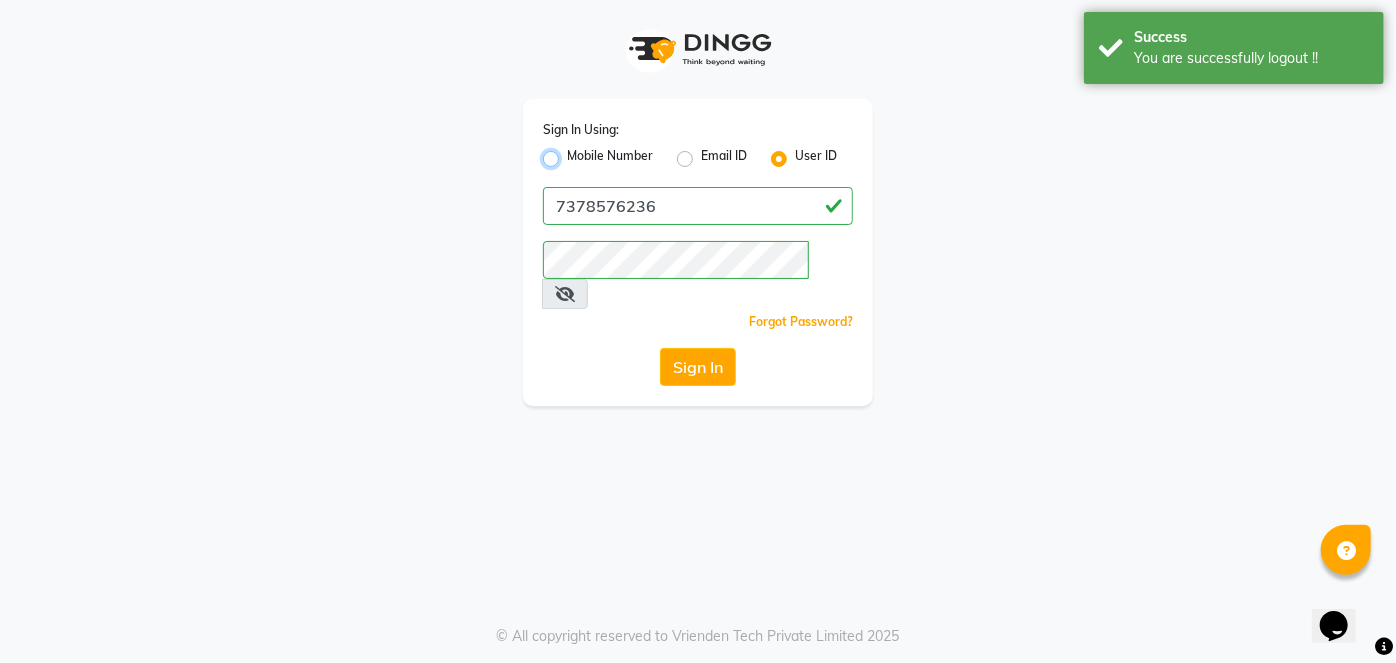 click on "Mobile Number" at bounding box center (573, 153) 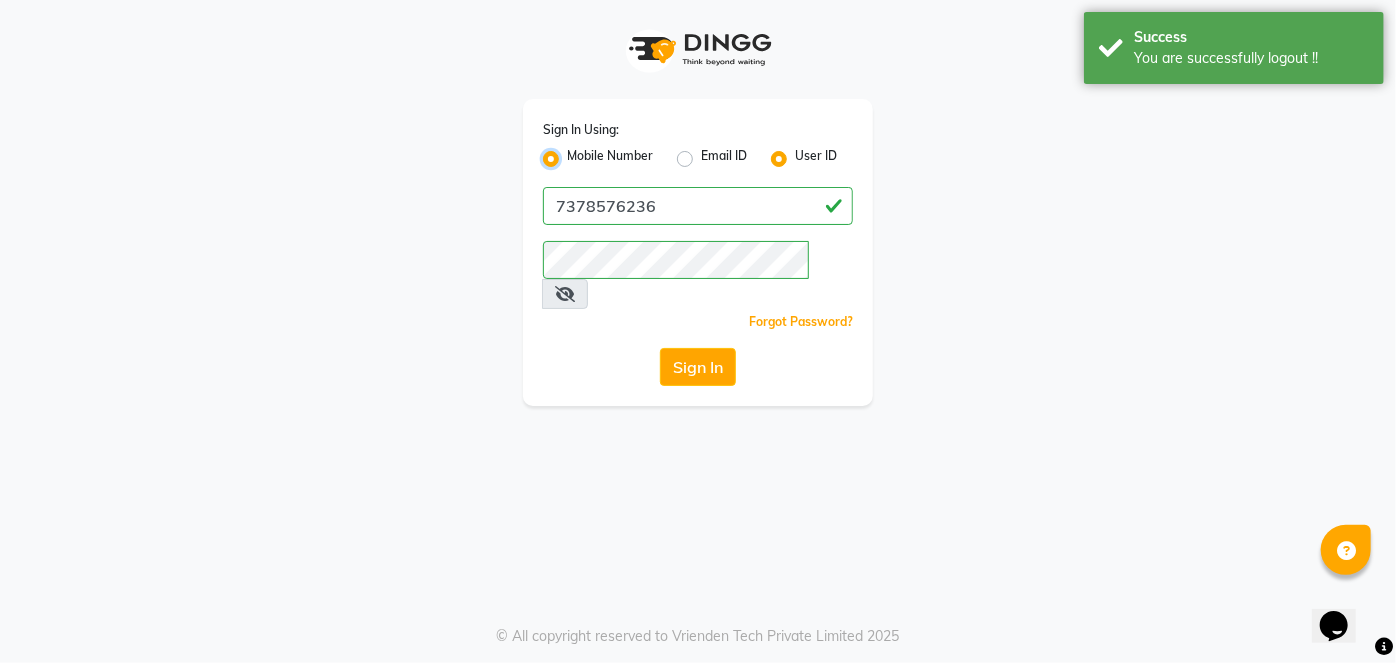 radio on "false" 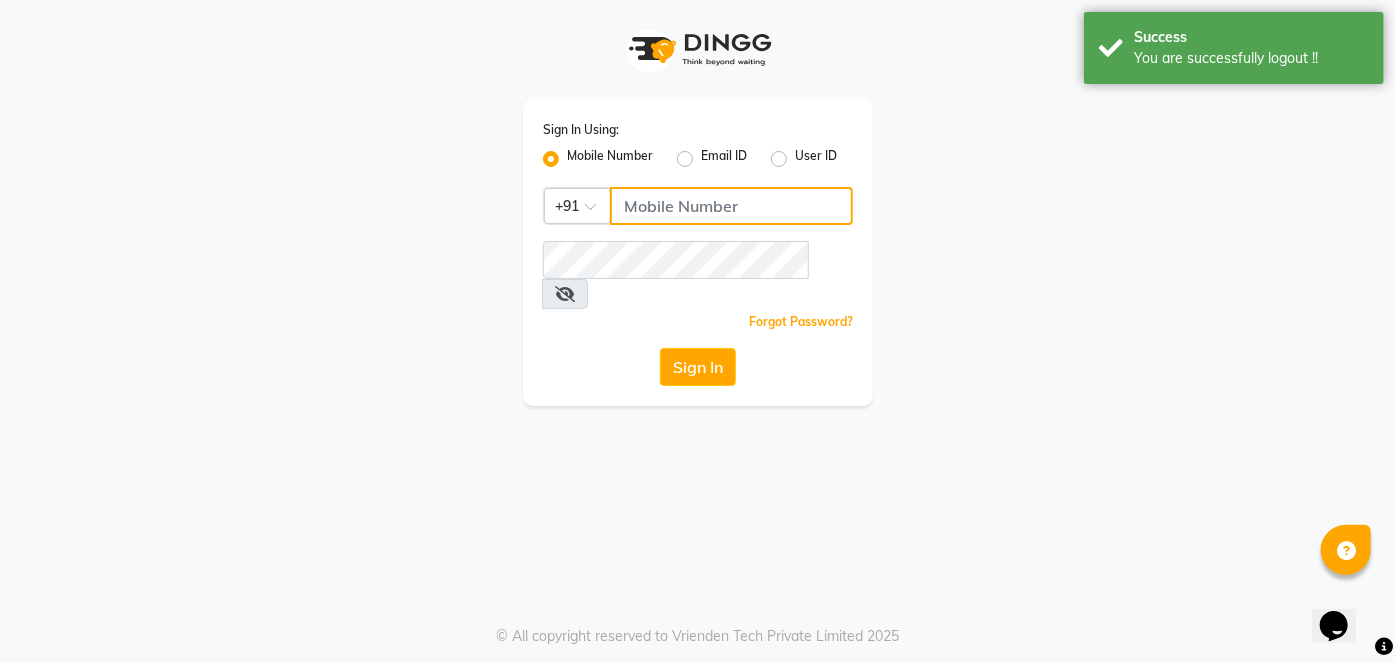 click 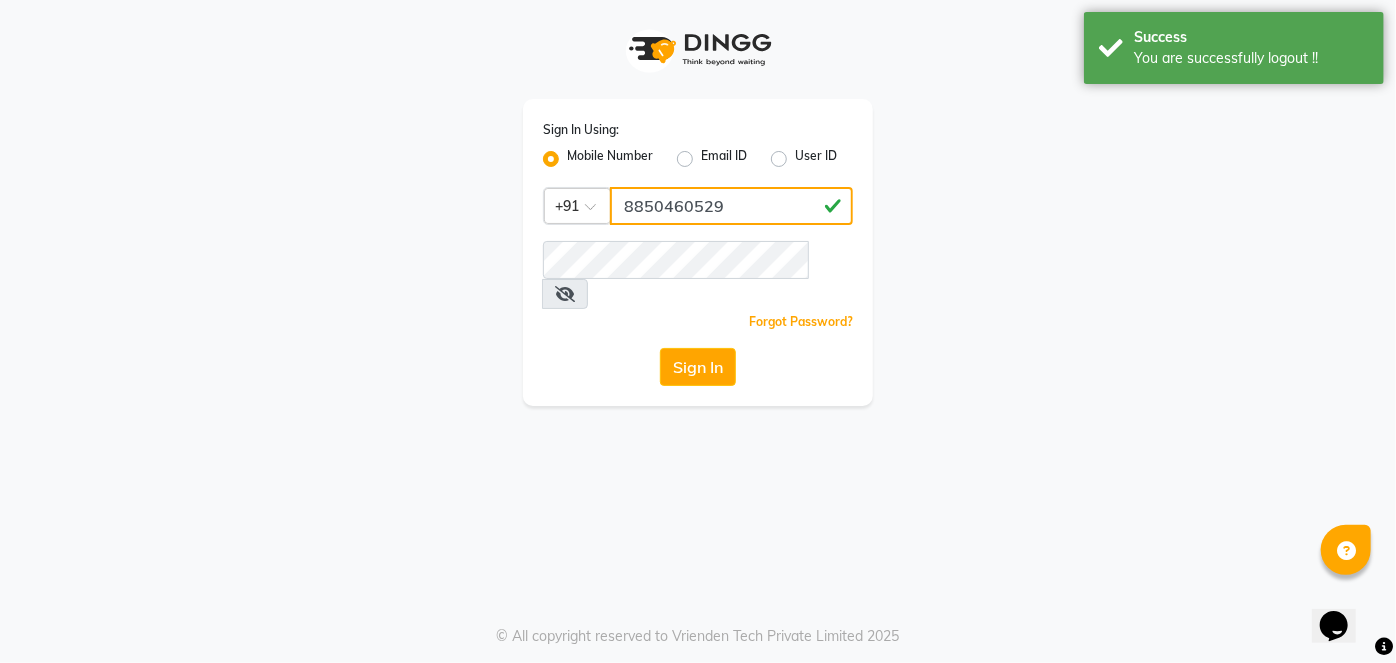 type on "8850460529" 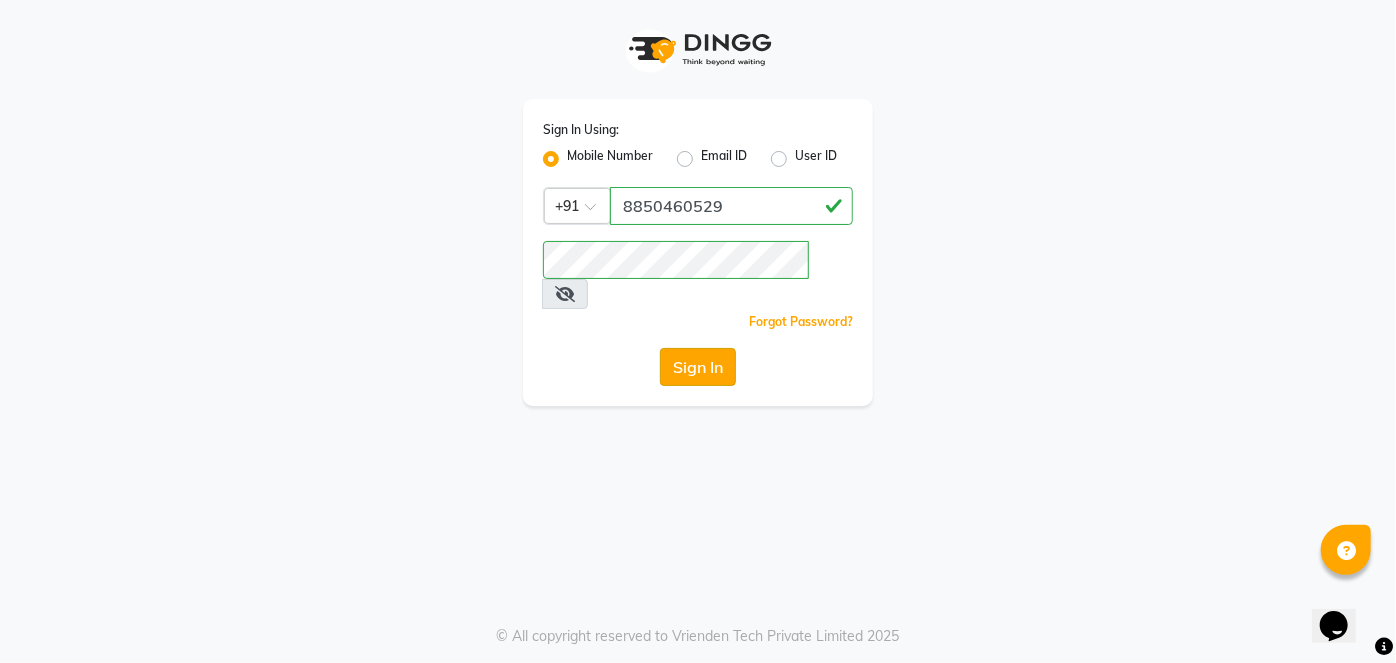 click on "Sign In" 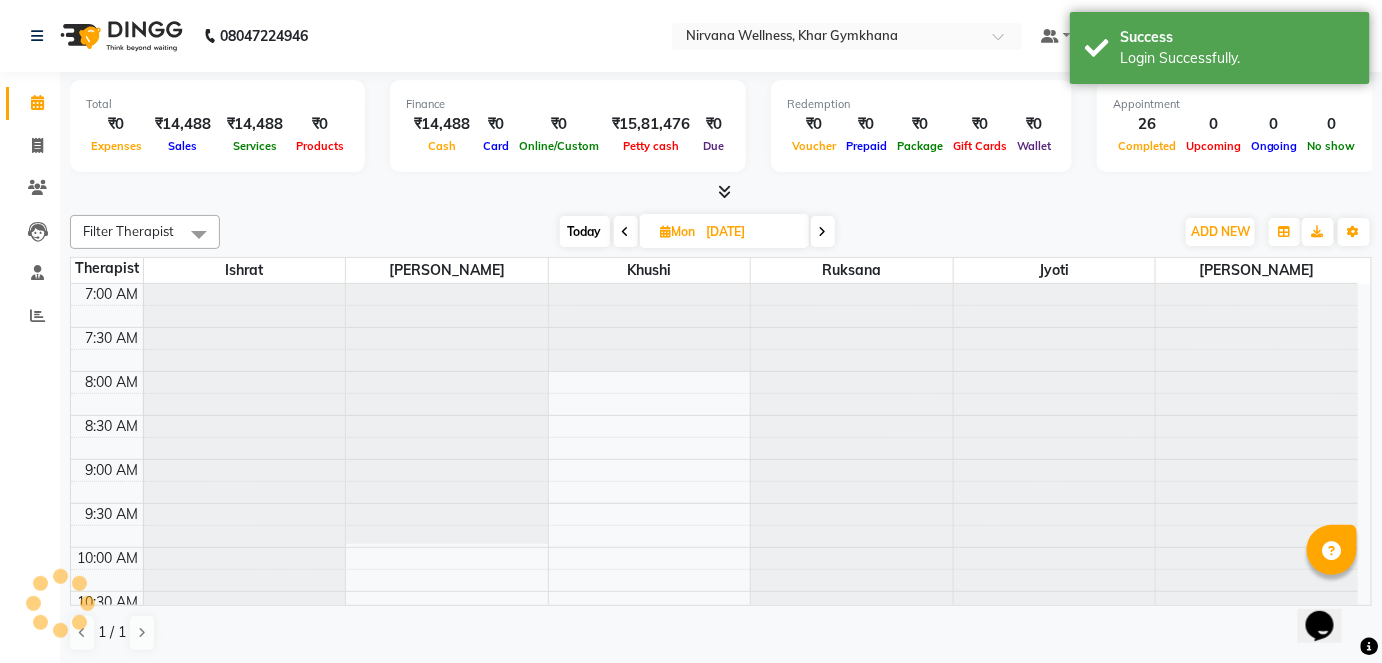 scroll, scrollTop: 0, scrollLeft: 0, axis: both 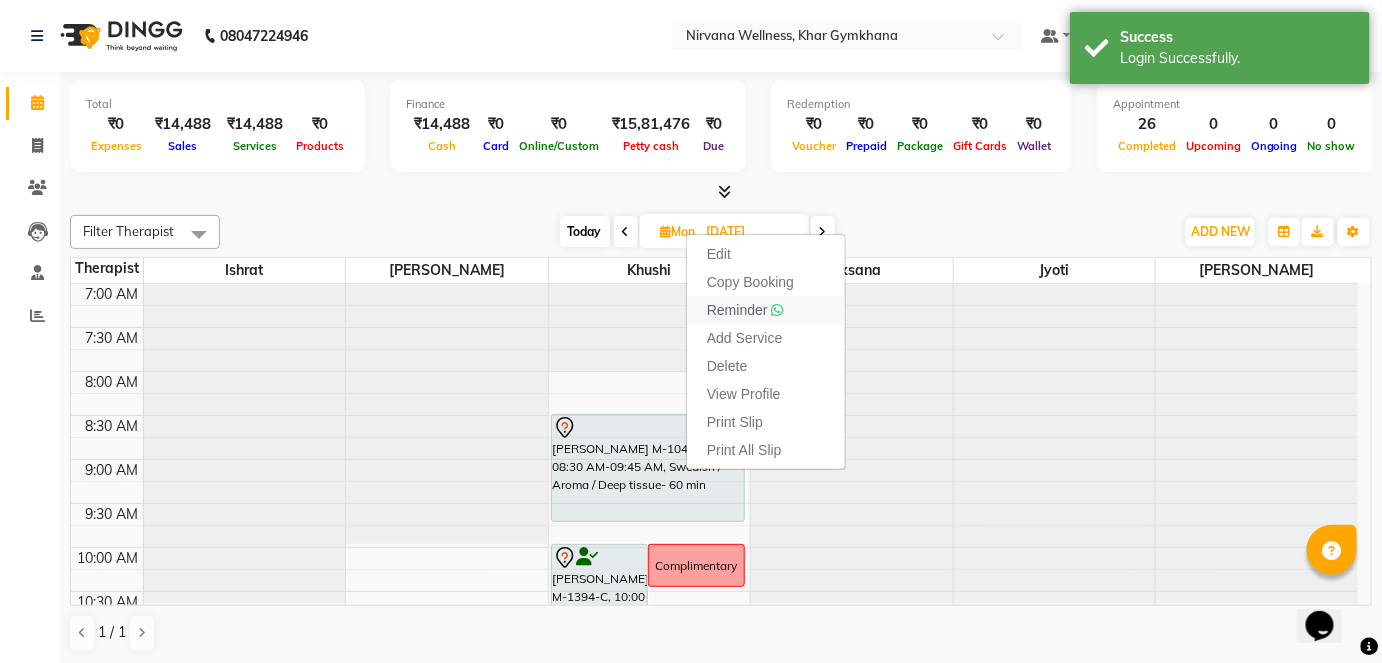 click on "Reminder" at bounding box center (737, 310) 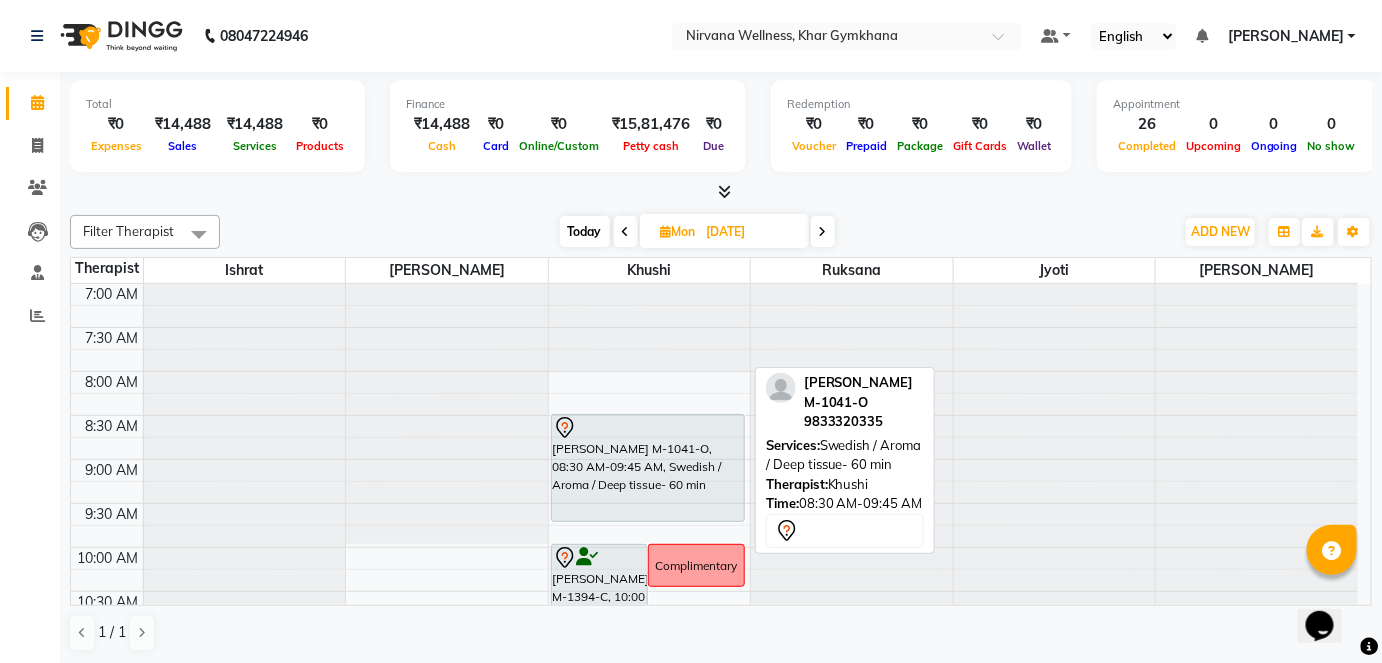 scroll, scrollTop: 181, scrollLeft: 0, axis: vertical 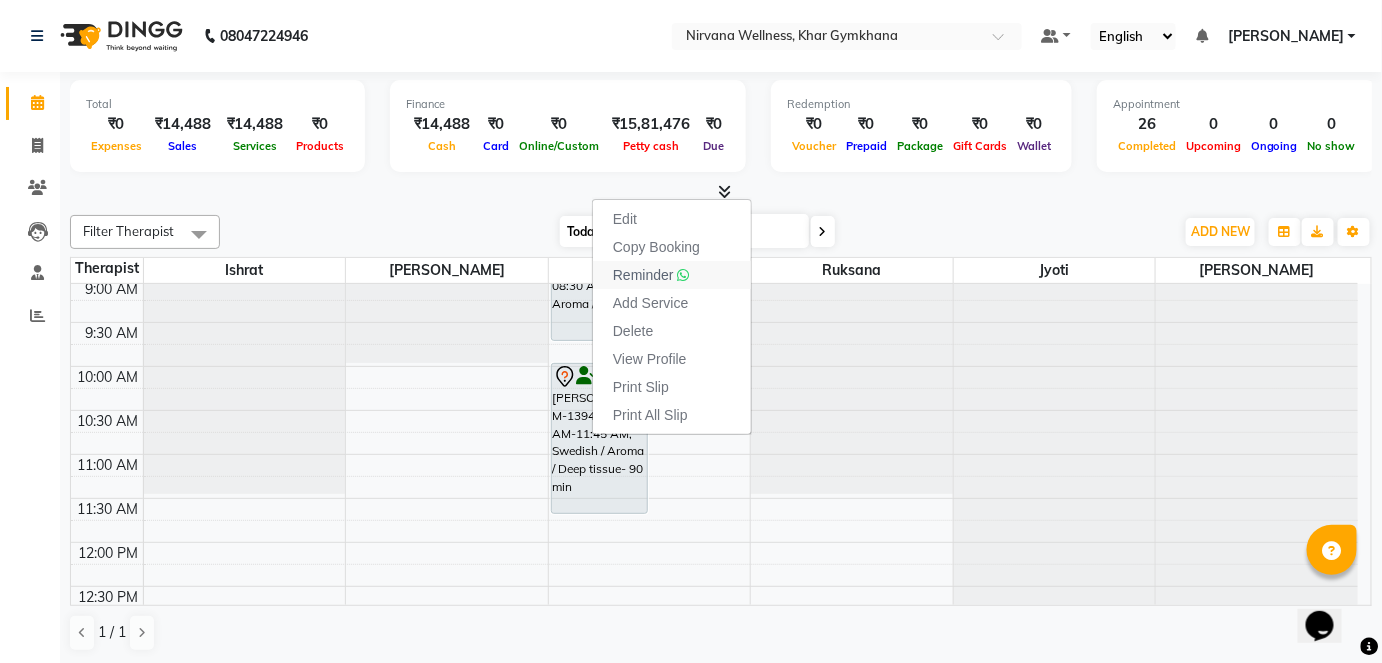 click on "Reminder" at bounding box center [651, 275] 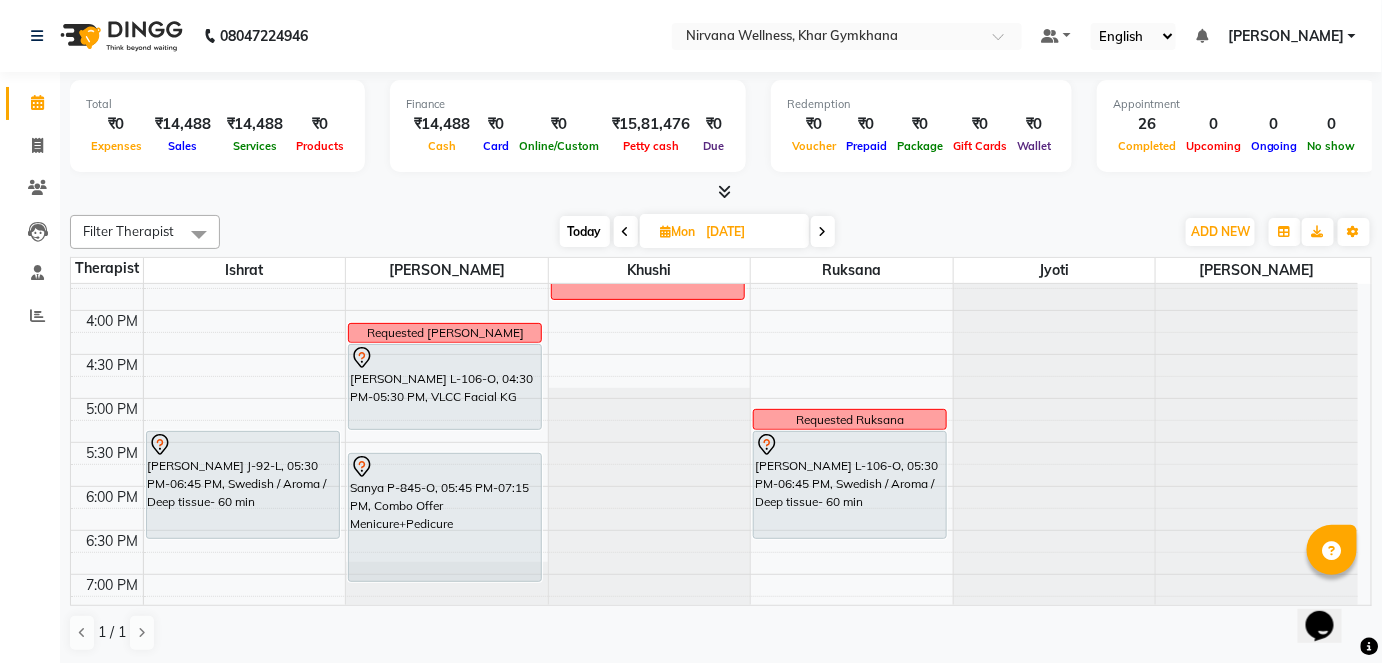 scroll, scrollTop: 636, scrollLeft: 0, axis: vertical 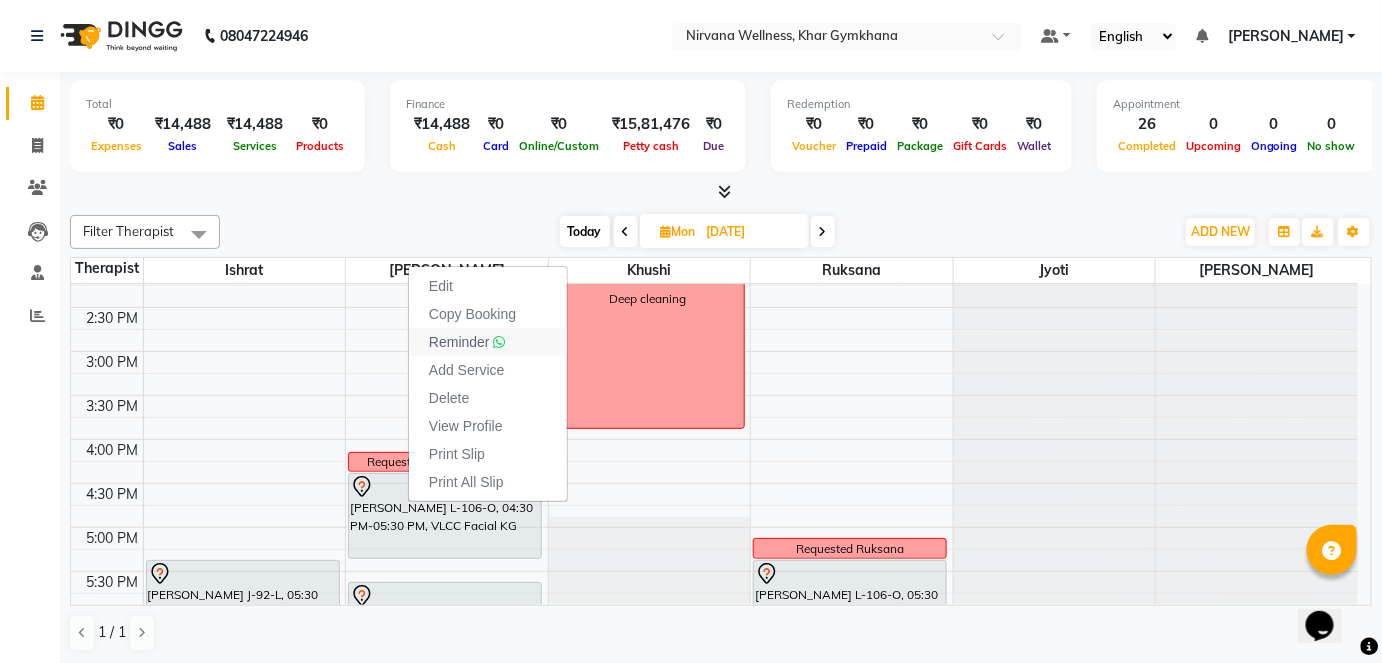 click on "Reminder" at bounding box center [459, 342] 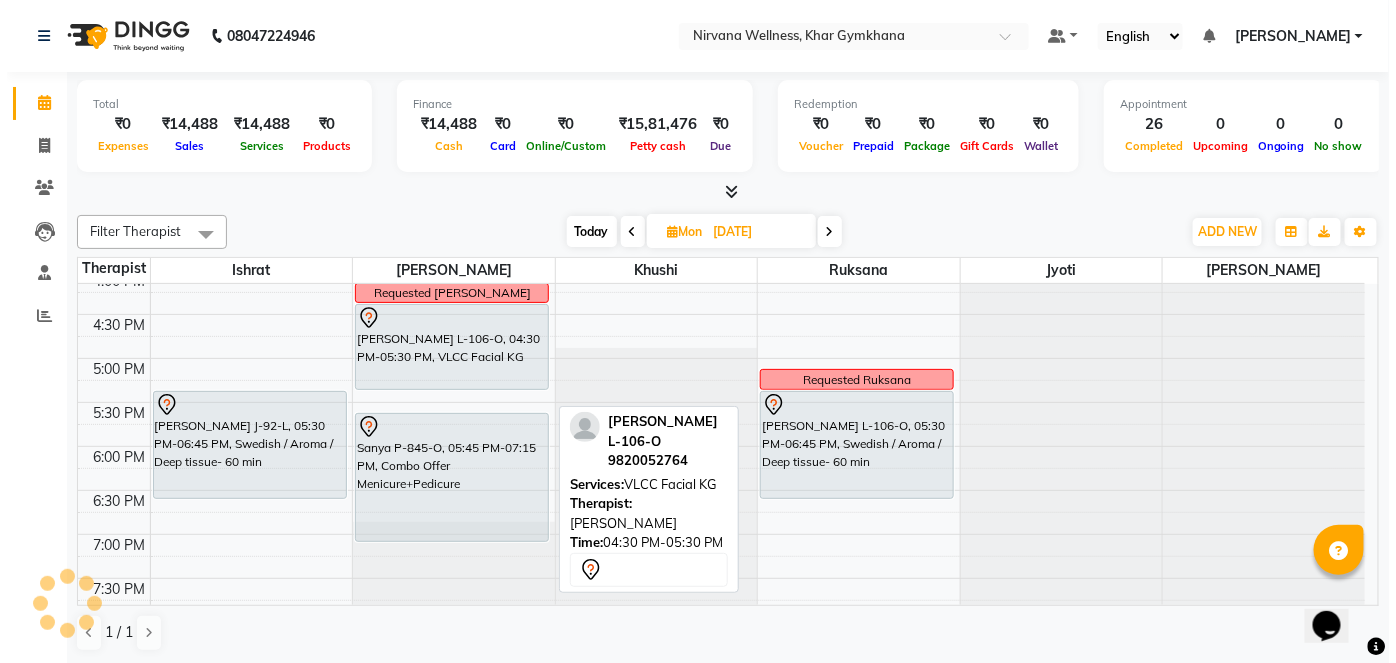 scroll, scrollTop: 818, scrollLeft: 0, axis: vertical 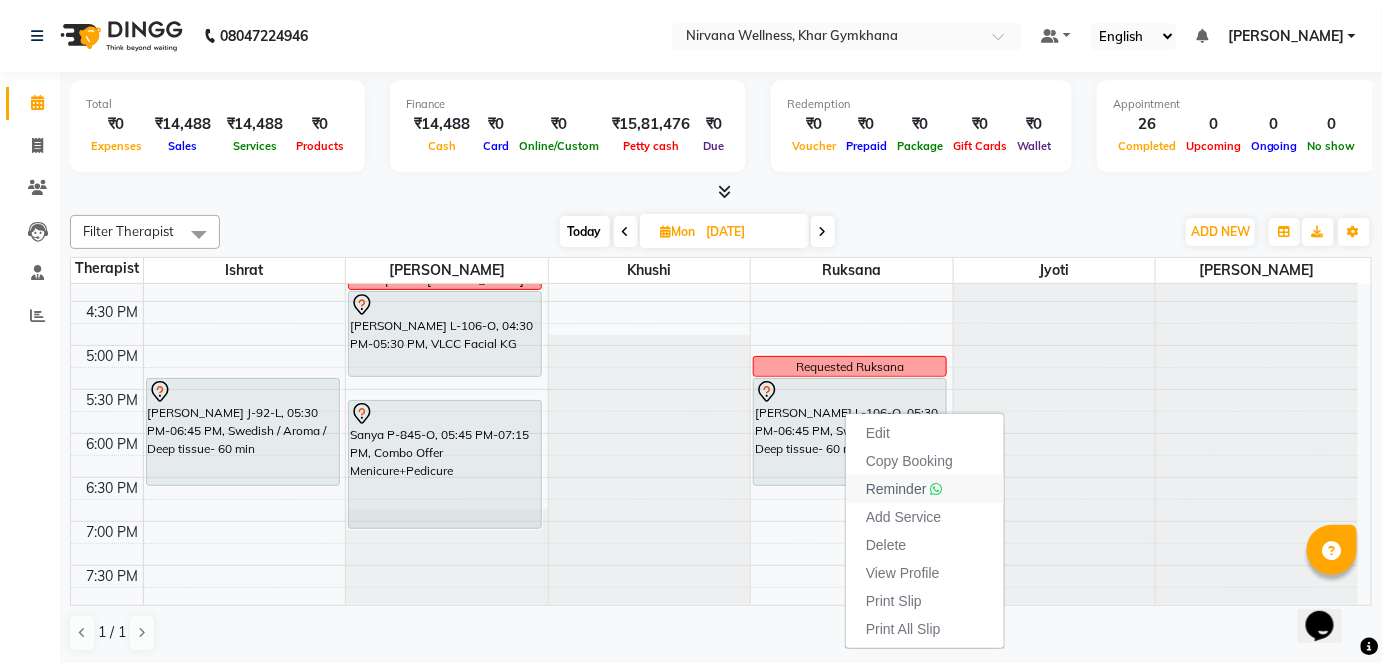 click on "Reminder" at bounding box center [896, 489] 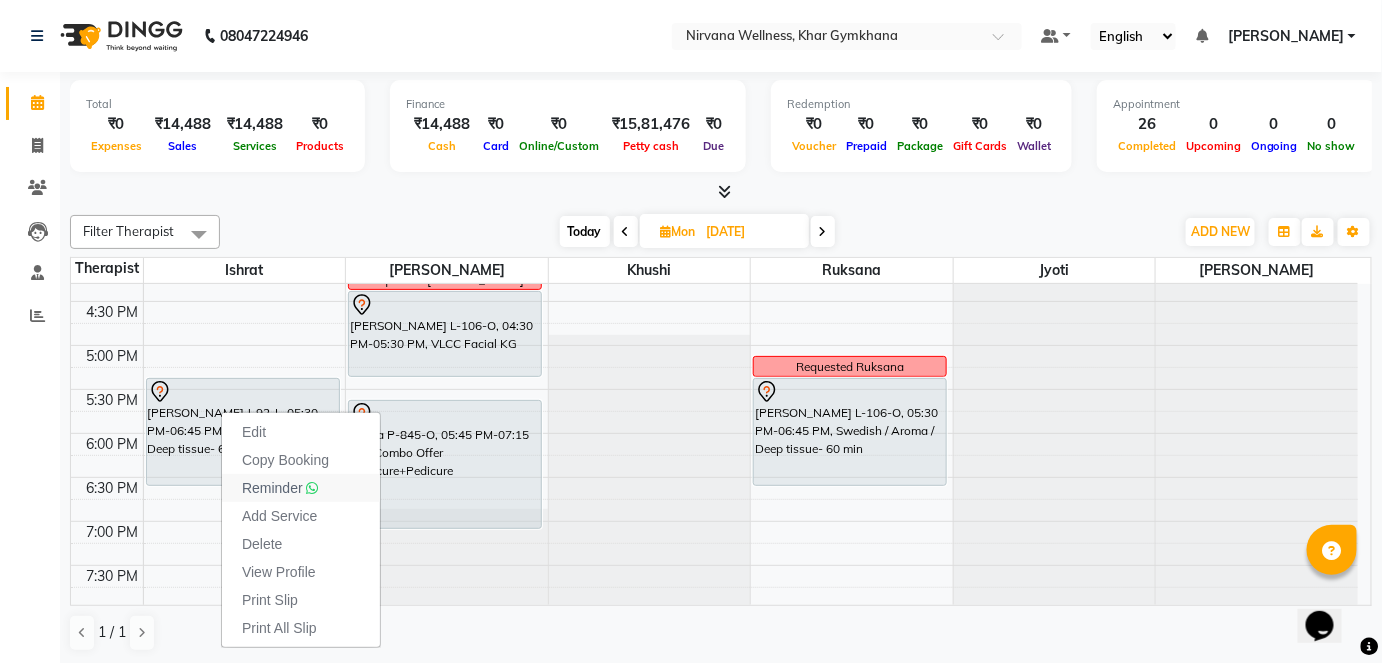 click on "Reminder" at bounding box center [272, 488] 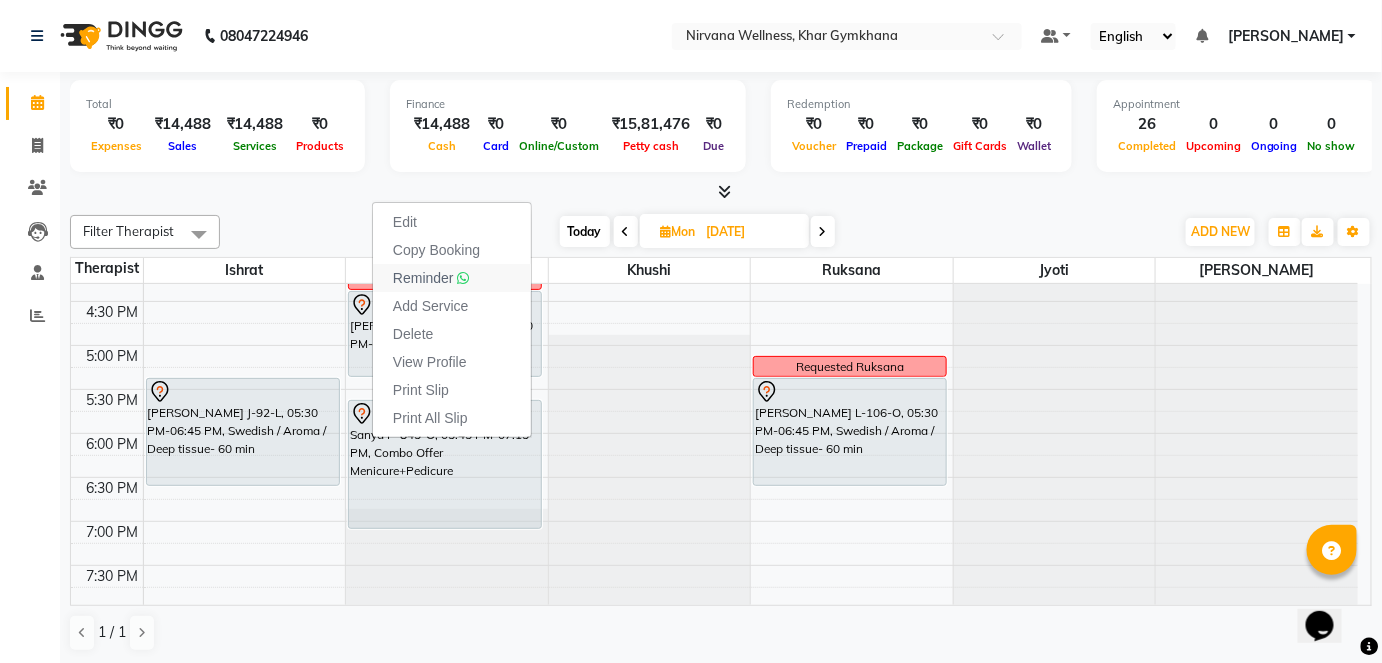 click on "Reminder" at bounding box center [423, 278] 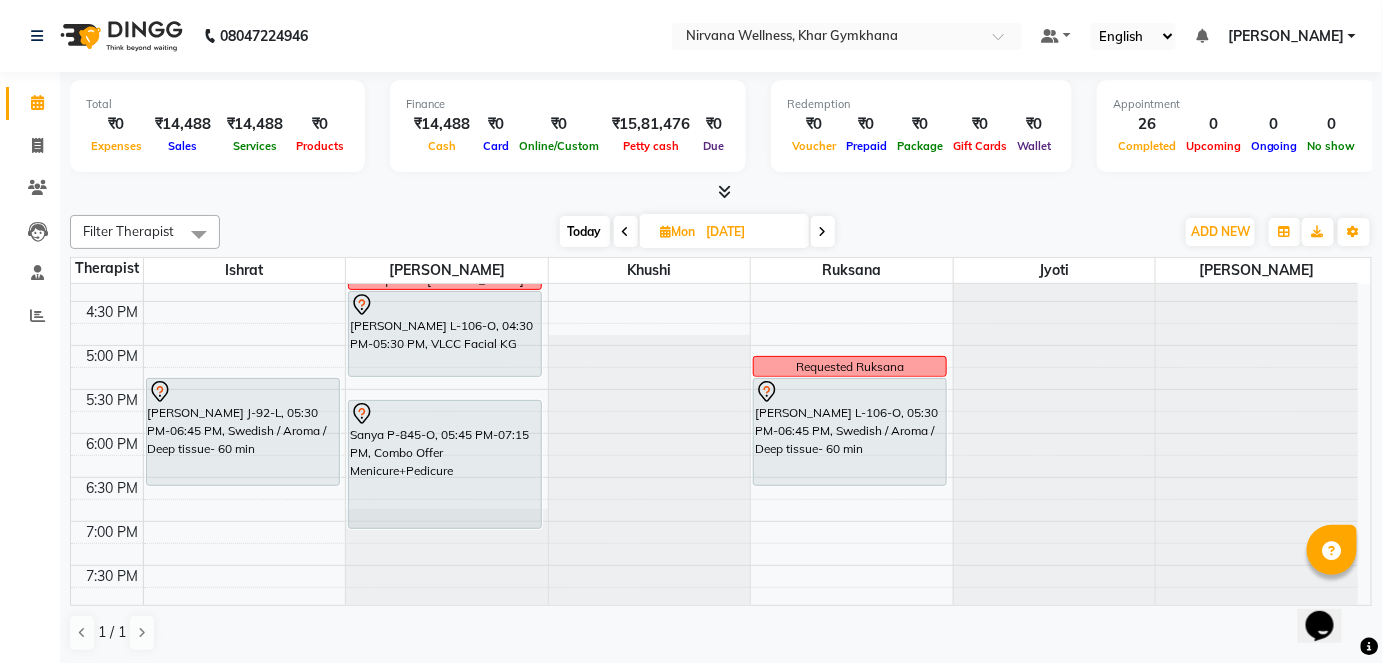 click on "[PERSON_NAME]" at bounding box center [1286, 36] 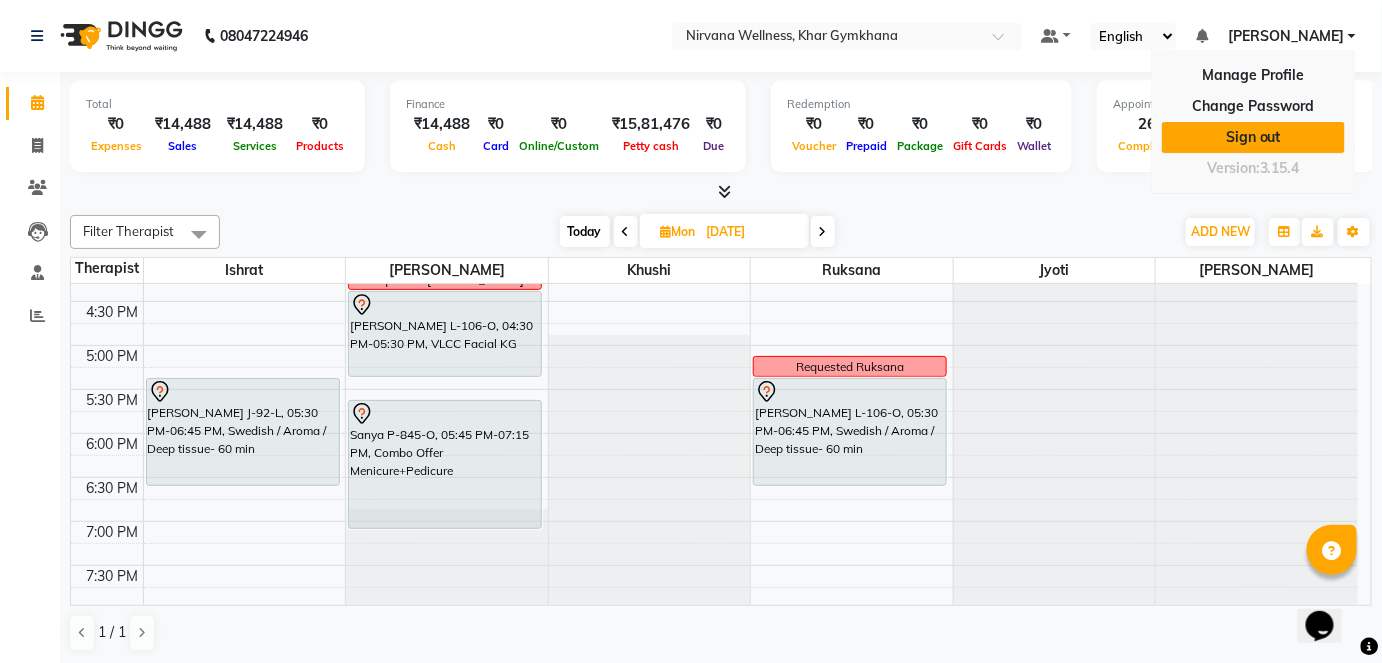 click on "Sign out" at bounding box center [1253, 137] 